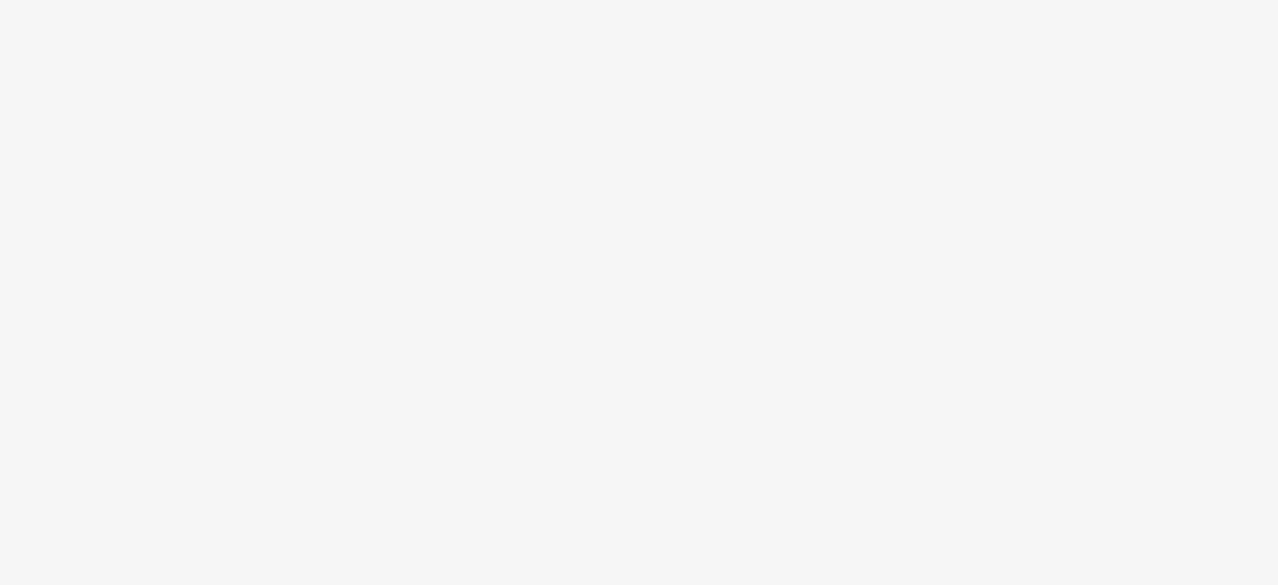 scroll, scrollTop: 0, scrollLeft: 0, axis: both 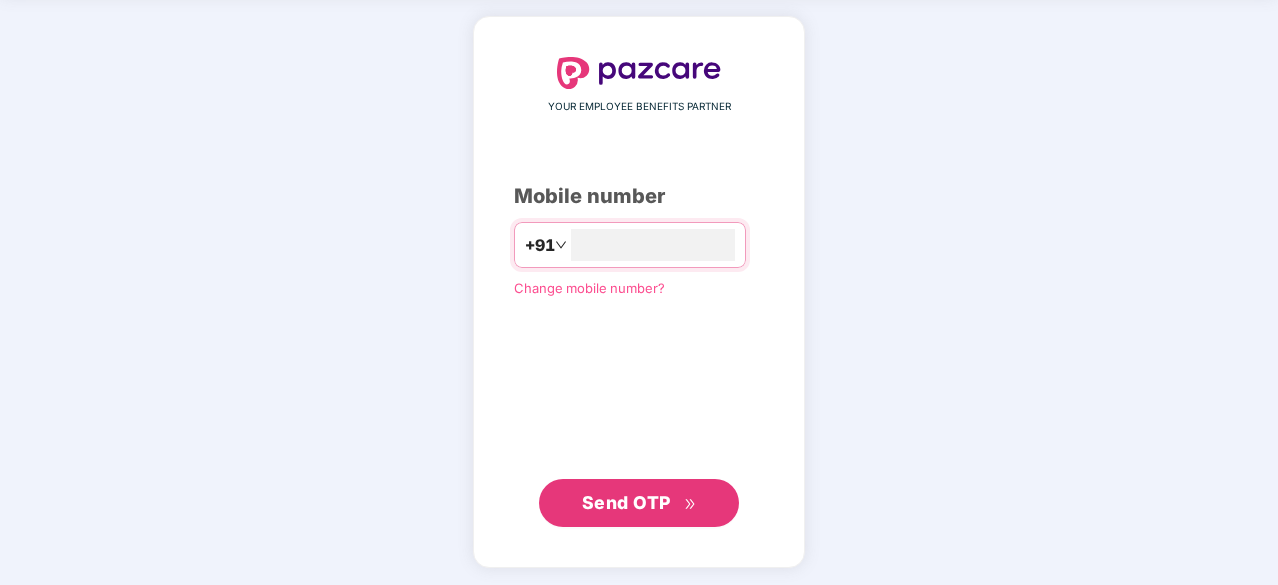 type on "**********" 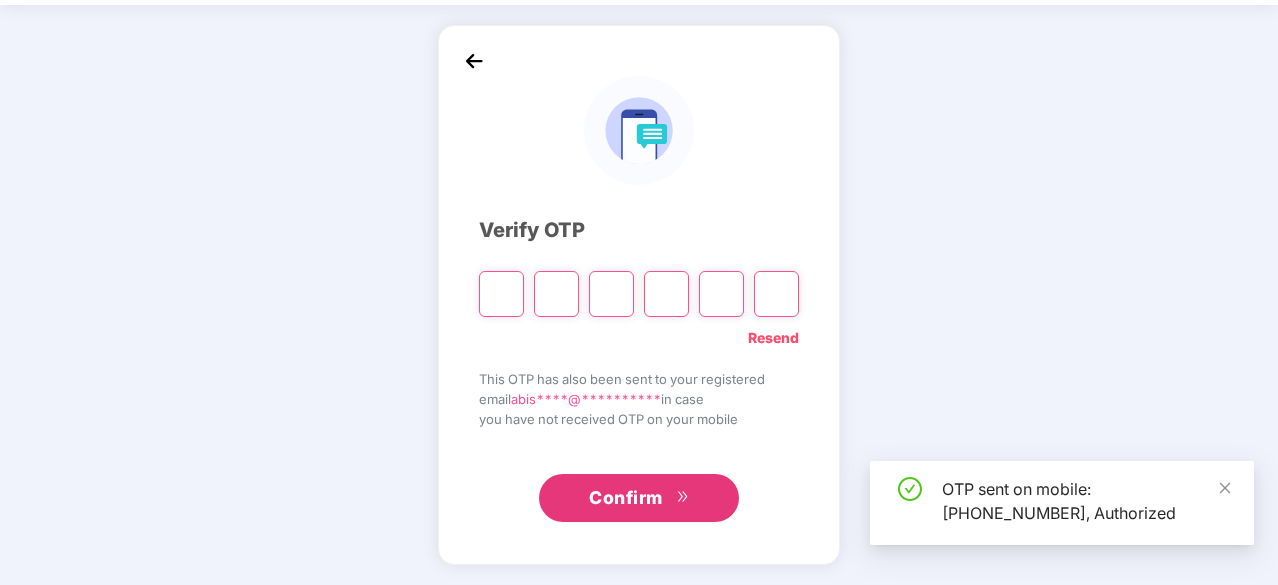 scroll, scrollTop: 66, scrollLeft: 0, axis: vertical 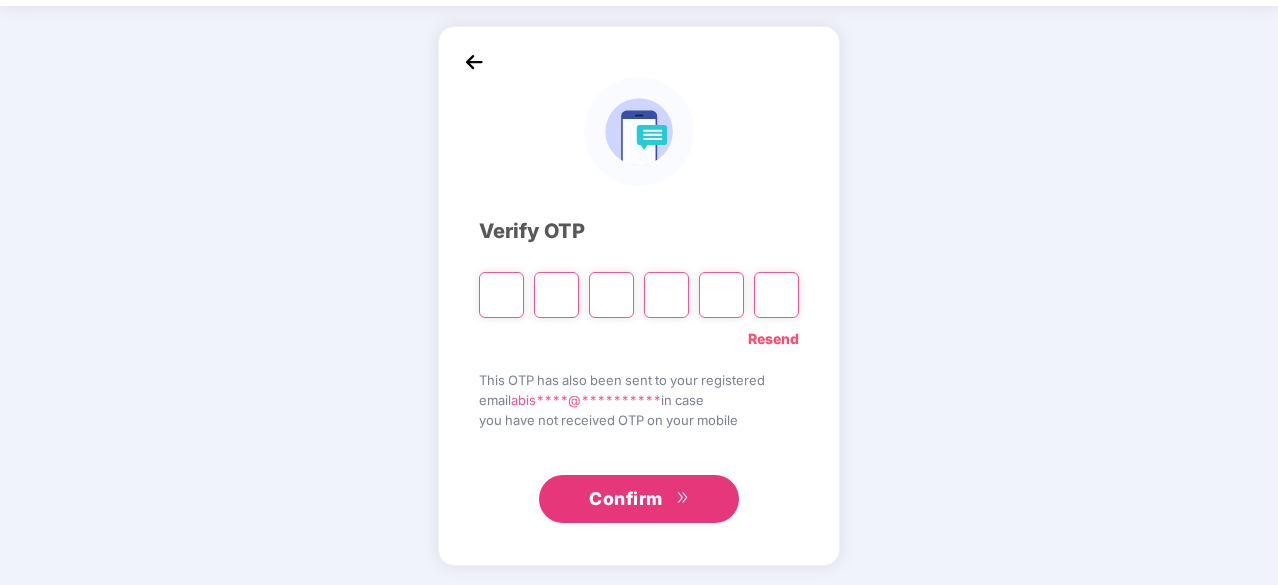 type on "*" 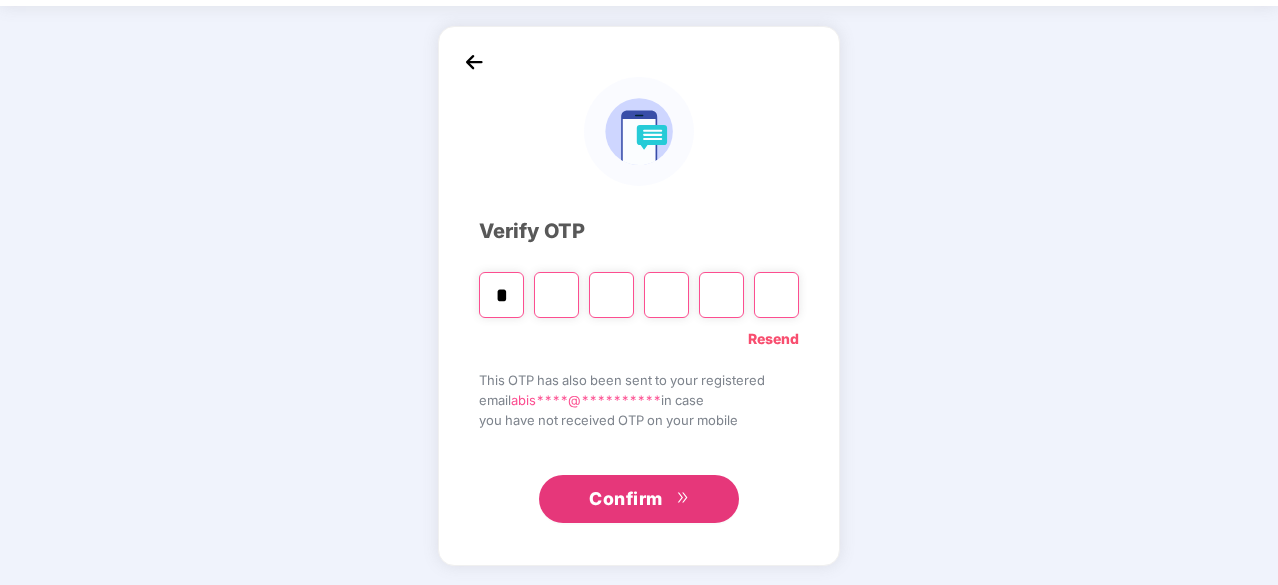 type on "*" 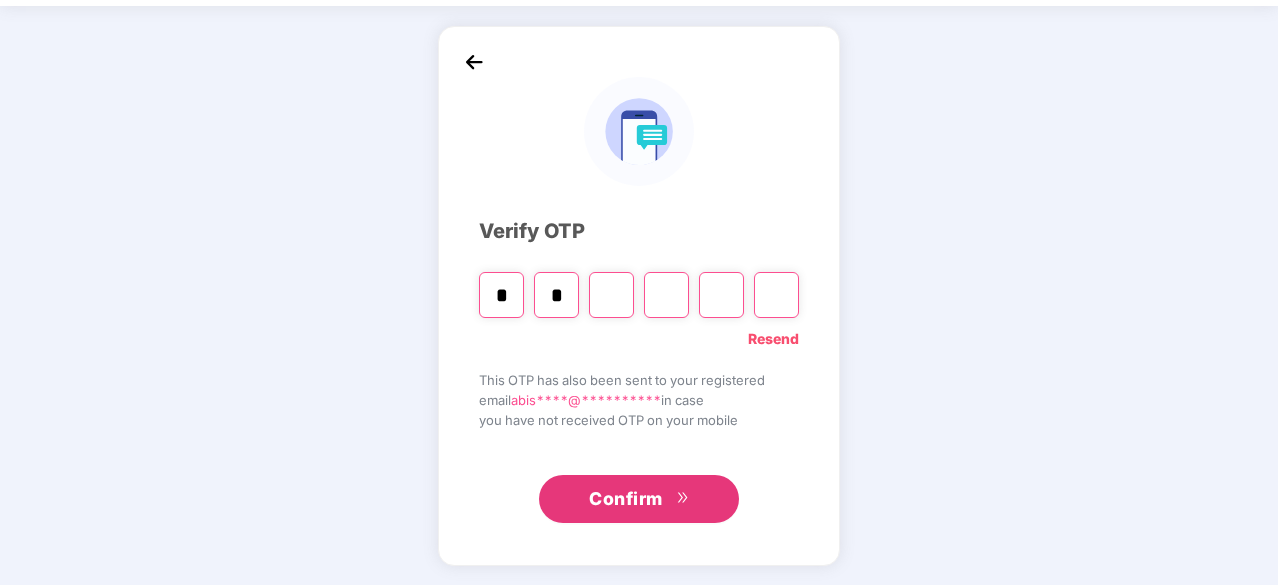 type on "*" 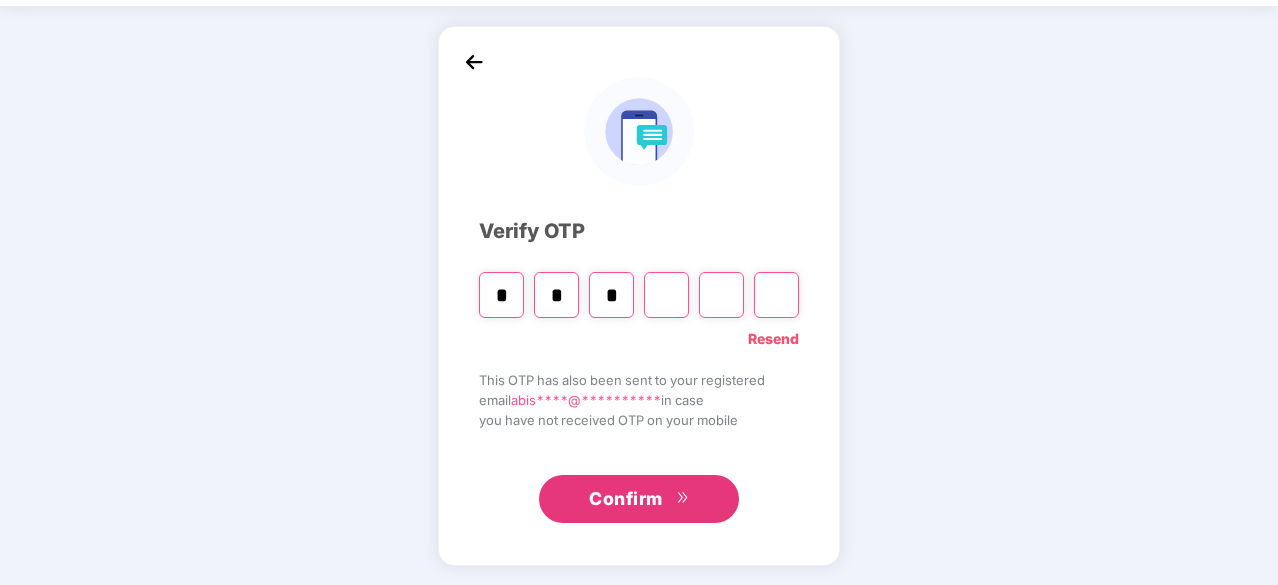 type on "*" 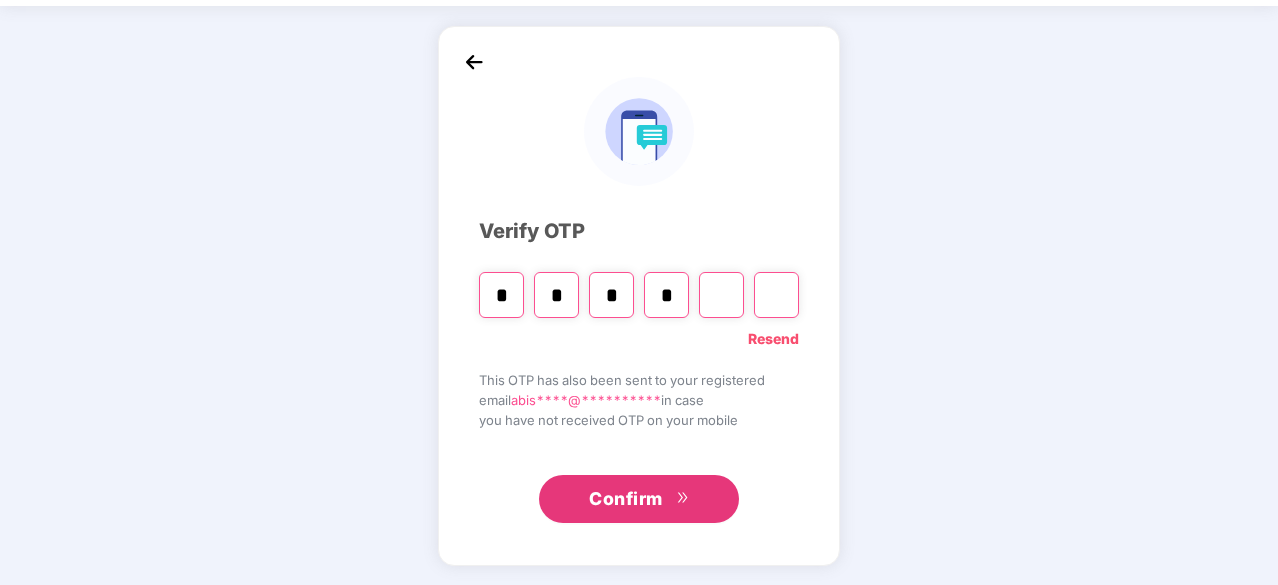 type on "*" 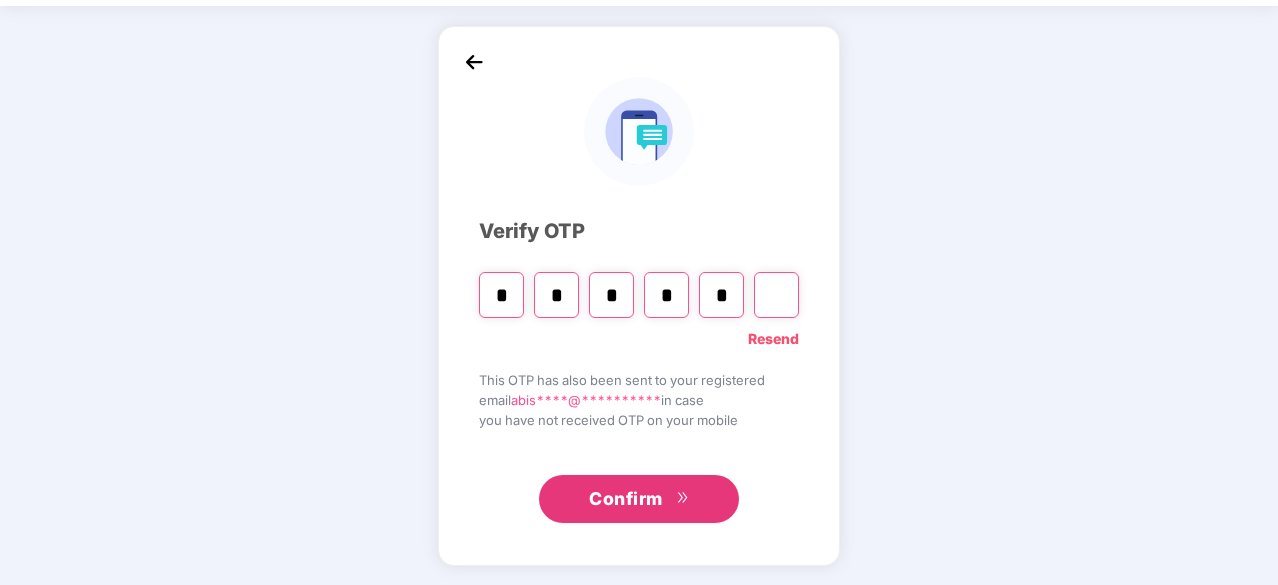 type on "*" 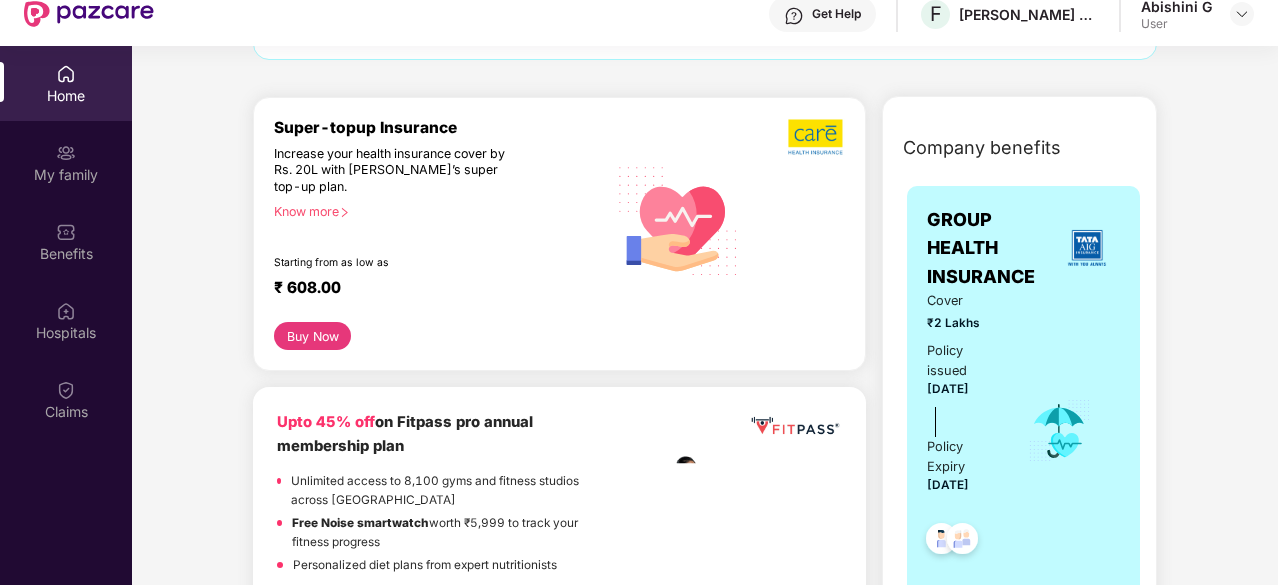 scroll, scrollTop: 0, scrollLeft: 0, axis: both 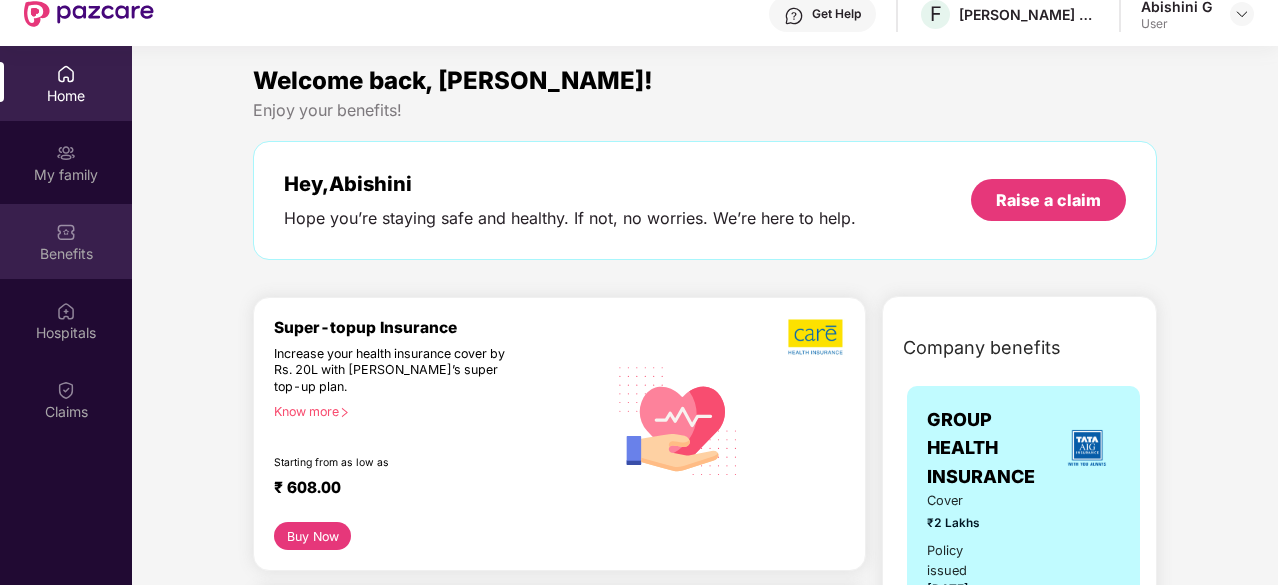 click at bounding box center [66, 232] 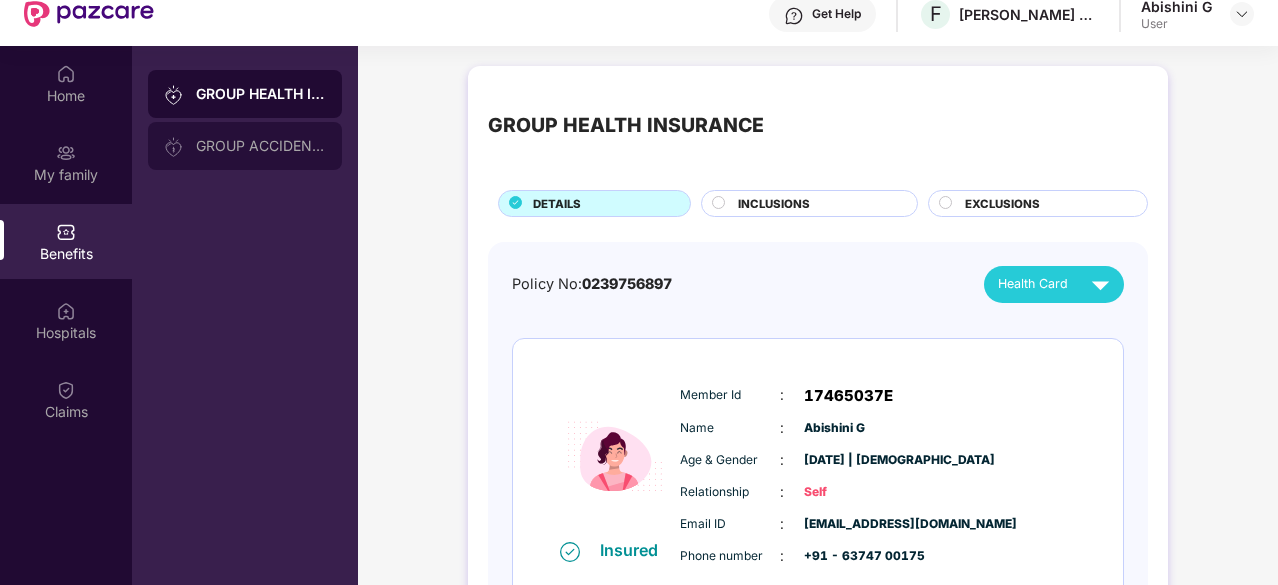 click on "GROUP ACCIDENTAL INSURANCE" at bounding box center (261, 146) 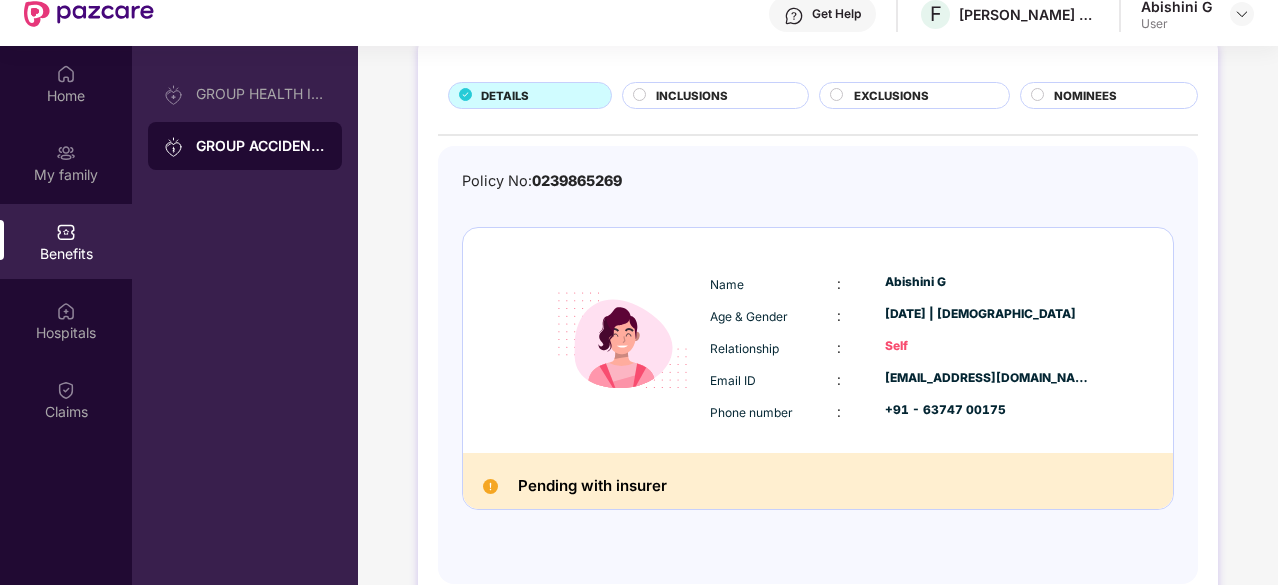 scroll, scrollTop: 0, scrollLeft: 0, axis: both 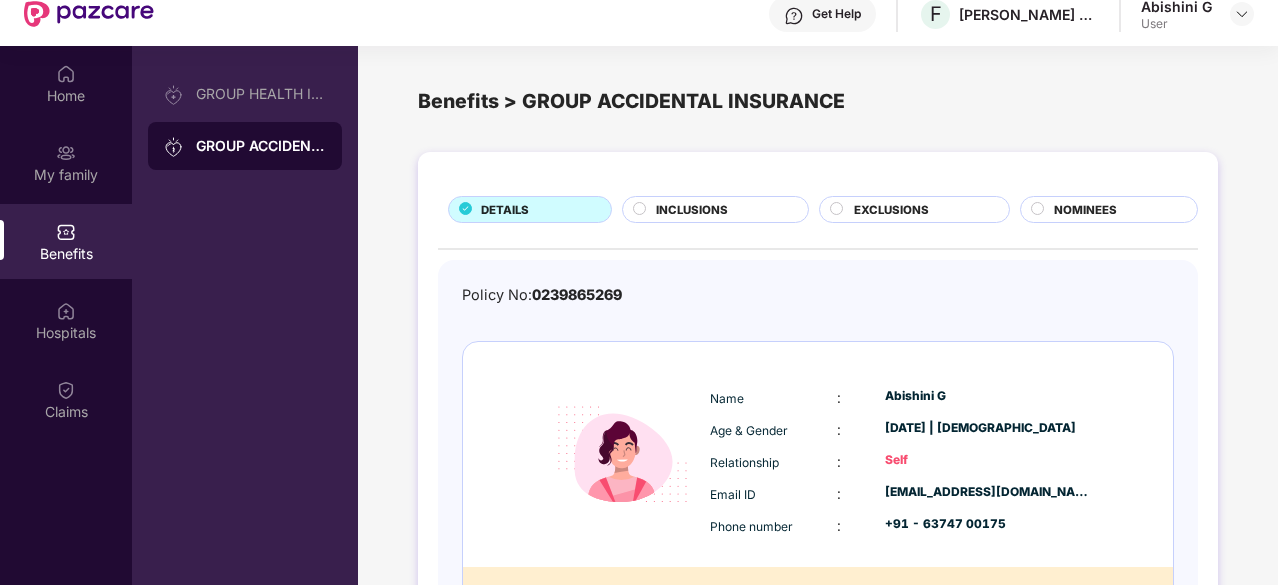 click on "NOMINEES" at bounding box center (1085, 210) 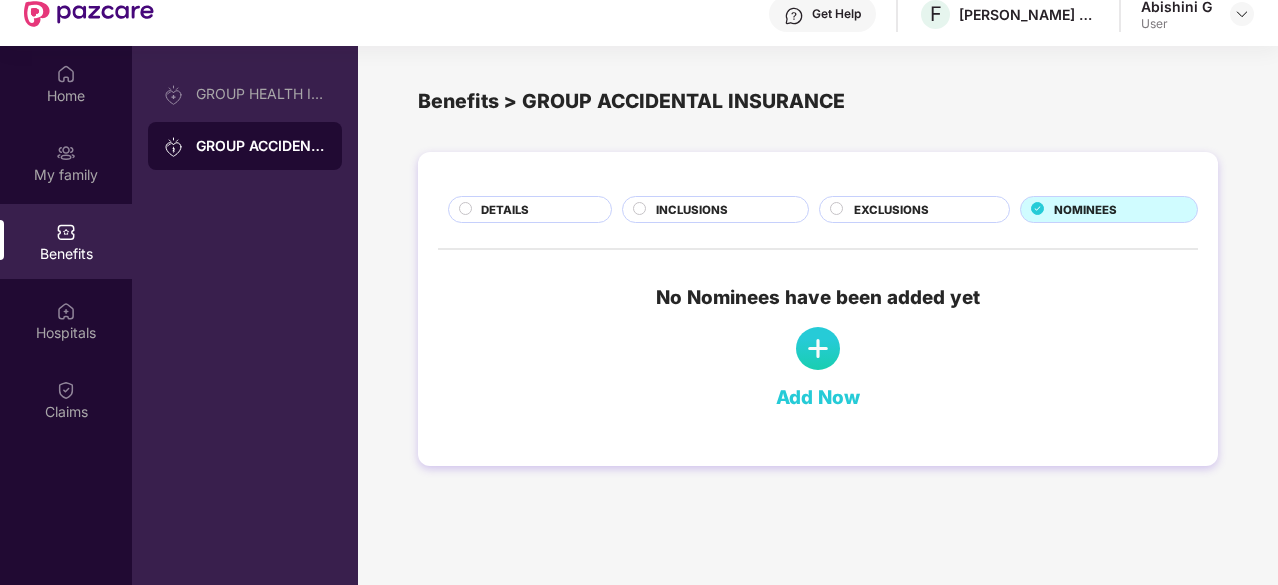 click at bounding box center (818, 349) 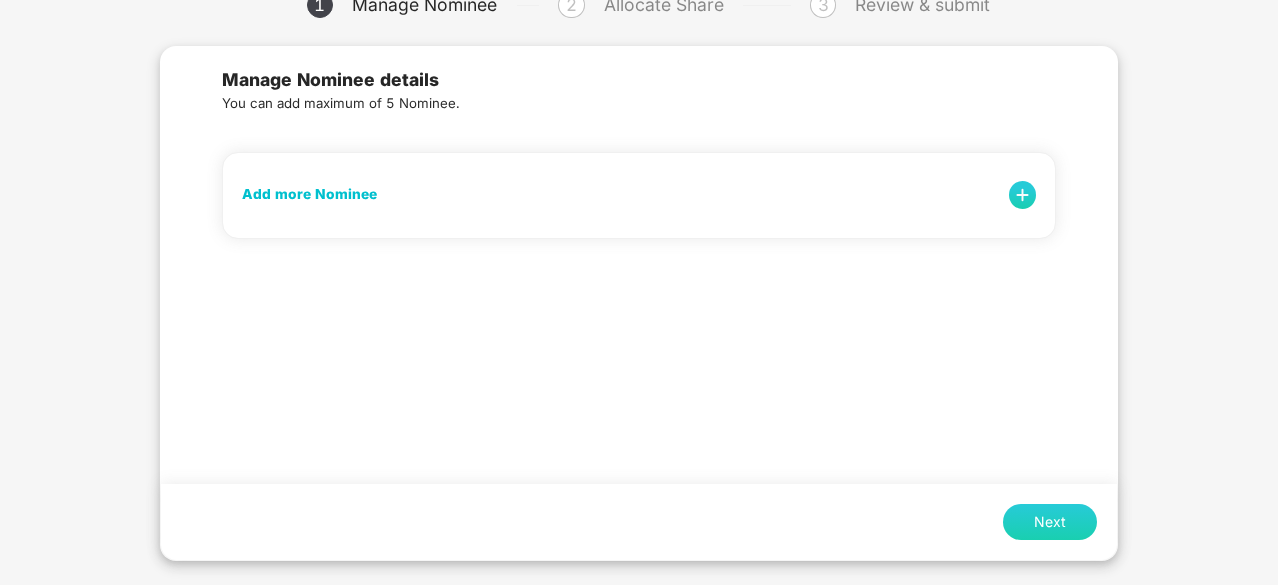 scroll, scrollTop: 0, scrollLeft: 0, axis: both 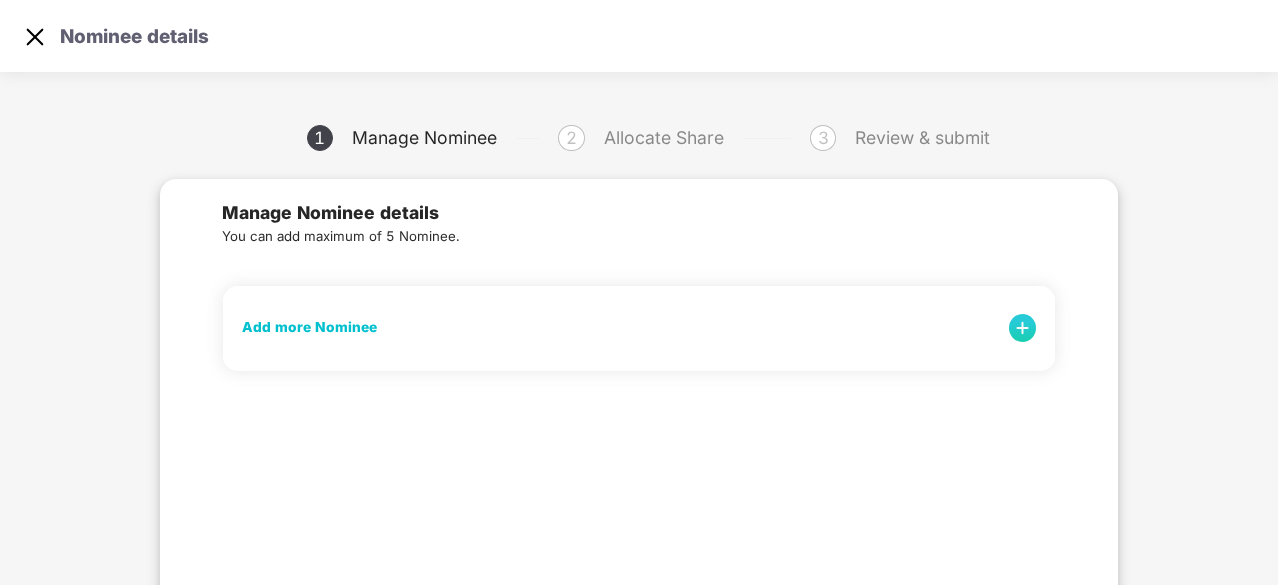 click at bounding box center [1023, 328] 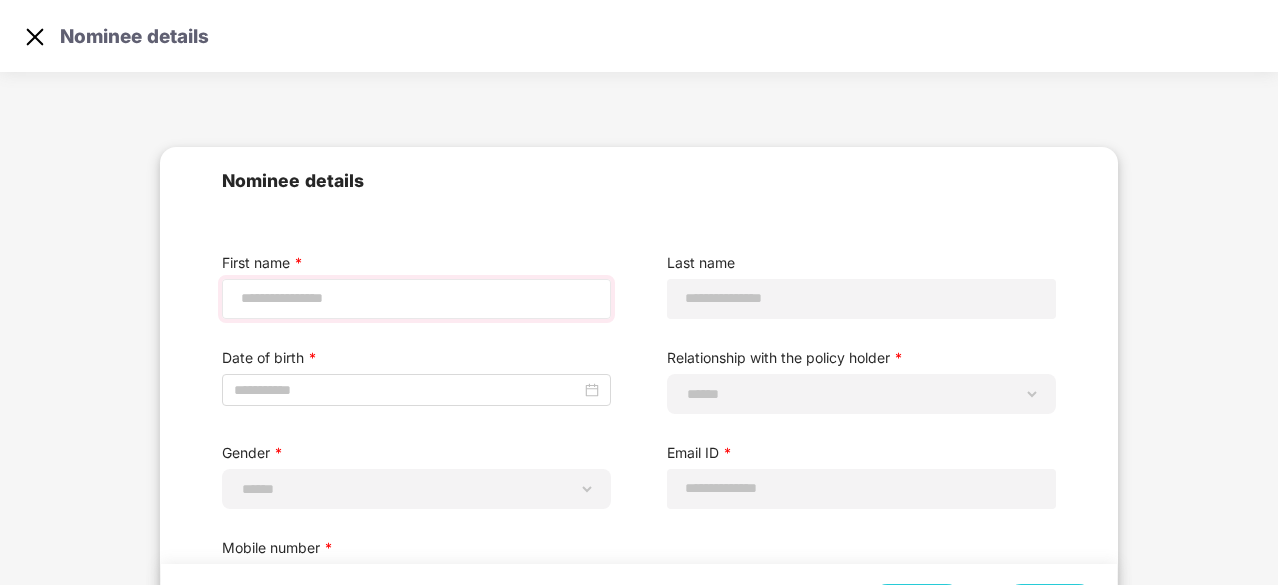 click at bounding box center (416, 299) 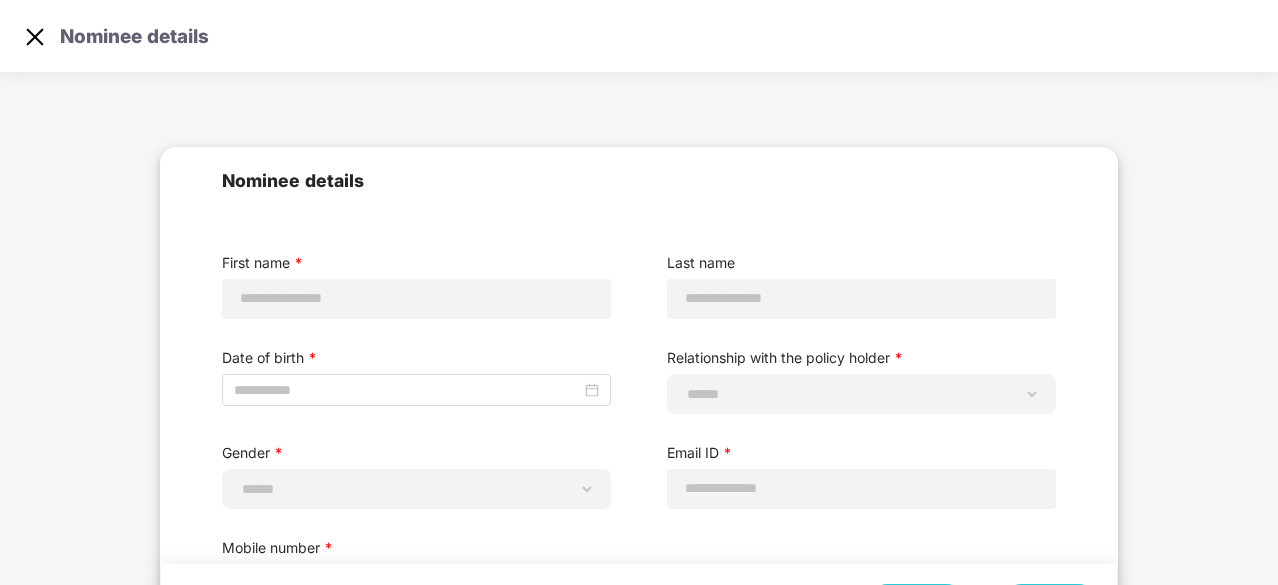 click on "First name   *" at bounding box center [416, 285] 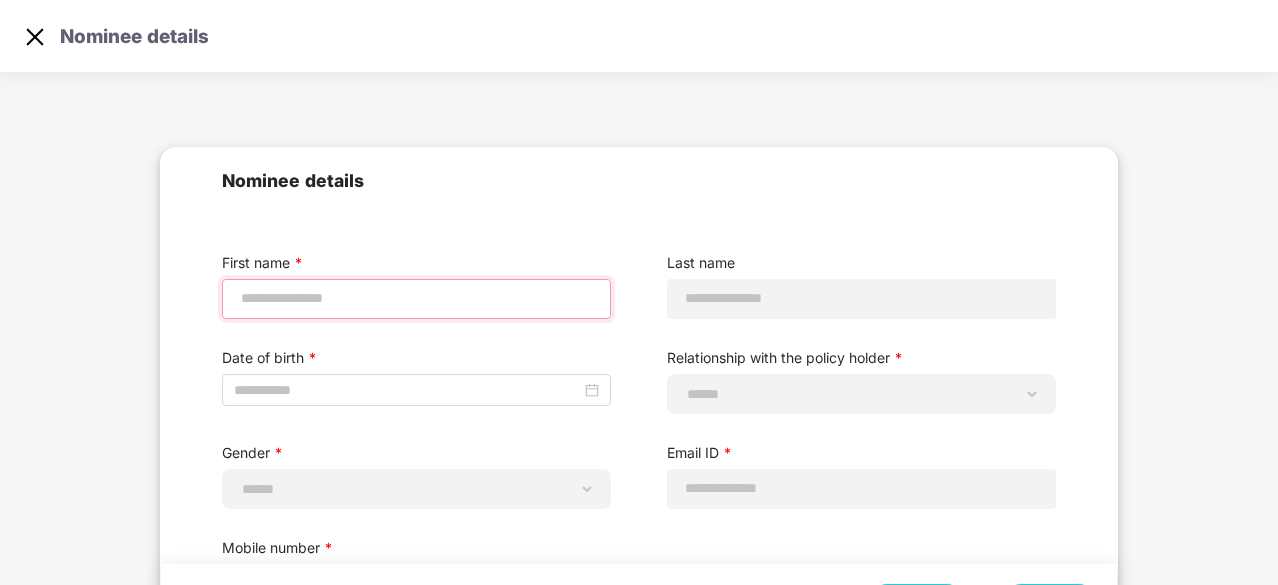 click at bounding box center [416, 298] 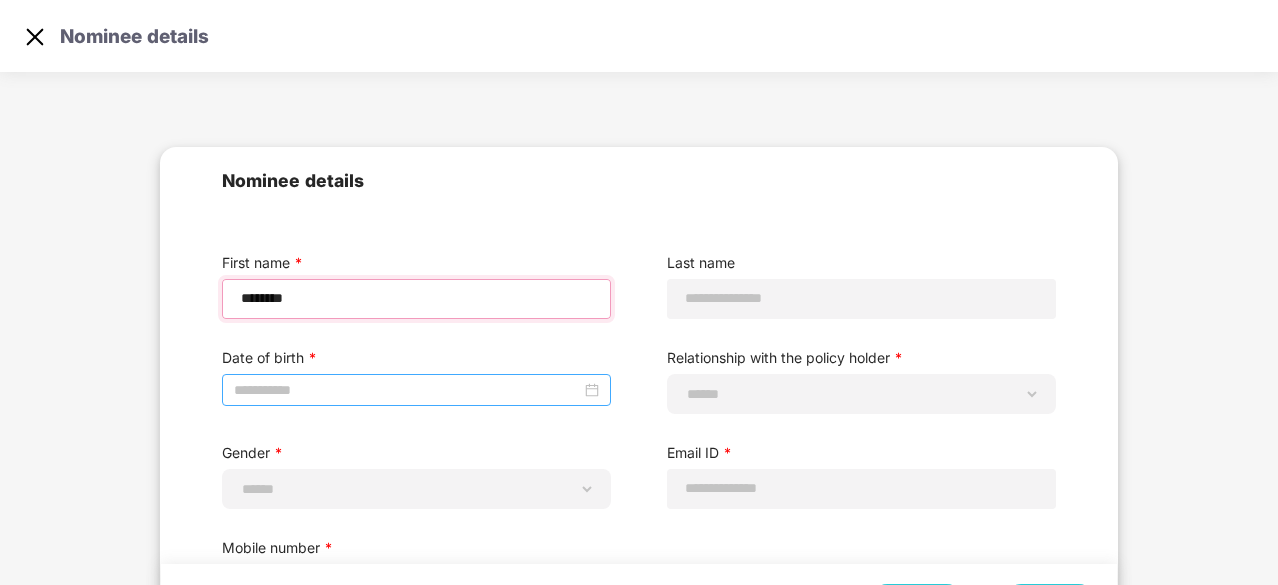 type on "********" 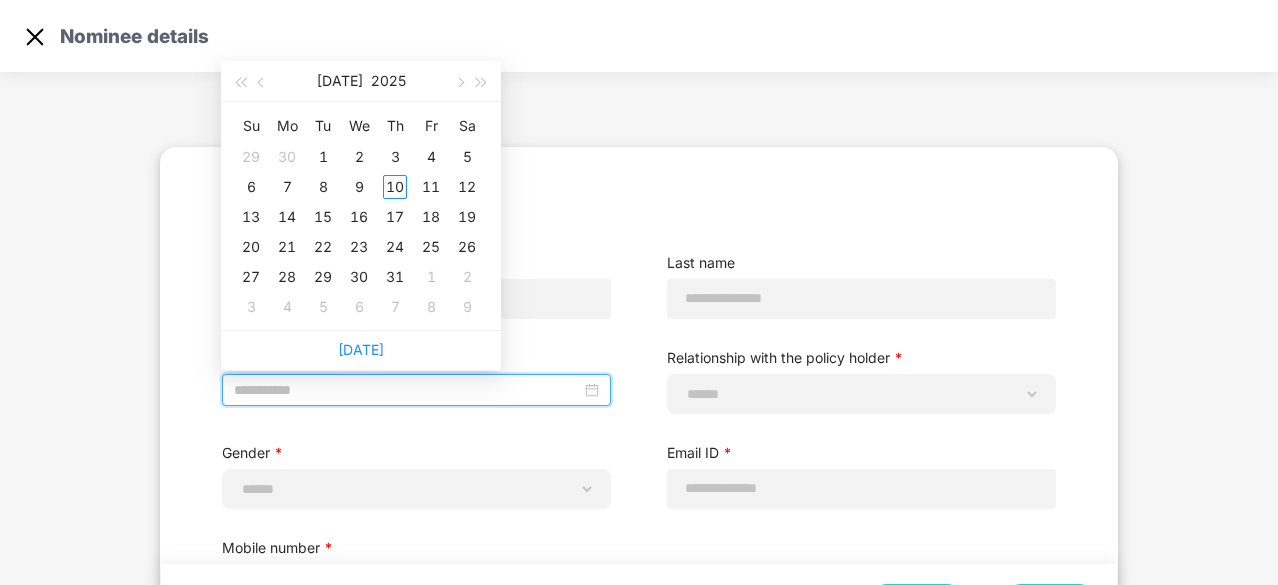 click at bounding box center (407, 390) 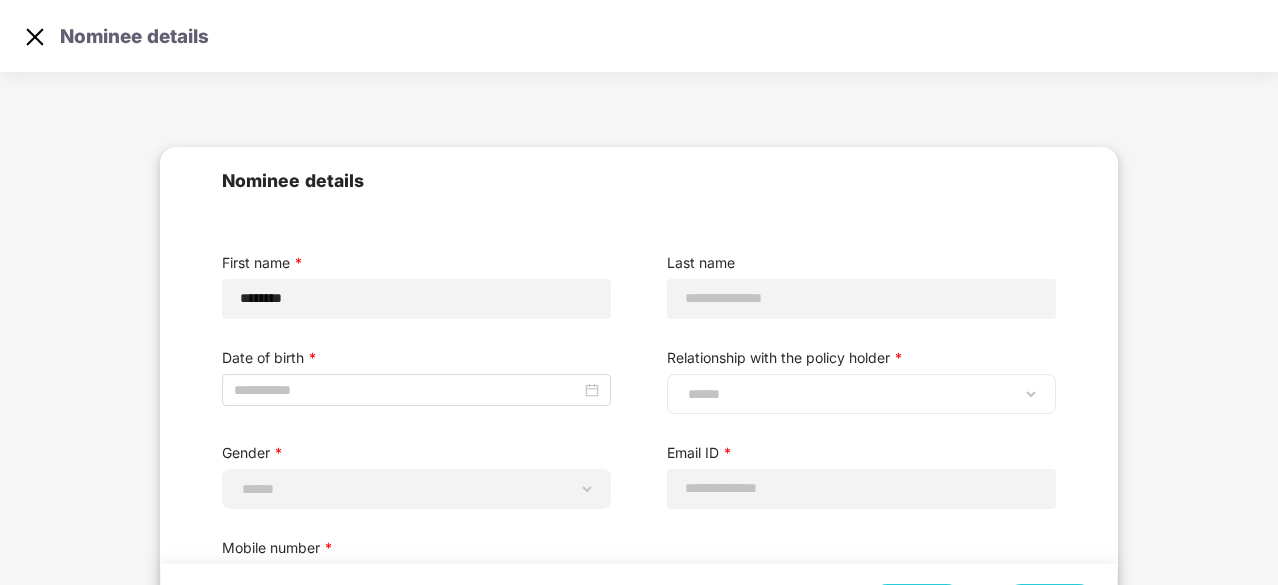 click on "**********" at bounding box center [861, 394] 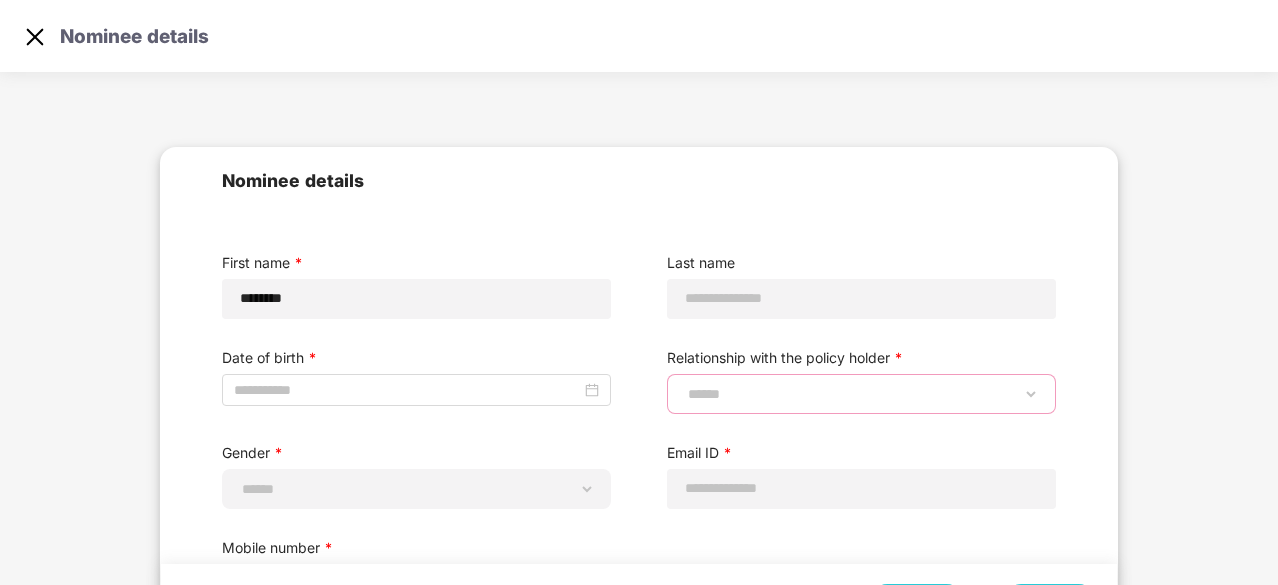 click on "**********" at bounding box center [861, 394] 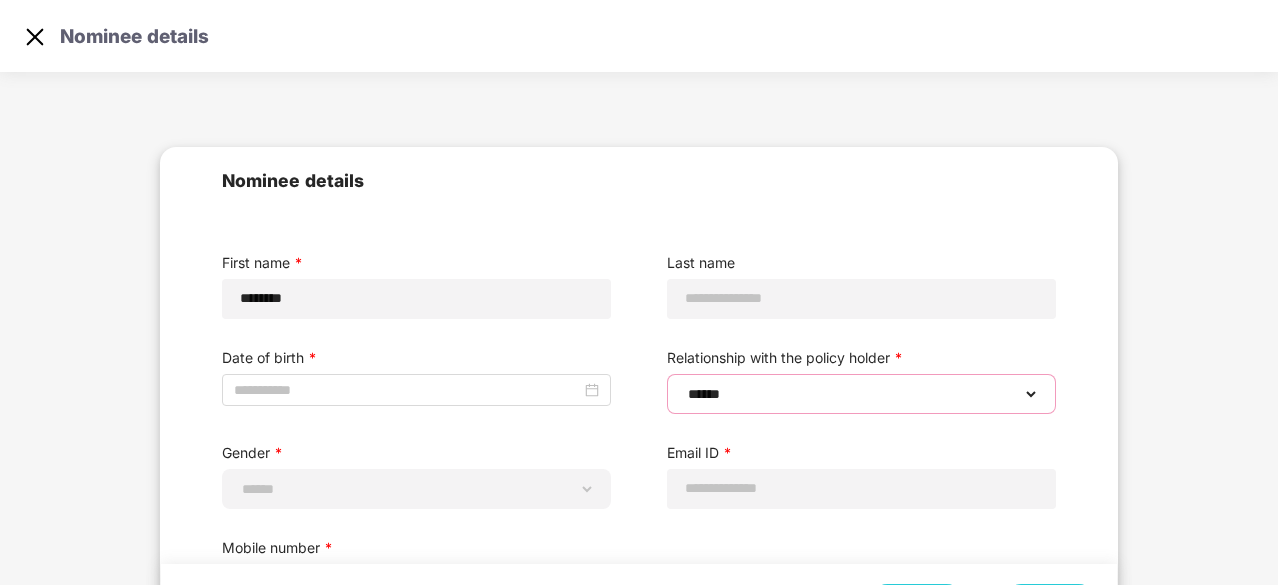 scroll, scrollTop: 58, scrollLeft: 0, axis: vertical 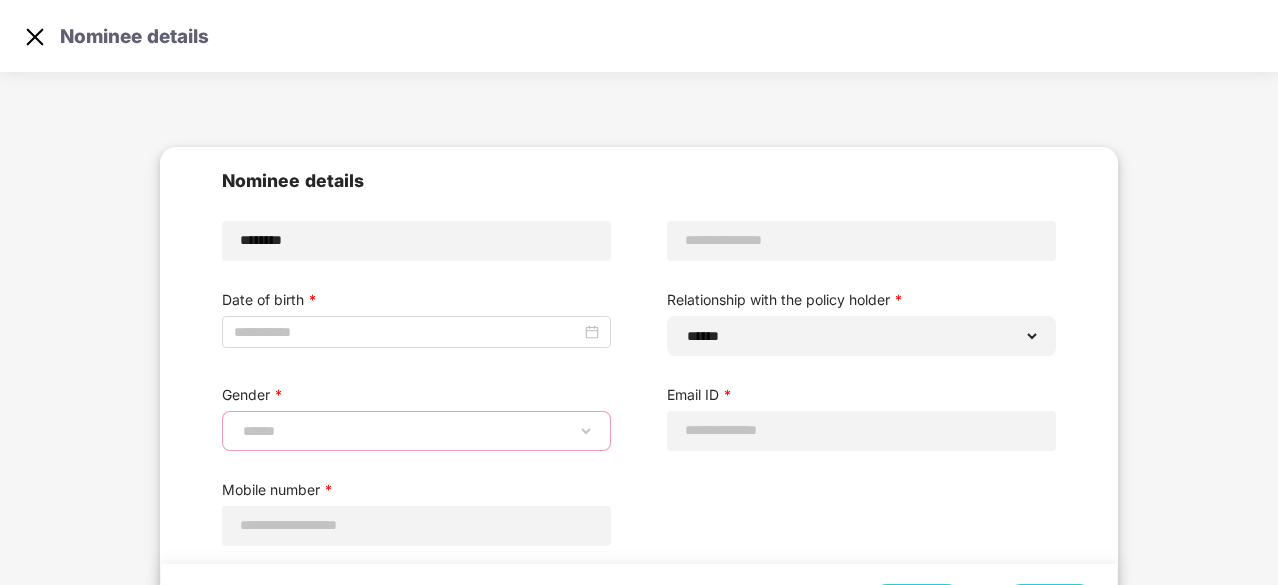 click on "**********" at bounding box center (416, 431) 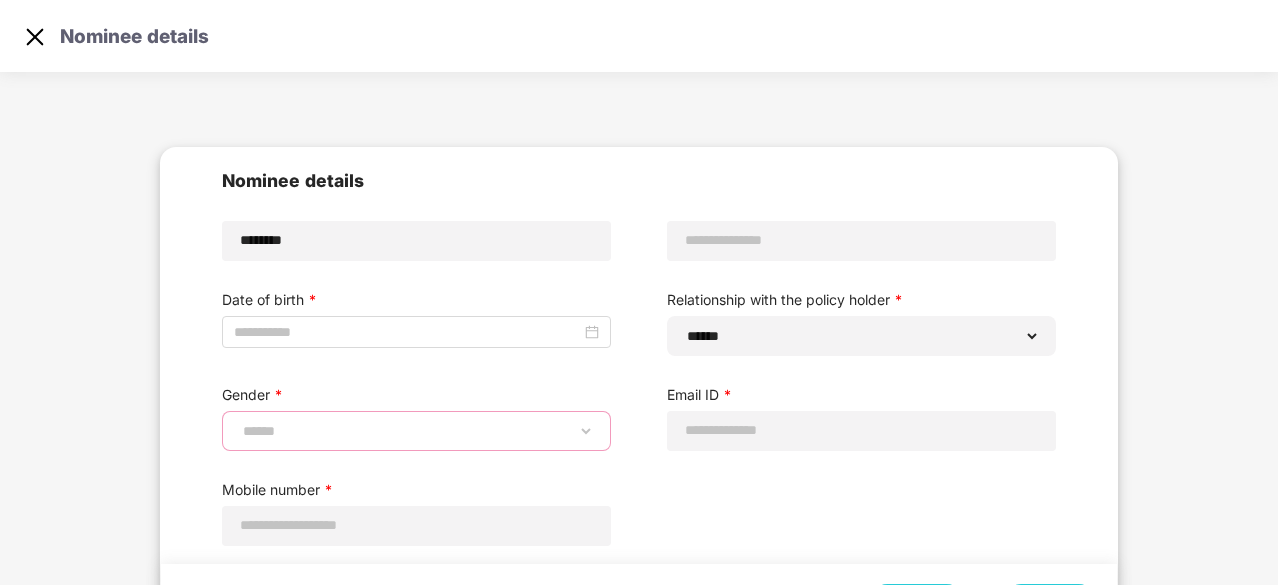 select on "****" 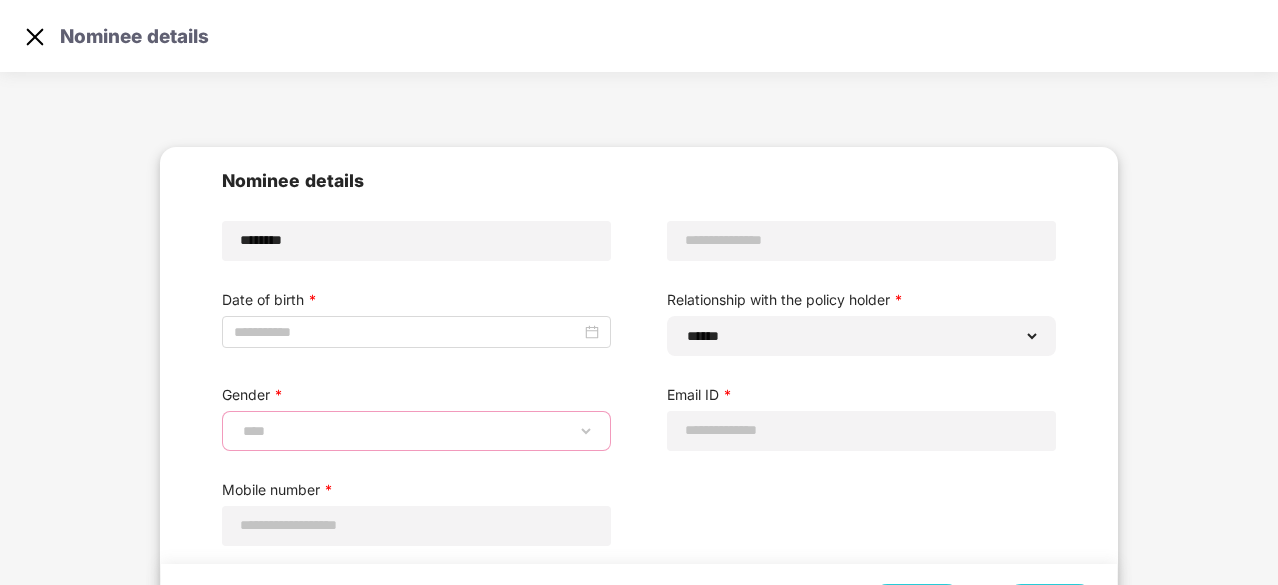 click on "**********" at bounding box center (416, 431) 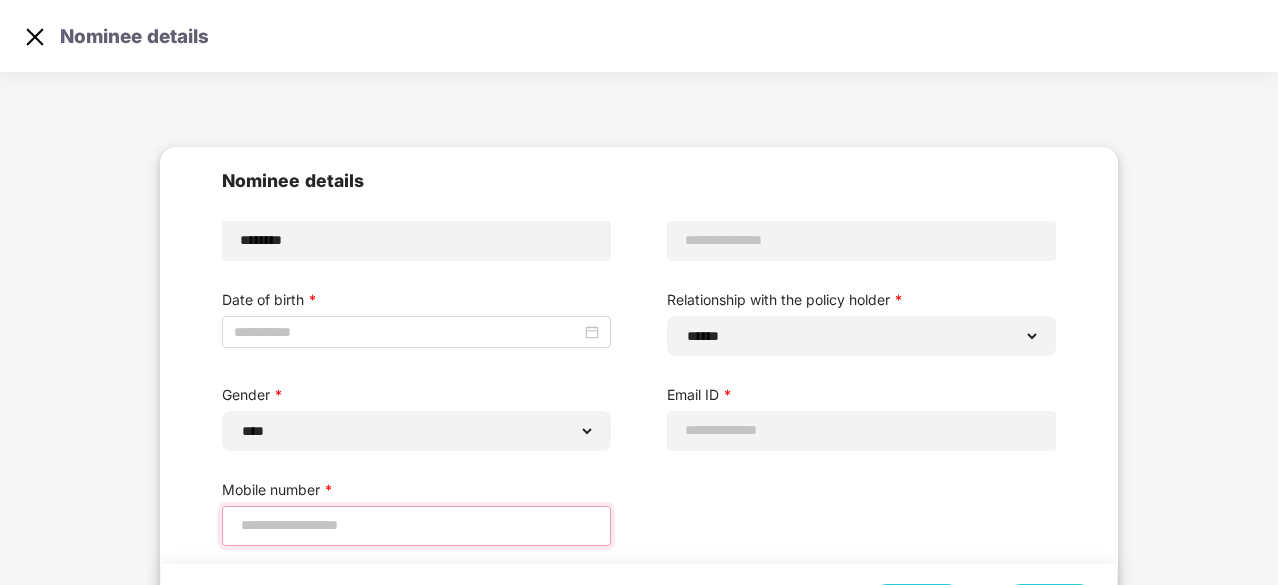 click at bounding box center [416, 525] 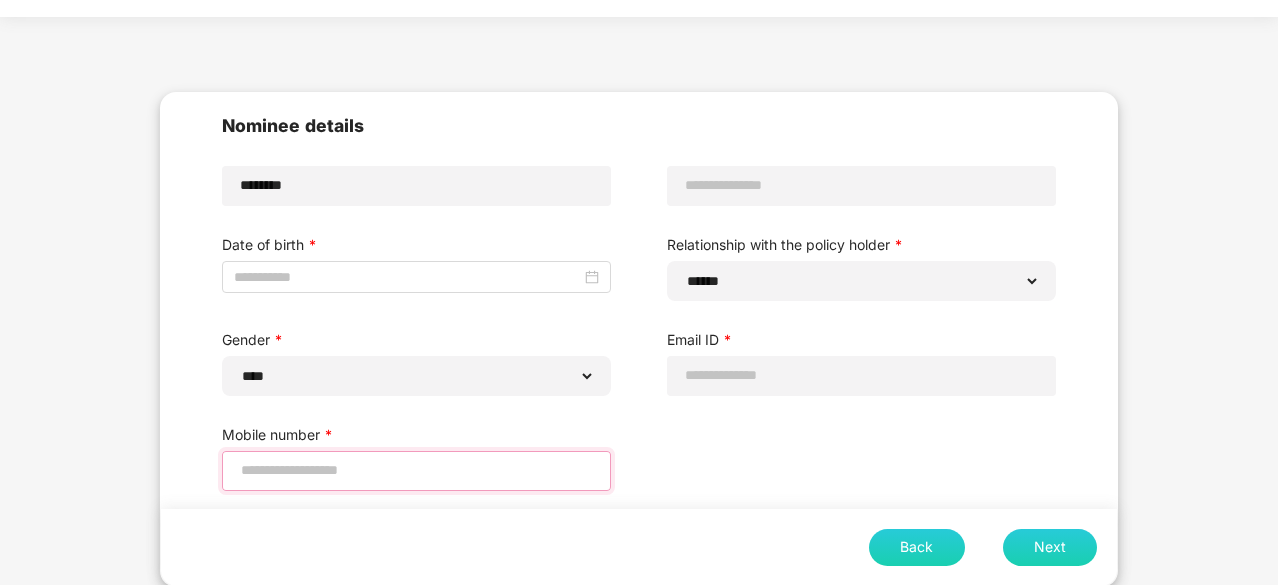 scroll, scrollTop: 80, scrollLeft: 0, axis: vertical 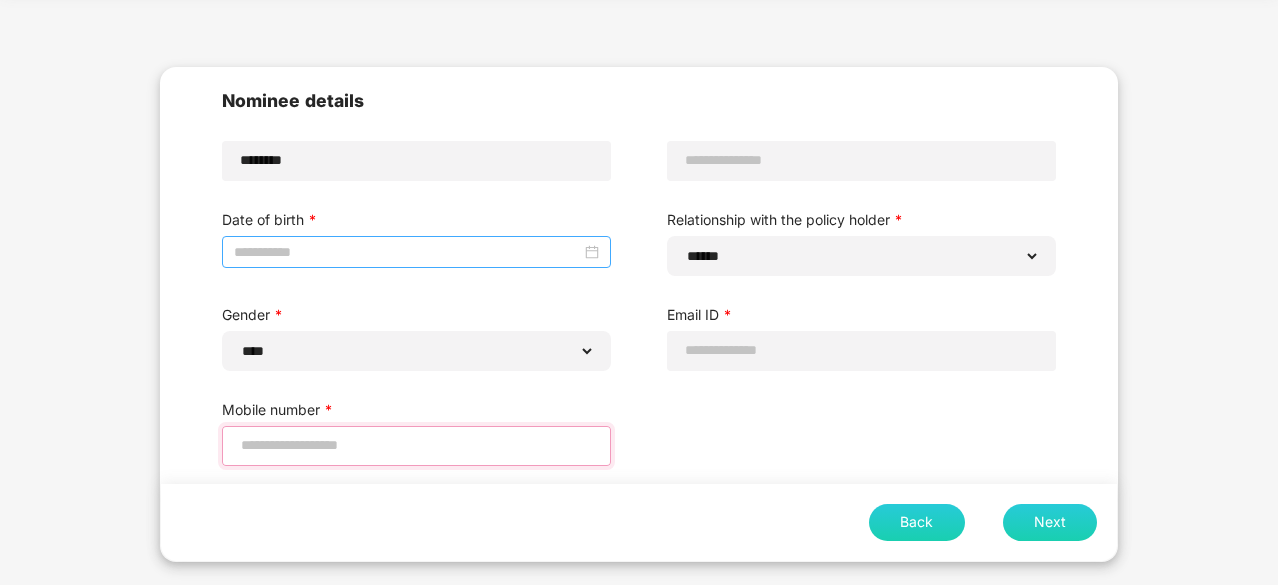 type on "**********" 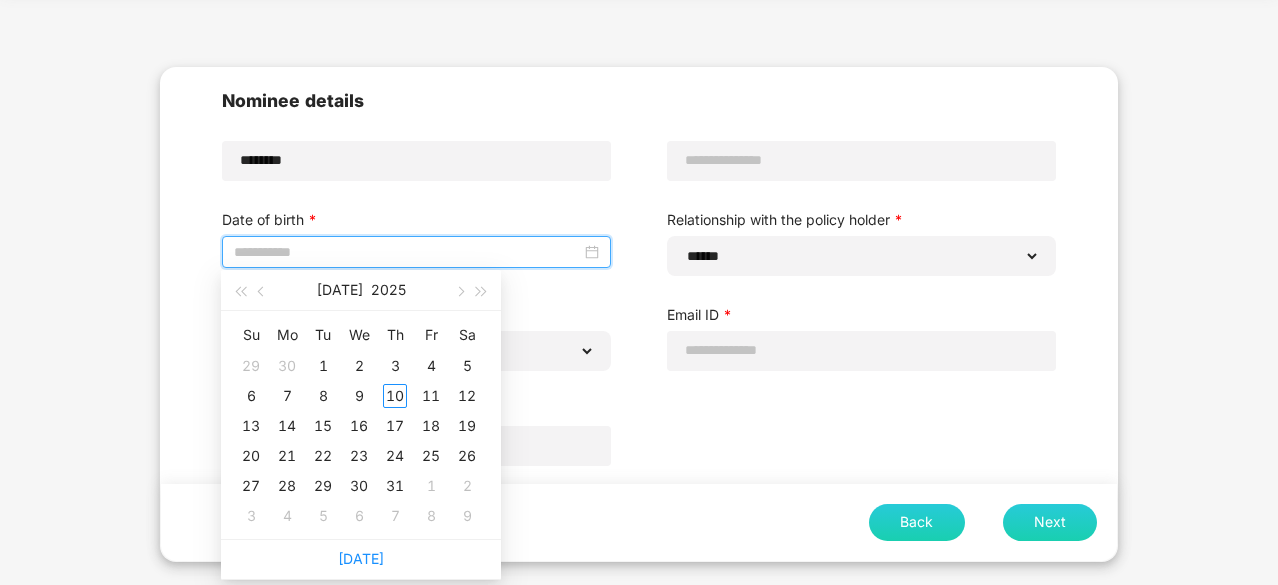 click at bounding box center (407, 252) 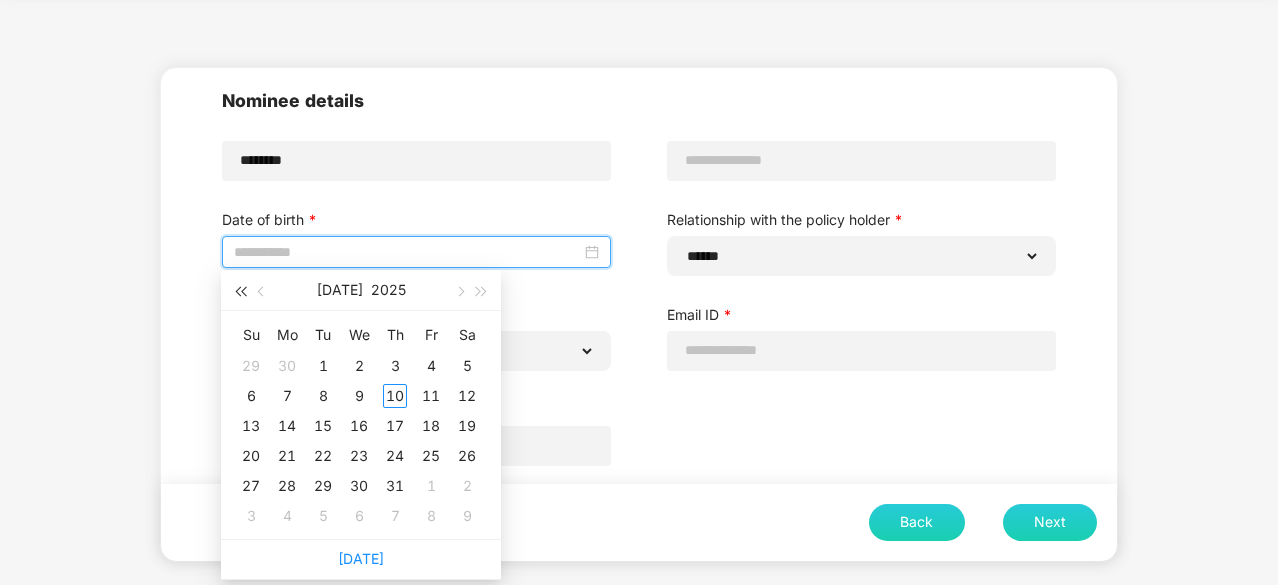 click at bounding box center [240, 292] 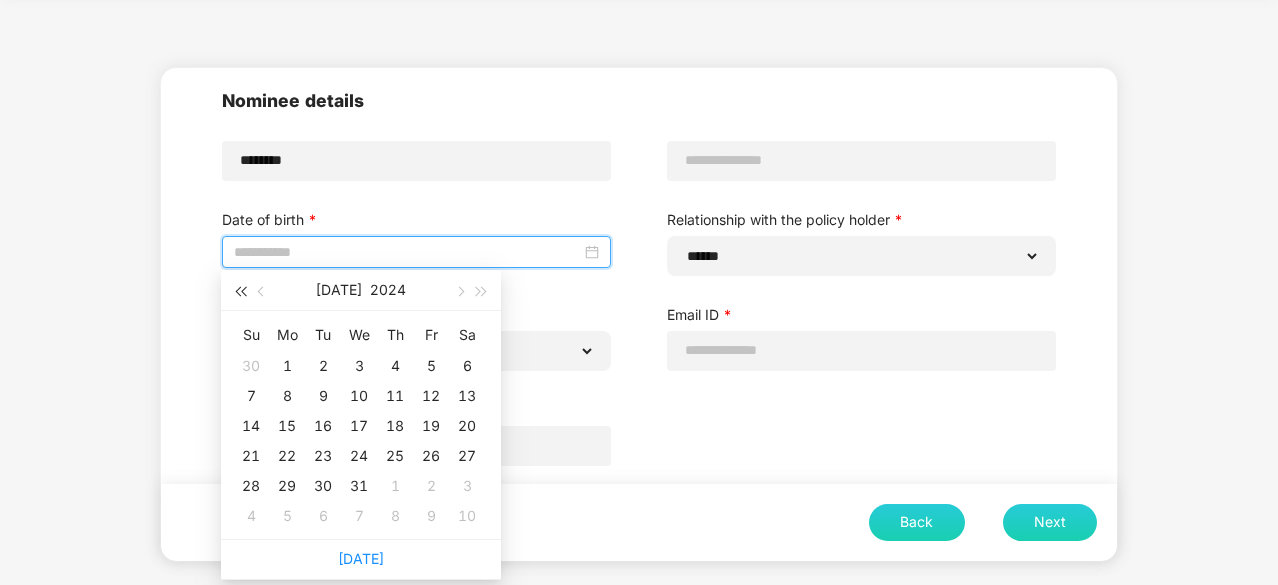 click at bounding box center (240, 292) 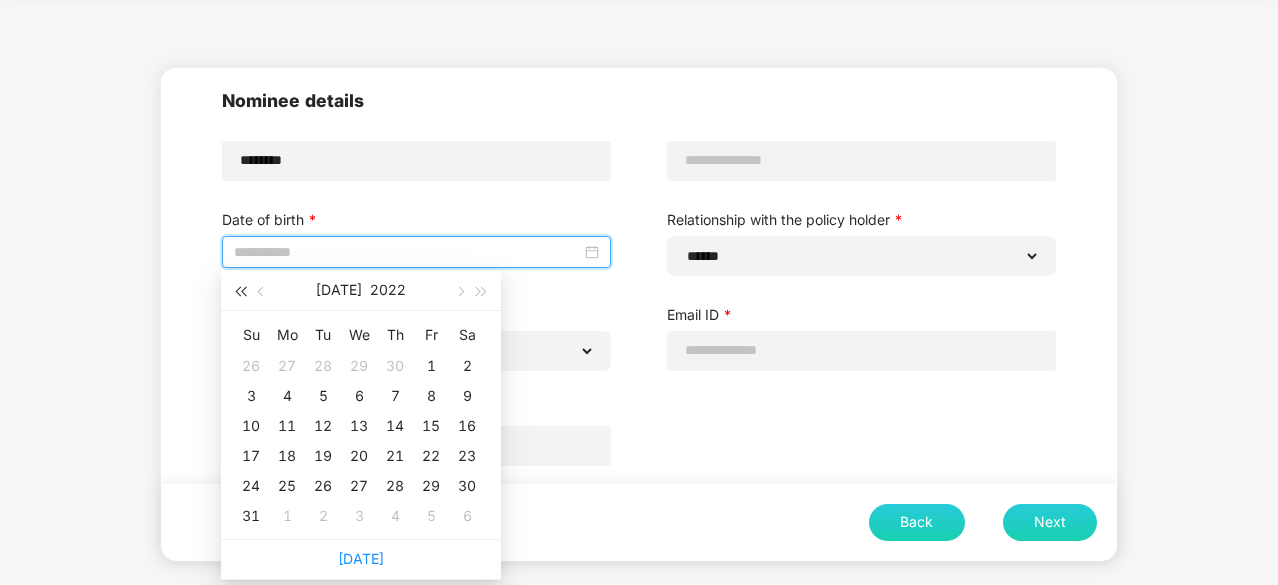click at bounding box center (240, 292) 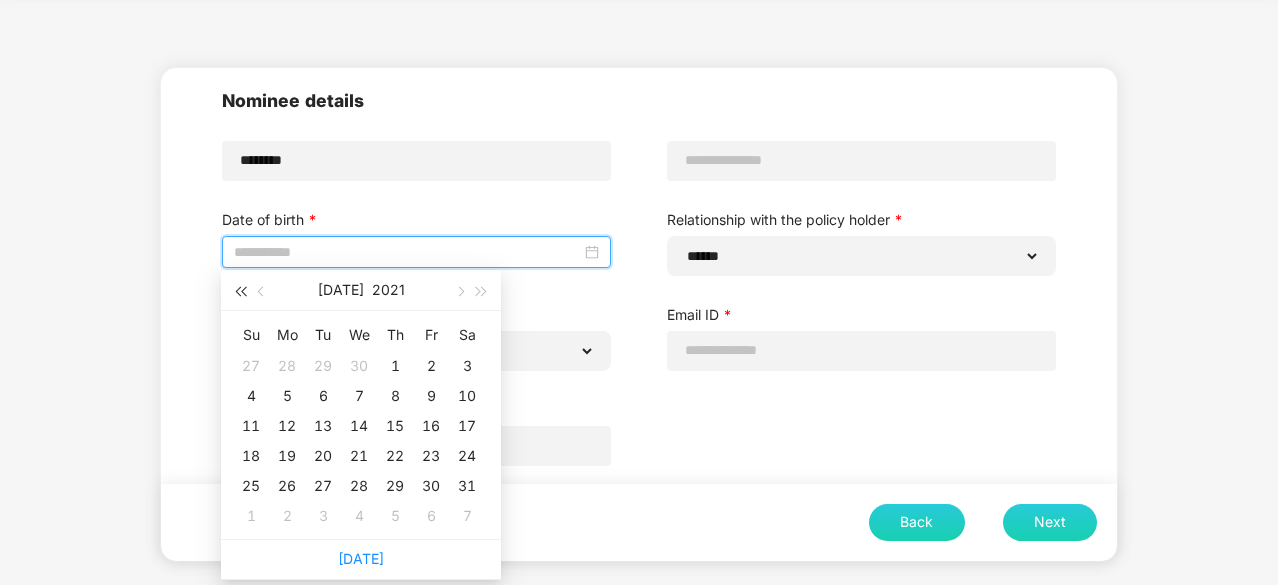 click at bounding box center (240, 292) 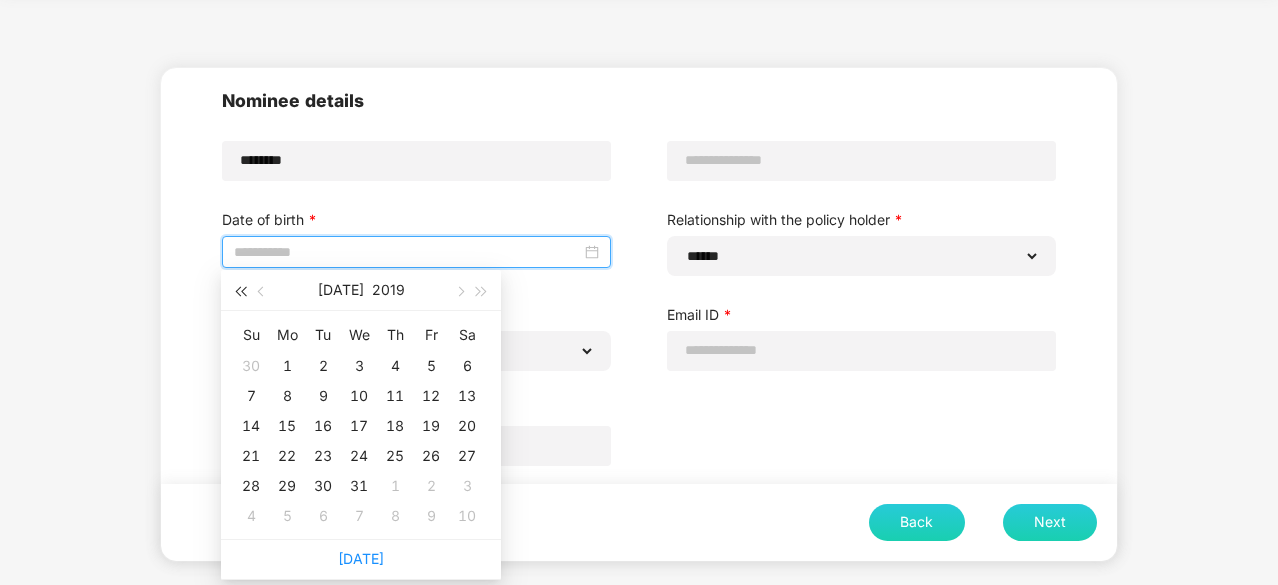 click at bounding box center (240, 292) 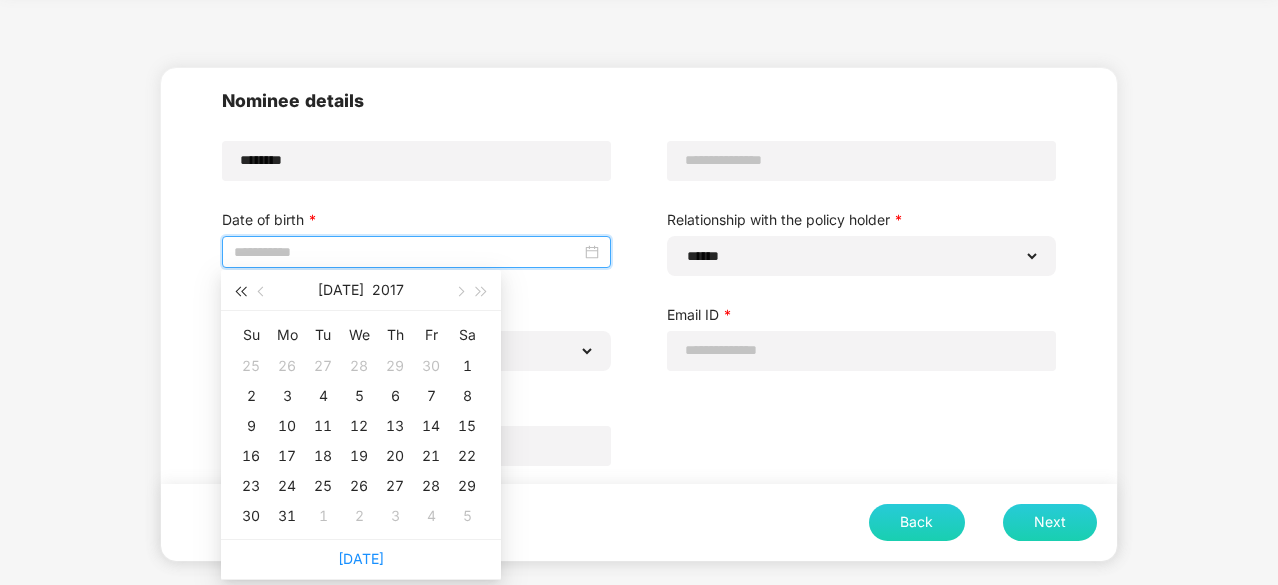 click at bounding box center [240, 292] 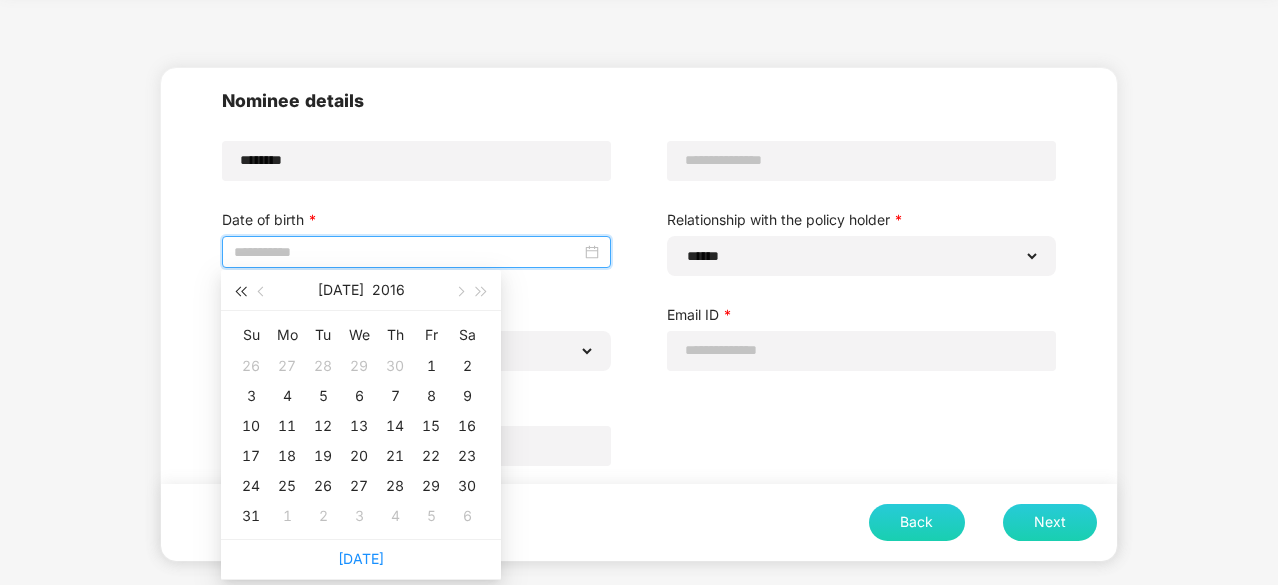 click at bounding box center (240, 292) 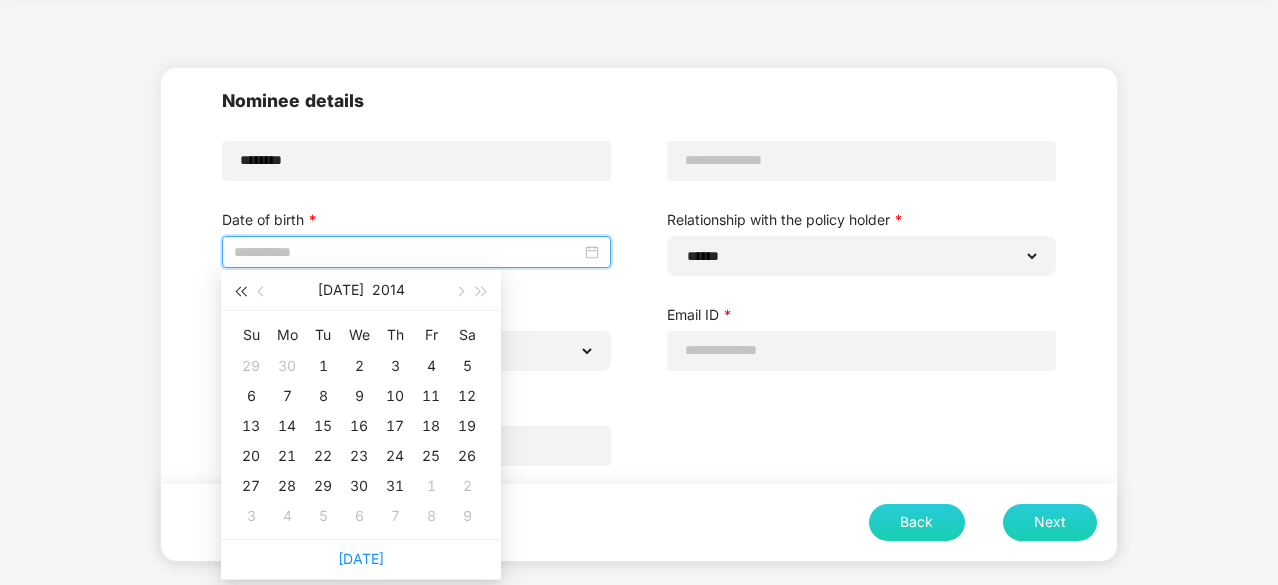 click at bounding box center [240, 292] 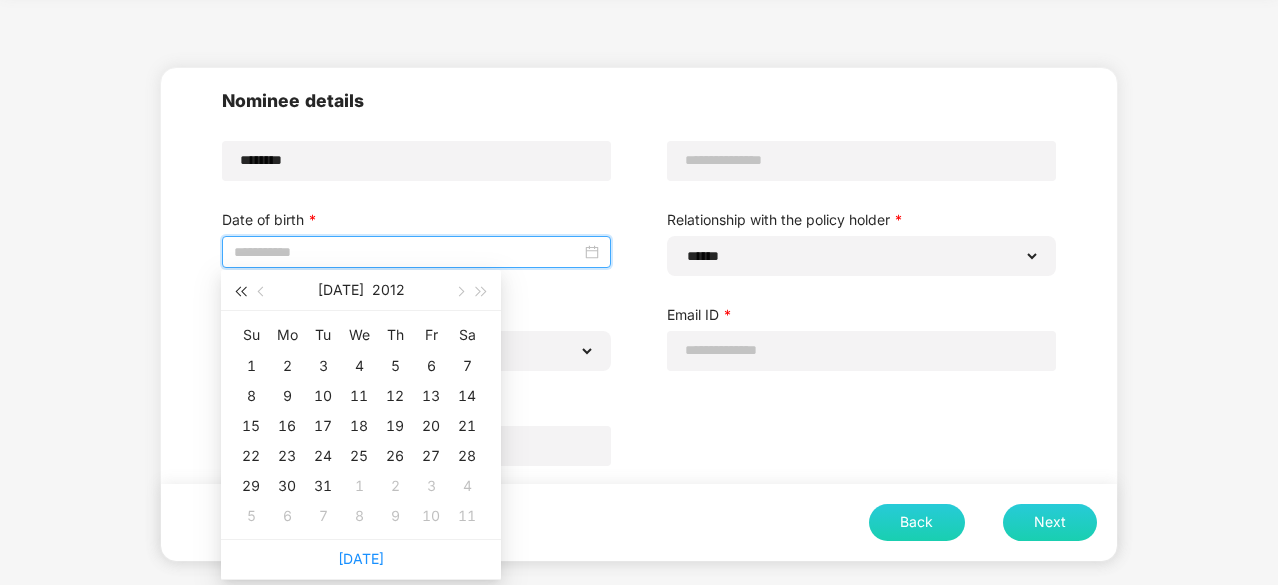 click at bounding box center [240, 292] 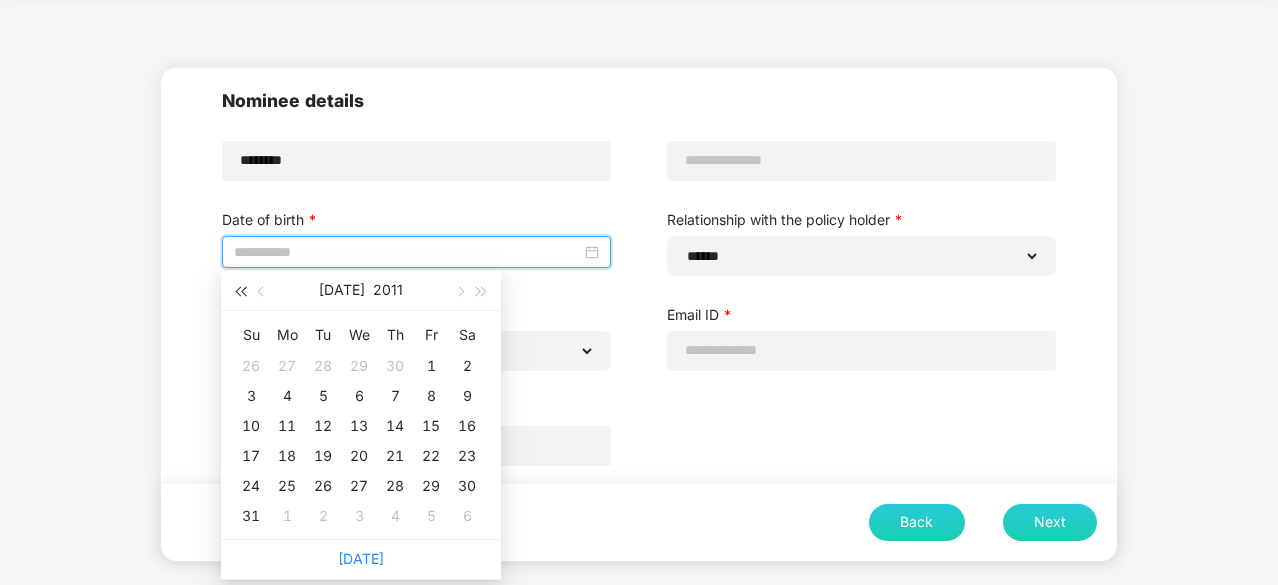 click at bounding box center [240, 292] 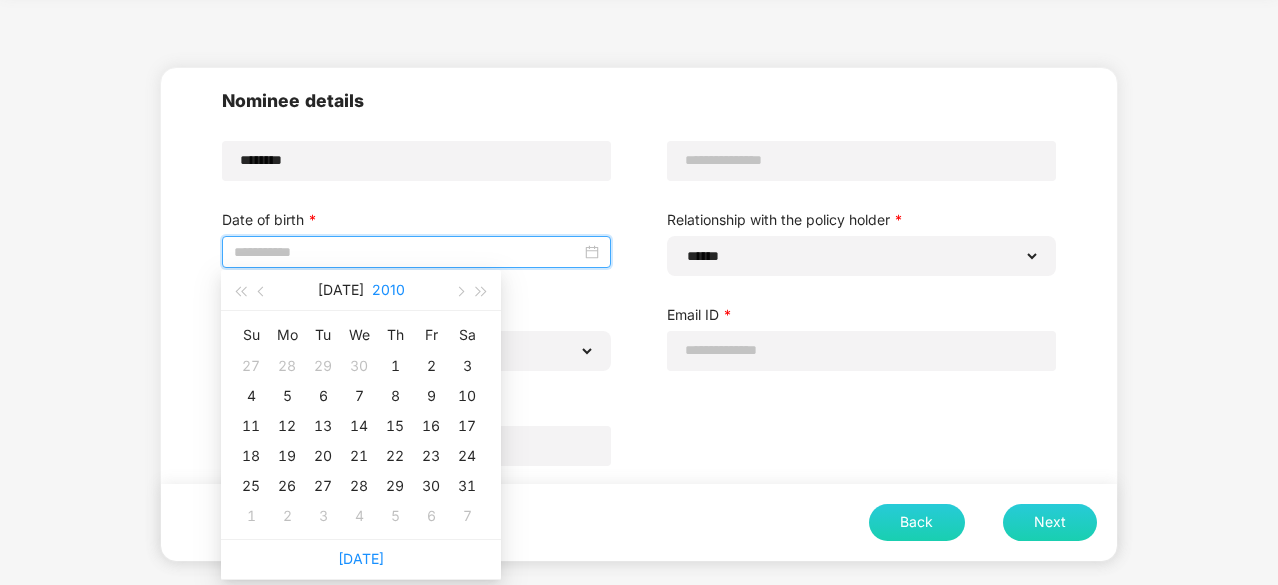 click on "2010" at bounding box center [388, 290] 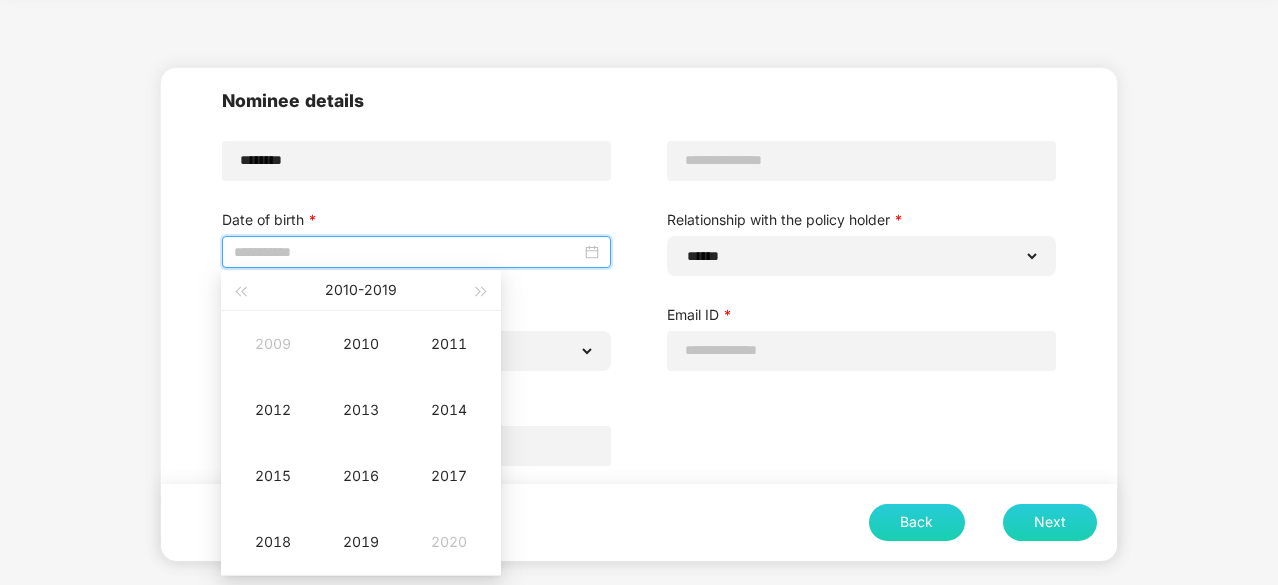 click on "[DATE] - [DATE]" at bounding box center (361, 290) 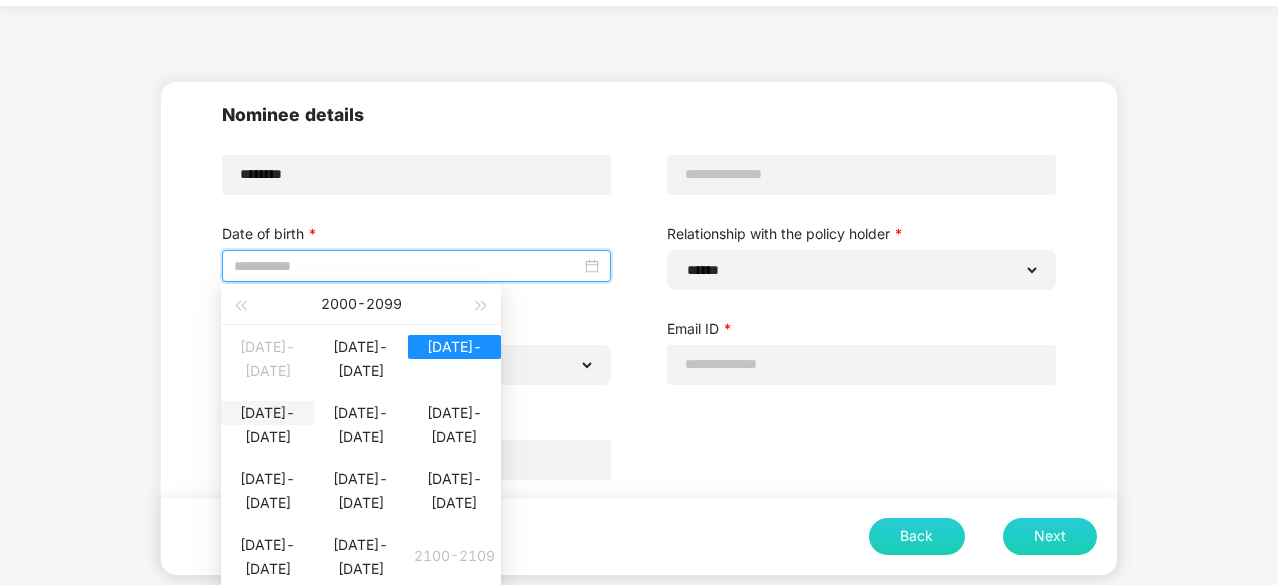 scroll, scrollTop: 80, scrollLeft: 0, axis: vertical 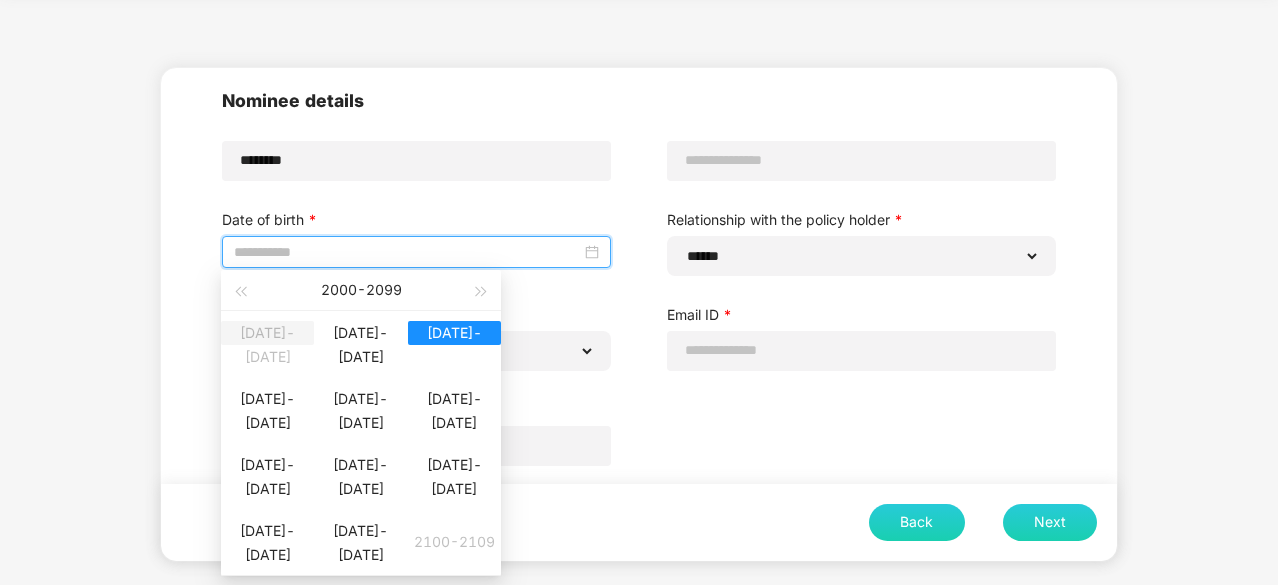 type on "**********" 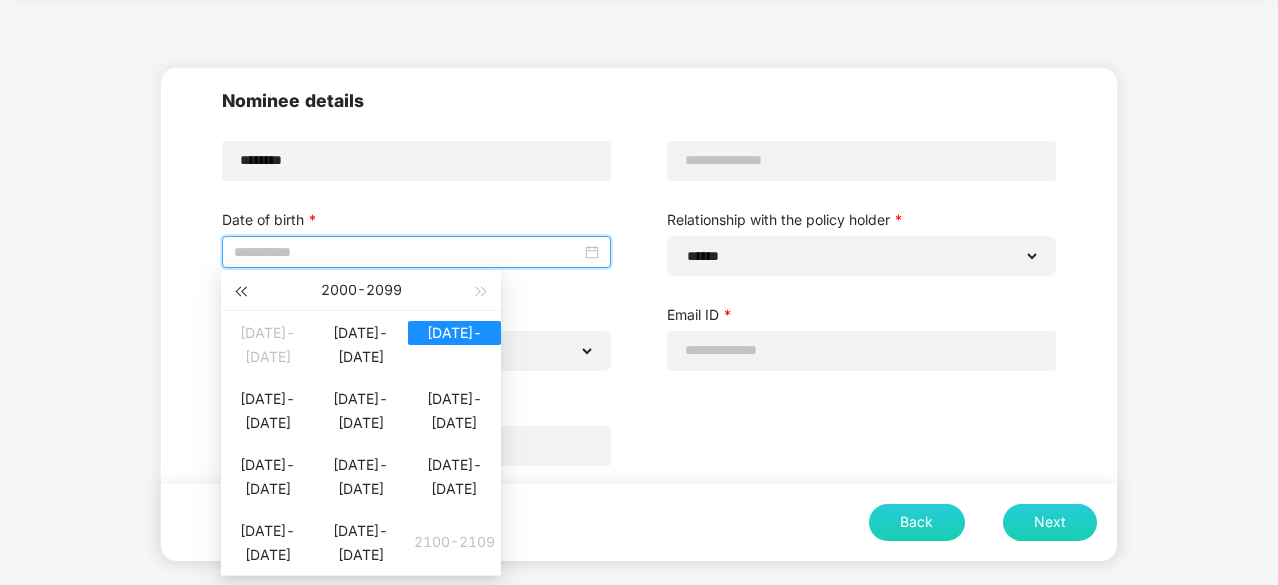 click at bounding box center [240, 292] 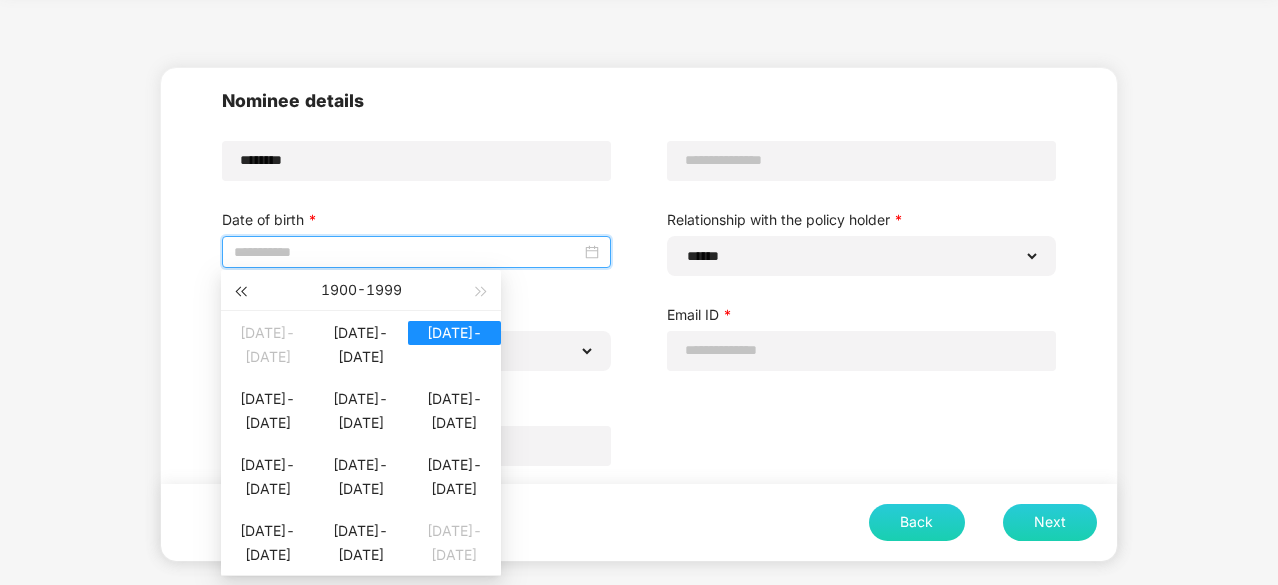 click at bounding box center (240, 292) 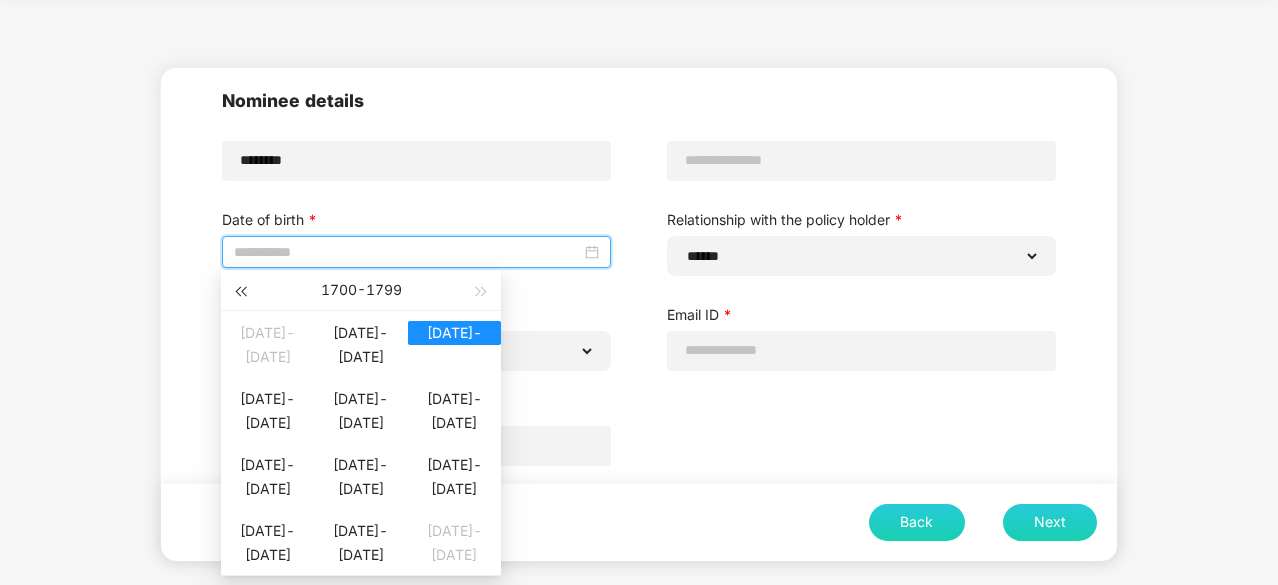 click at bounding box center [240, 292] 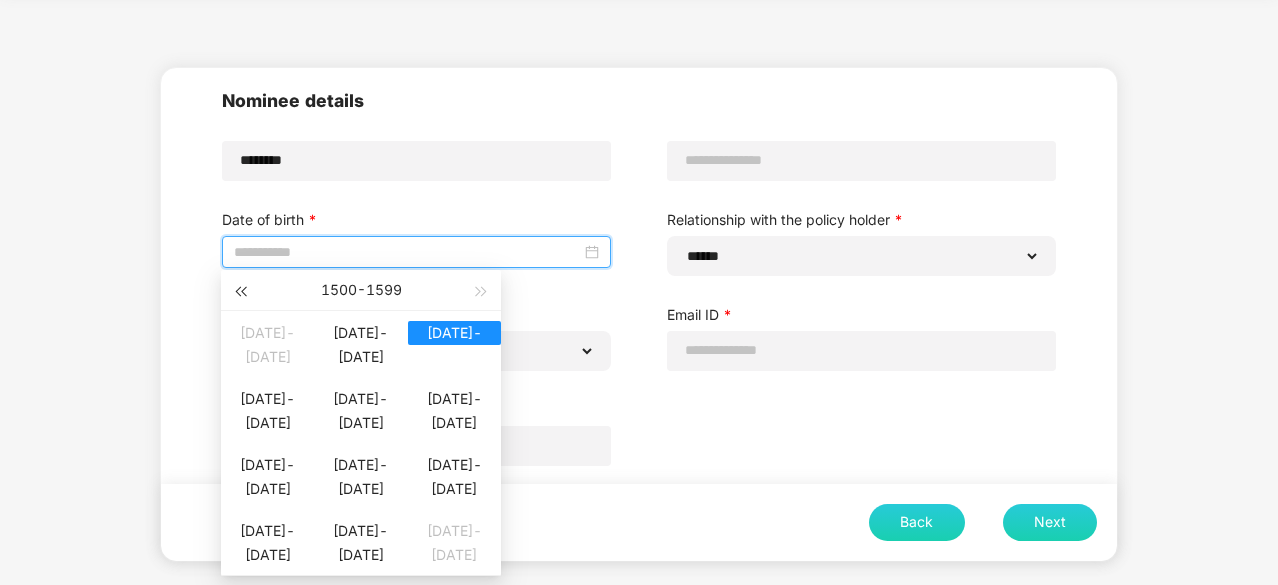 click at bounding box center [240, 292] 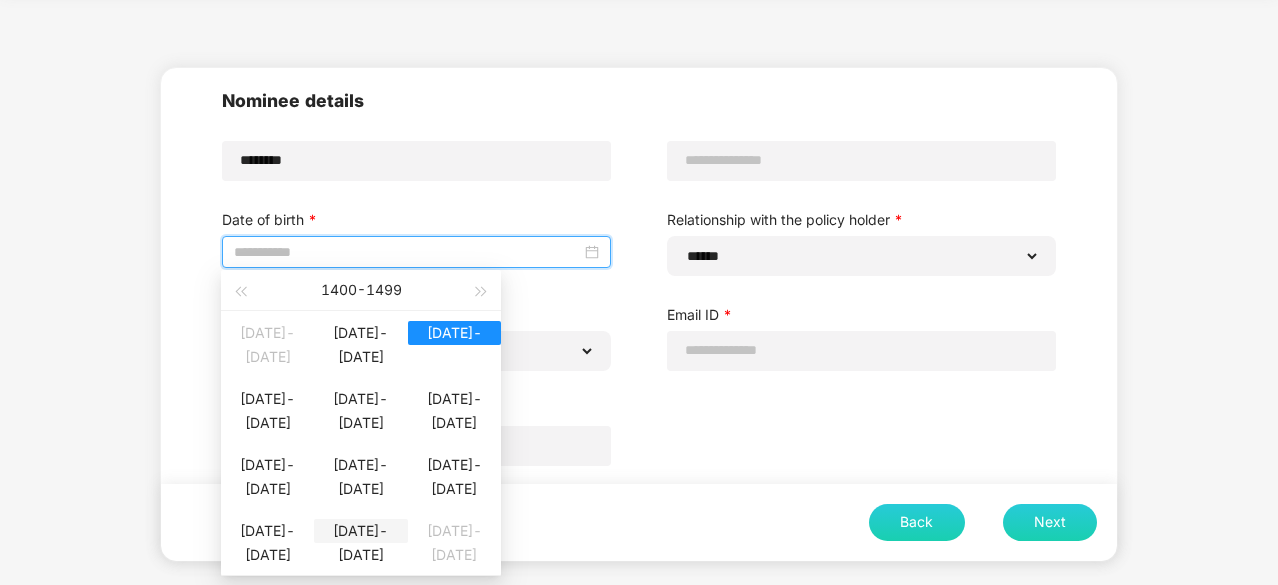 type on "**********" 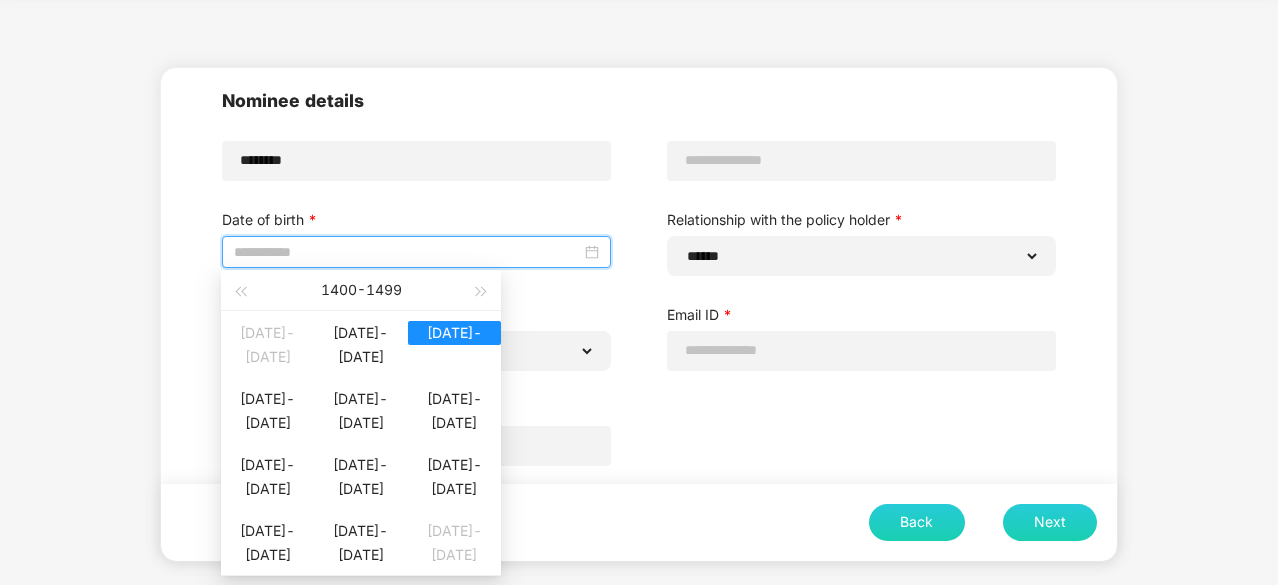type on "**********" 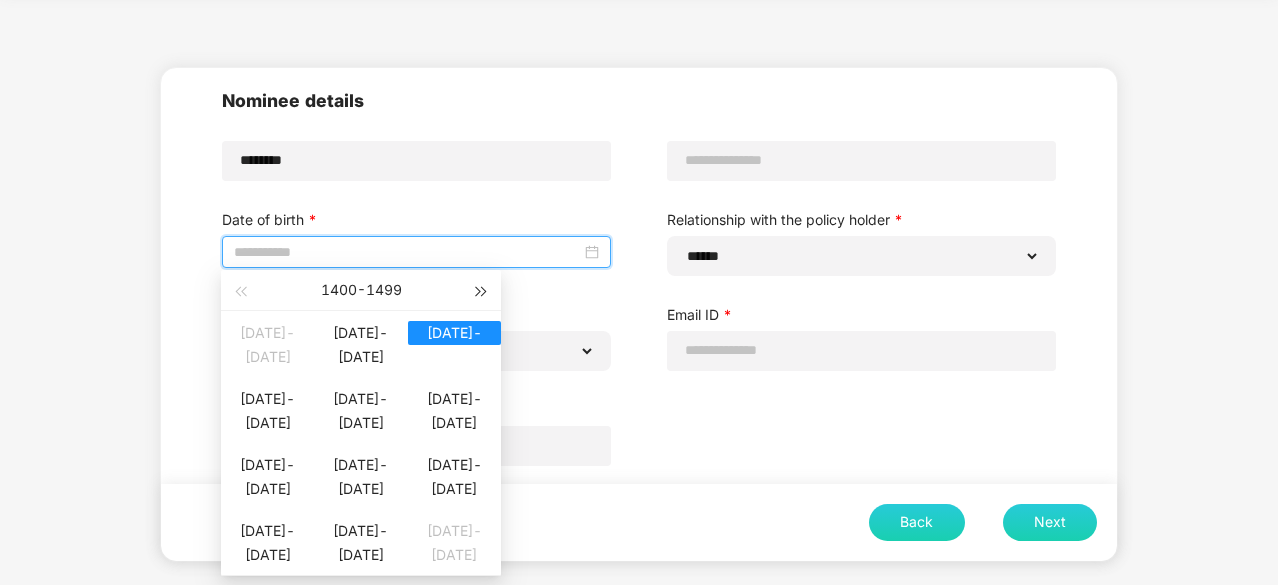 click at bounding box center [482, 292] 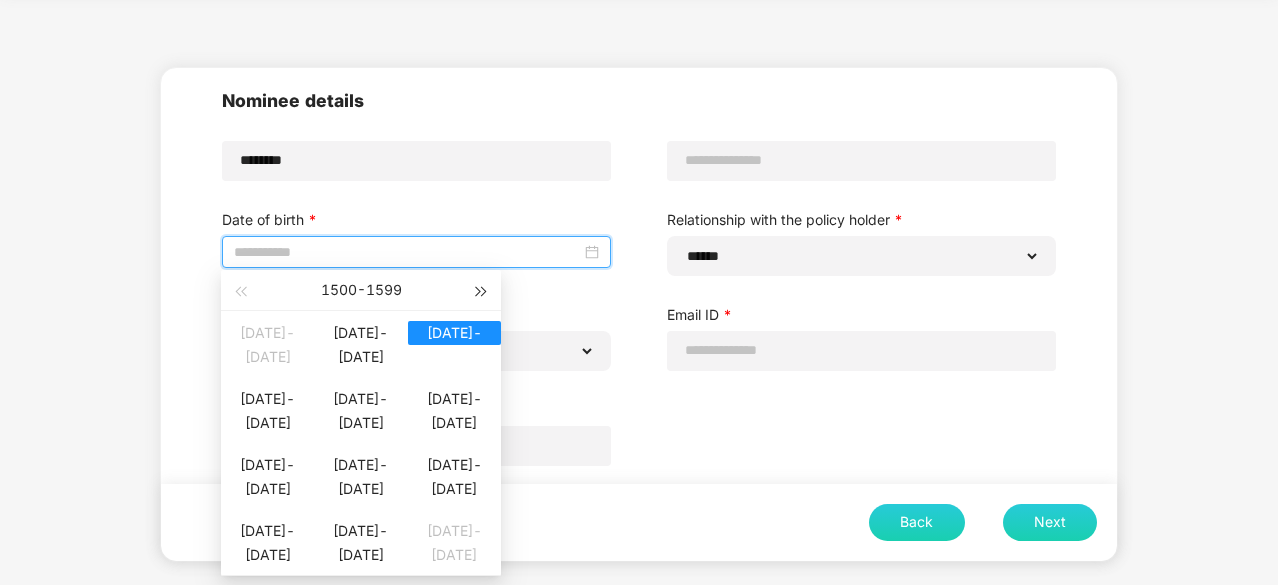 click at bounding box center [482, 292] 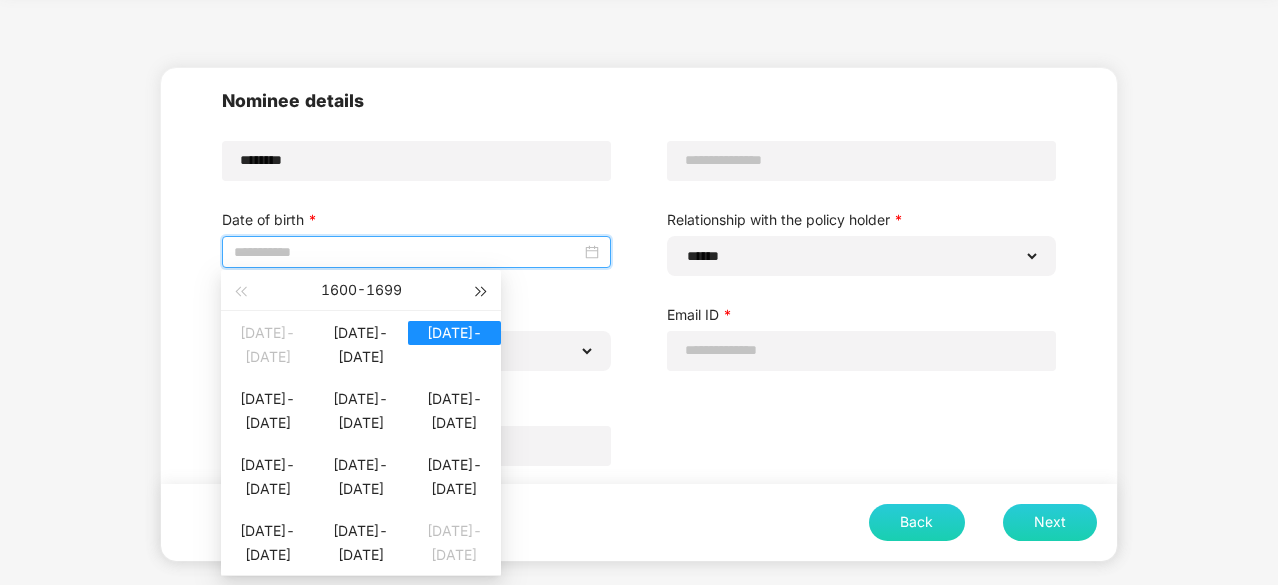 click at bounding box center [482, 292] 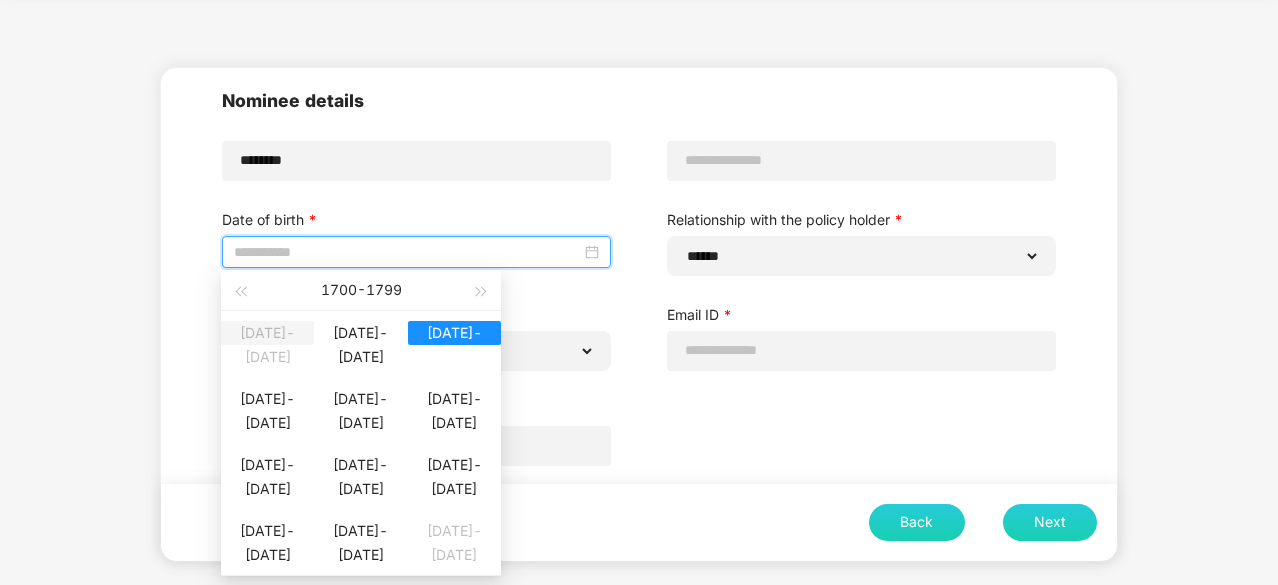 type on "**********" 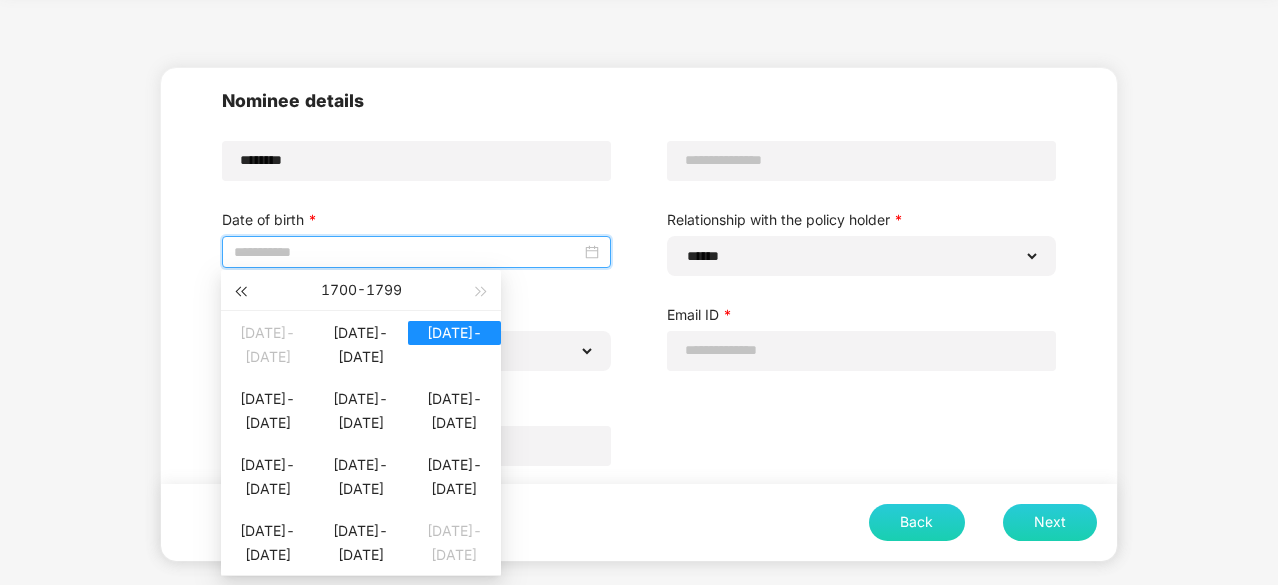 click at bounding box center (240, 292) 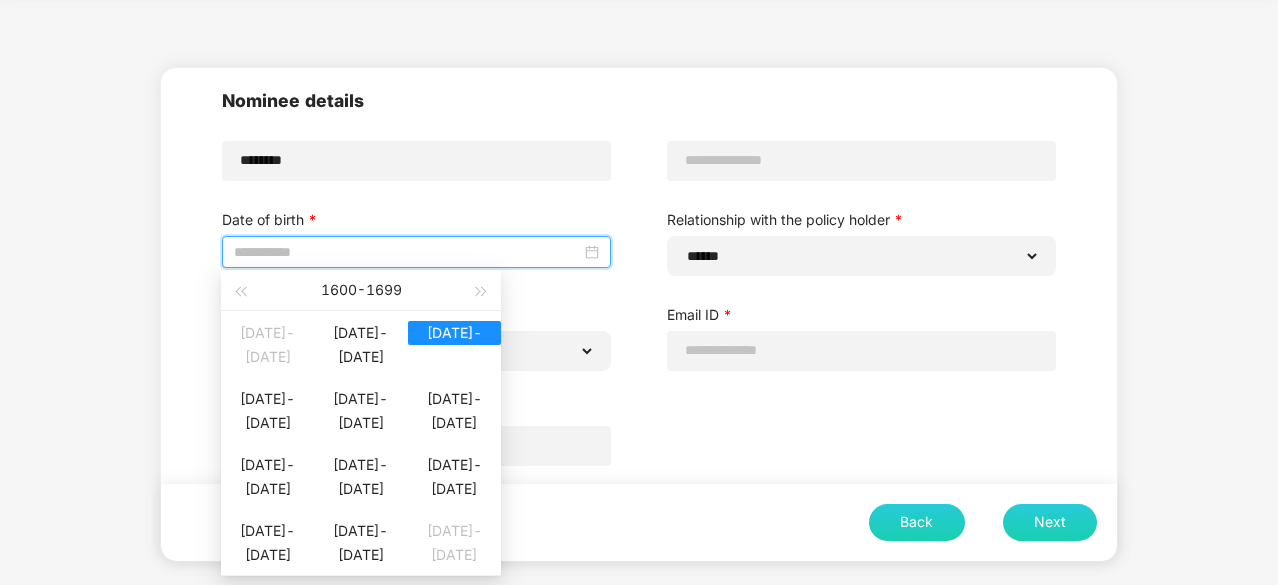 type on "**********" 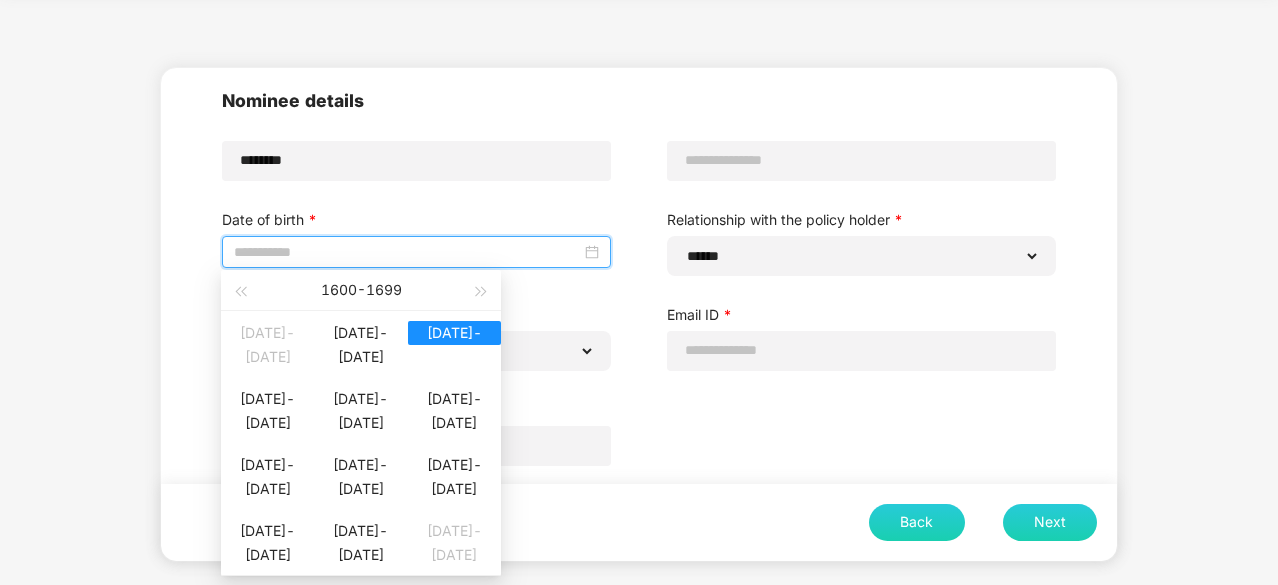 type on "**********" 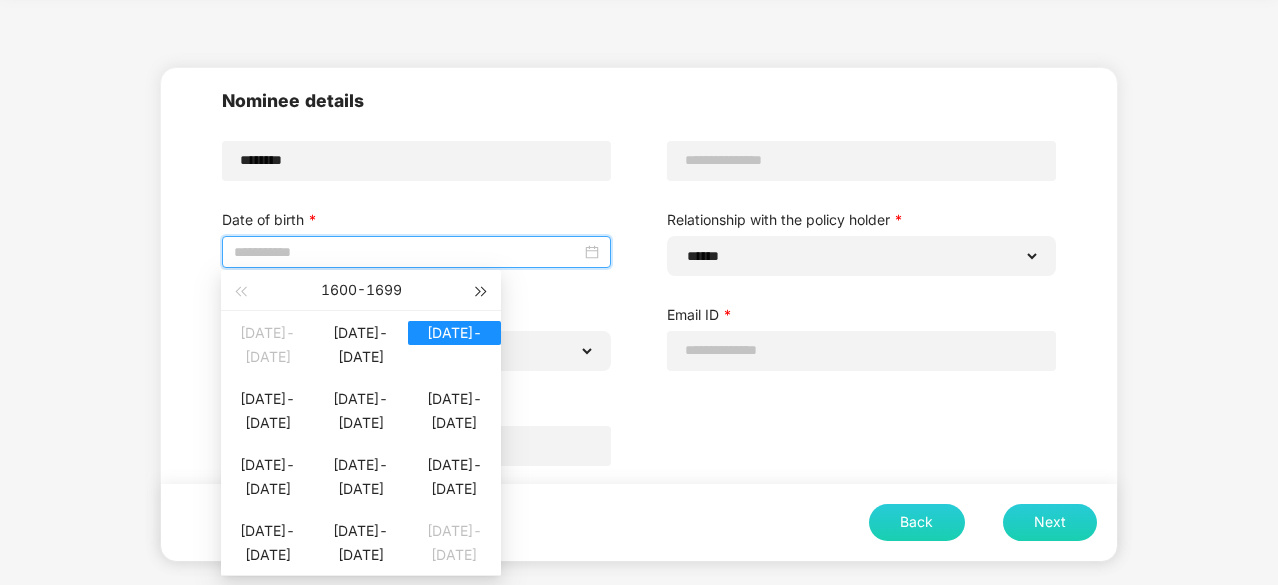 click at bounding box center (482, 290) 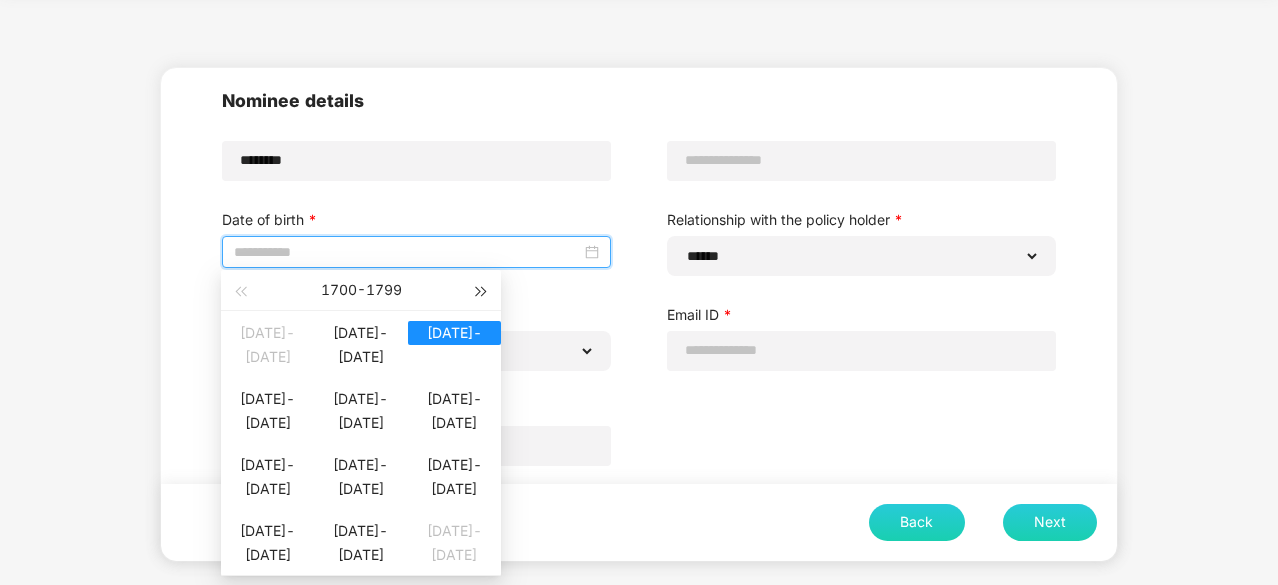 click at bounding box center [482, 290] 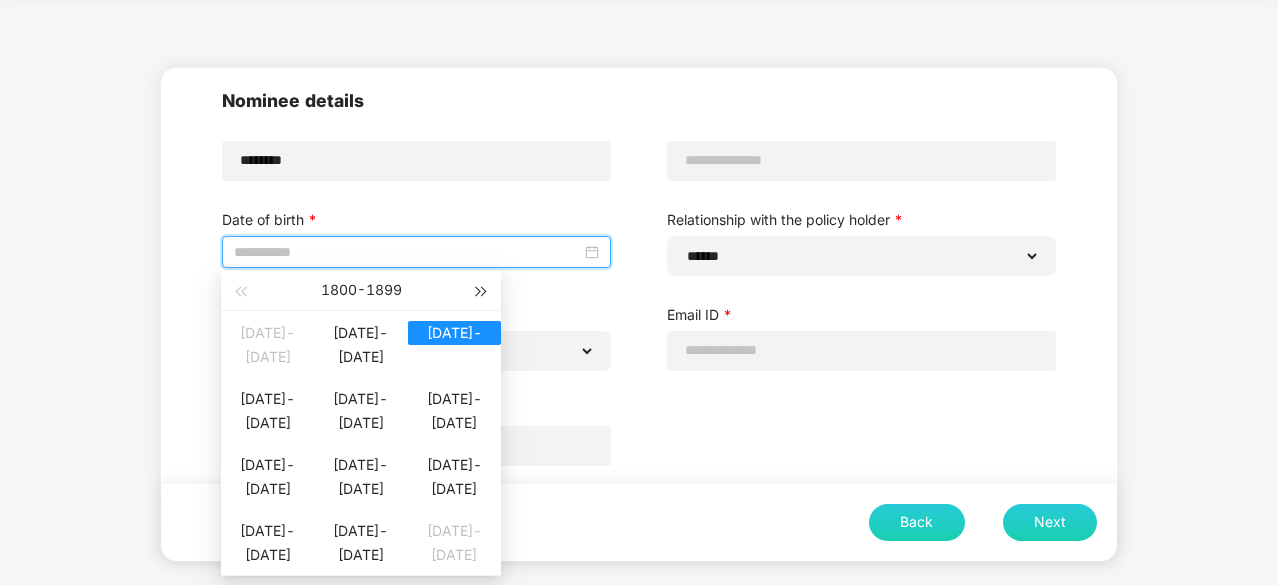 click at bounding box center [482, 290] 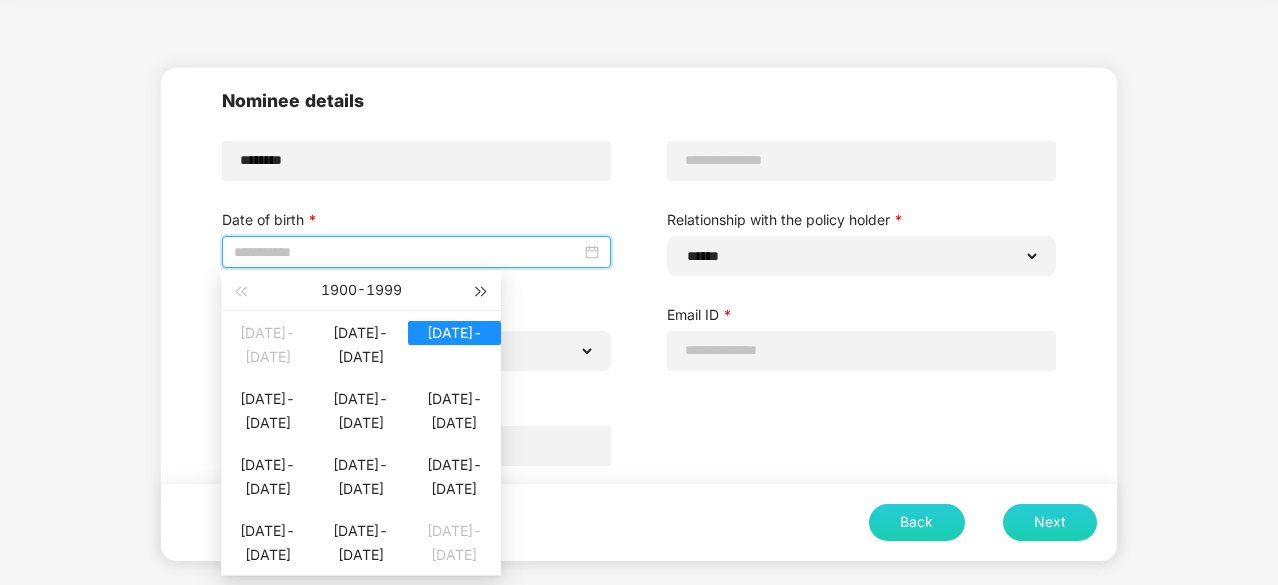click at bounding box center (482, 290) 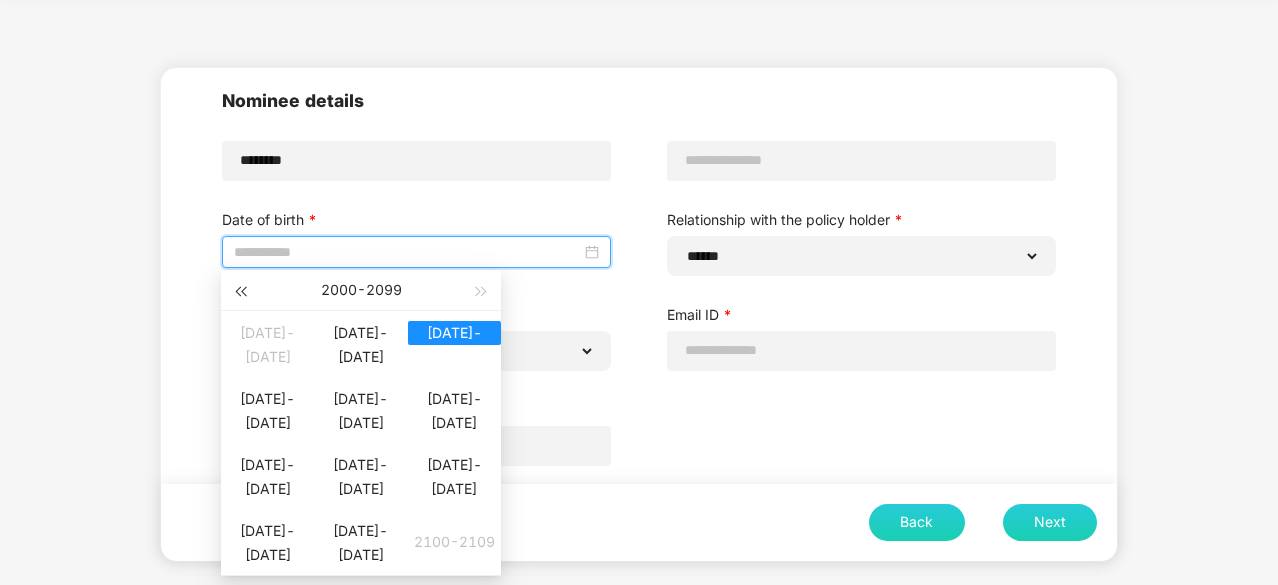 click at bounding box center [240, 290] 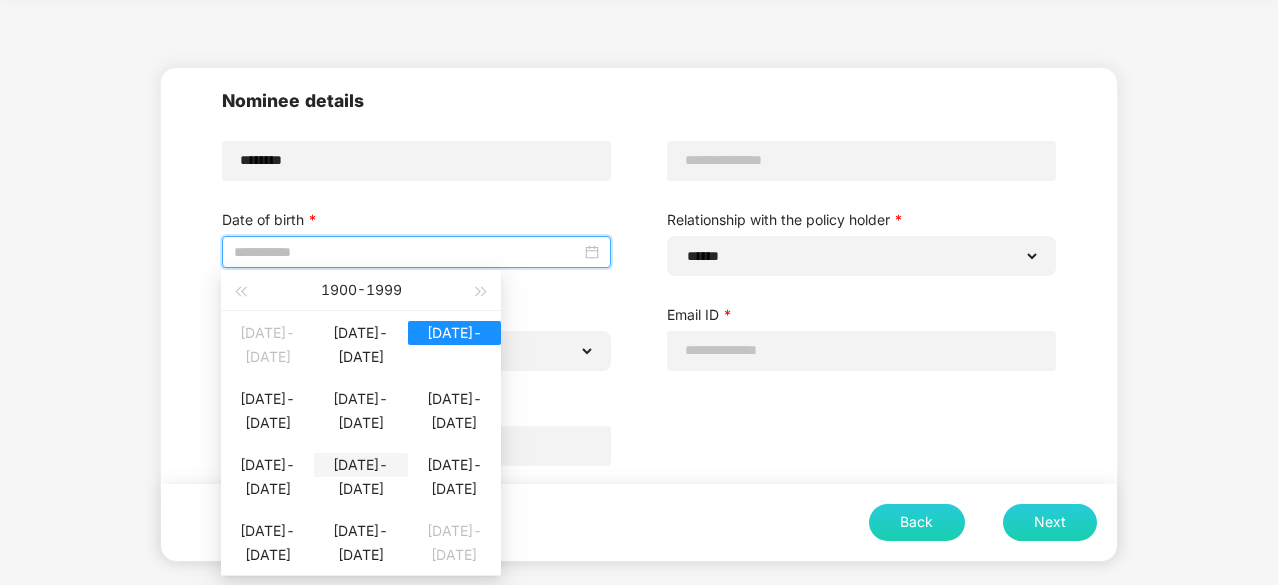 type on "**********" 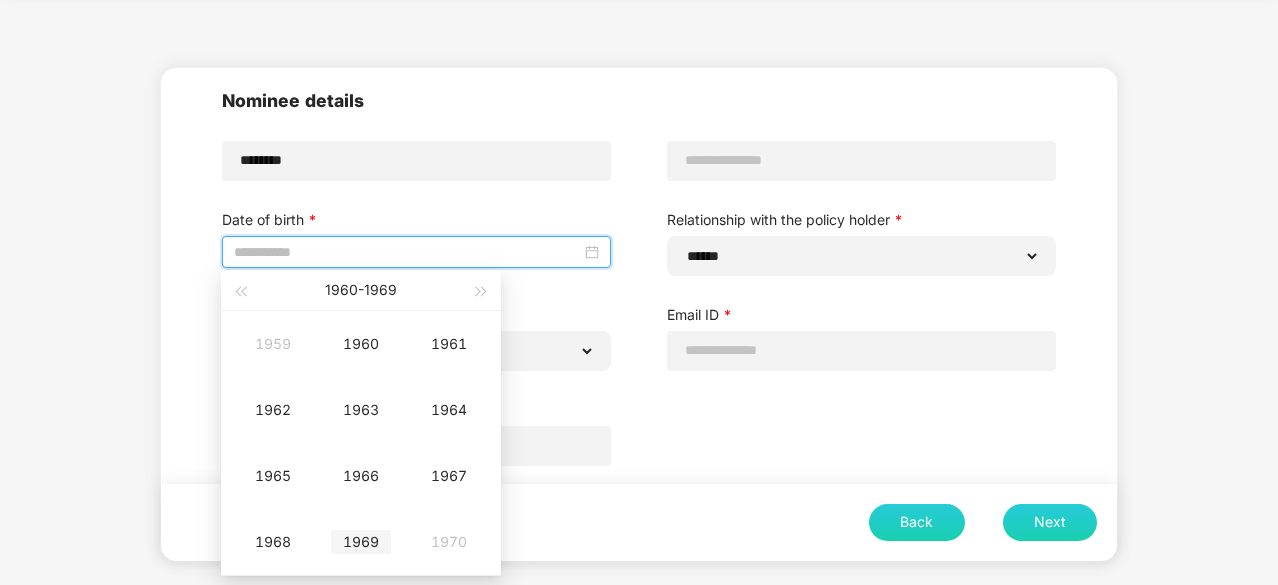 type on "**********" 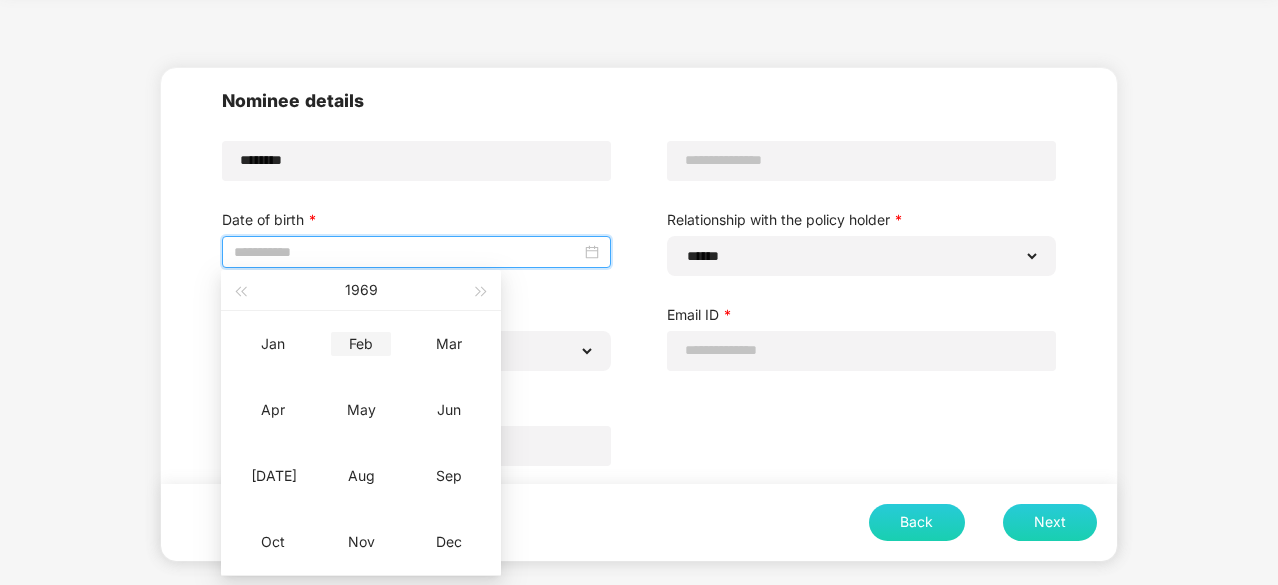 type on "**********" 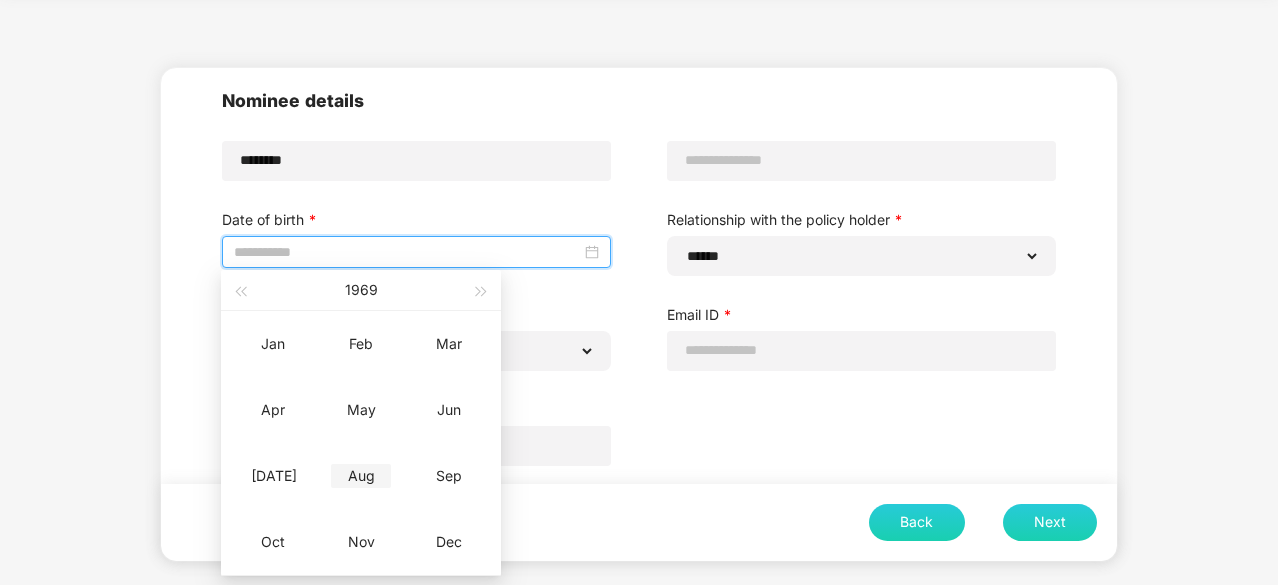 type on "**********" 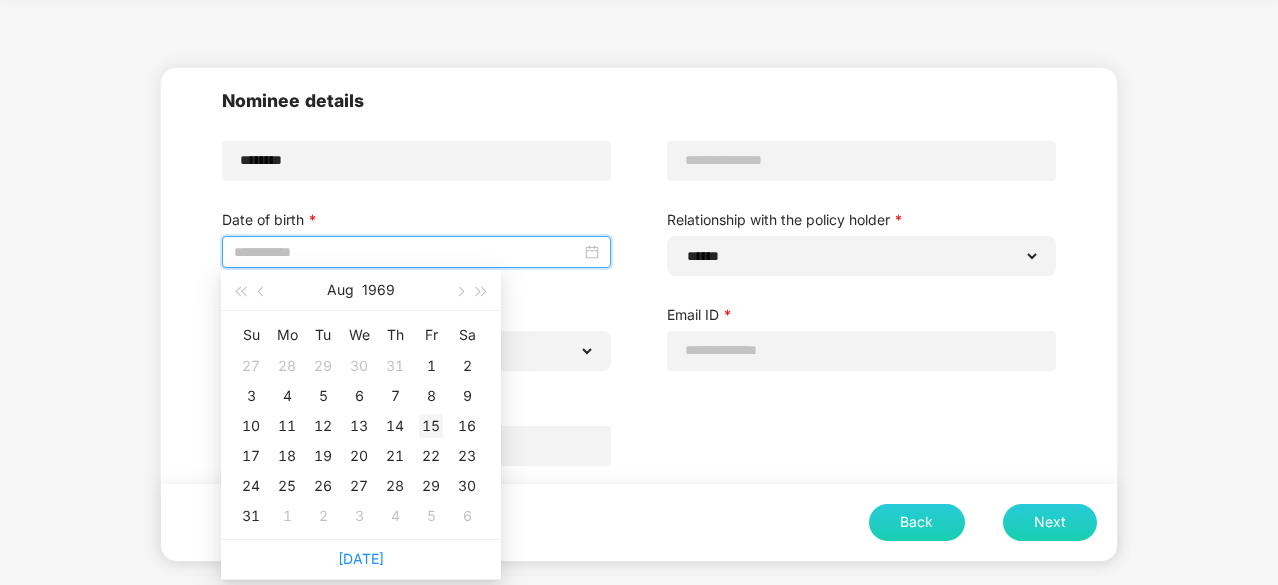type on "**********" 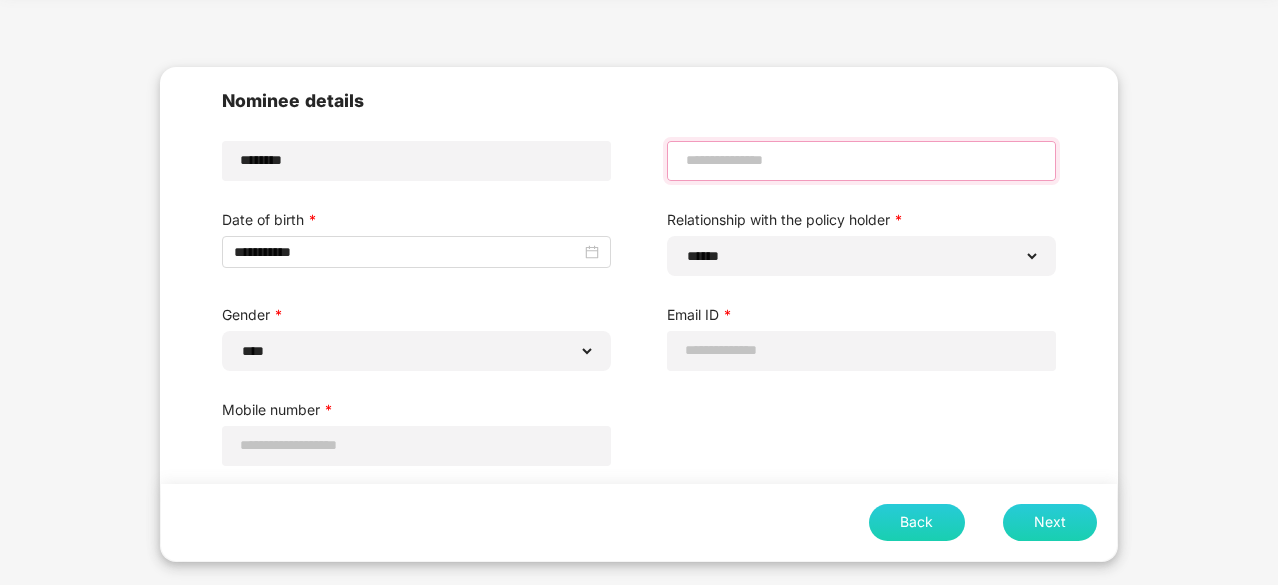 click at bounding box center [861, 160] 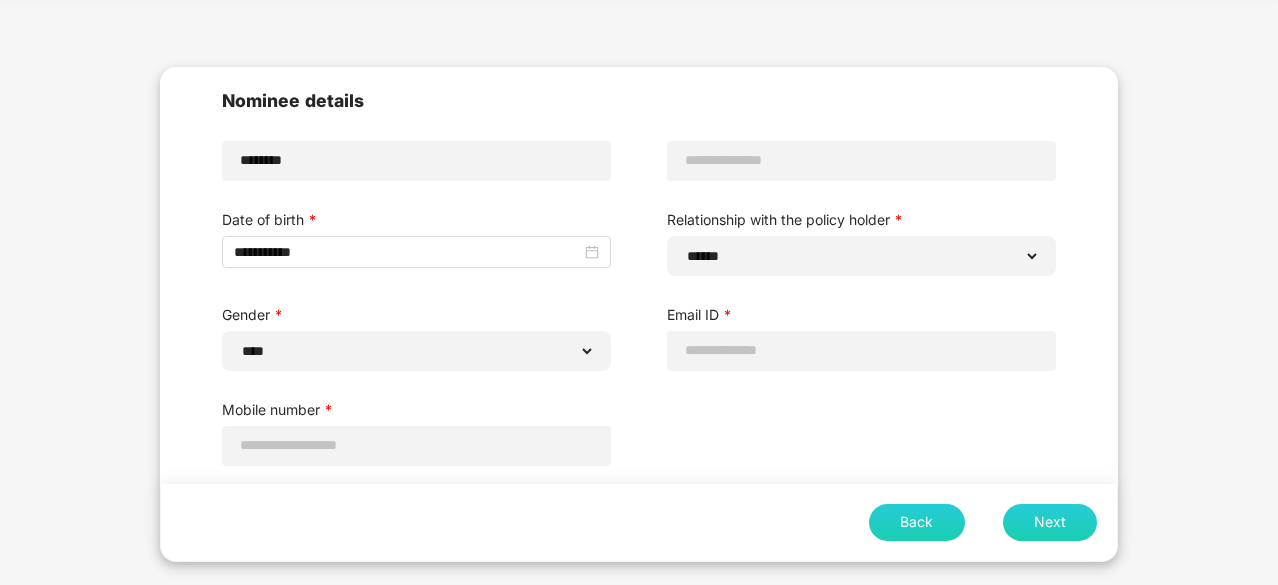 click on "**********" at bounding box center [639, 280] 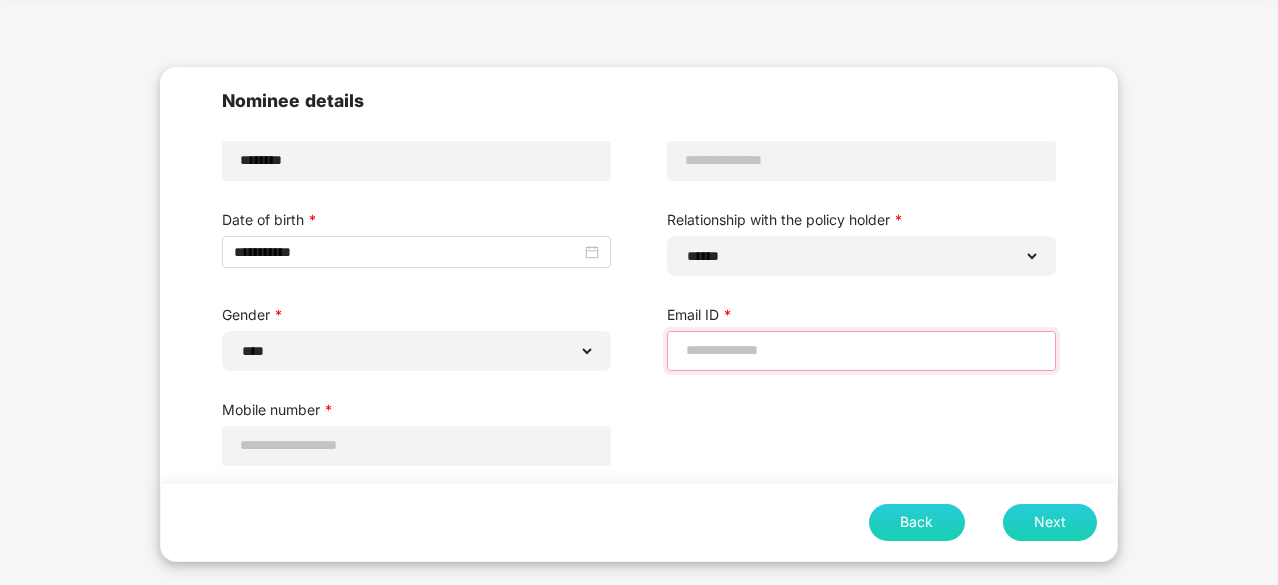 click at bounding box center [861, 350] 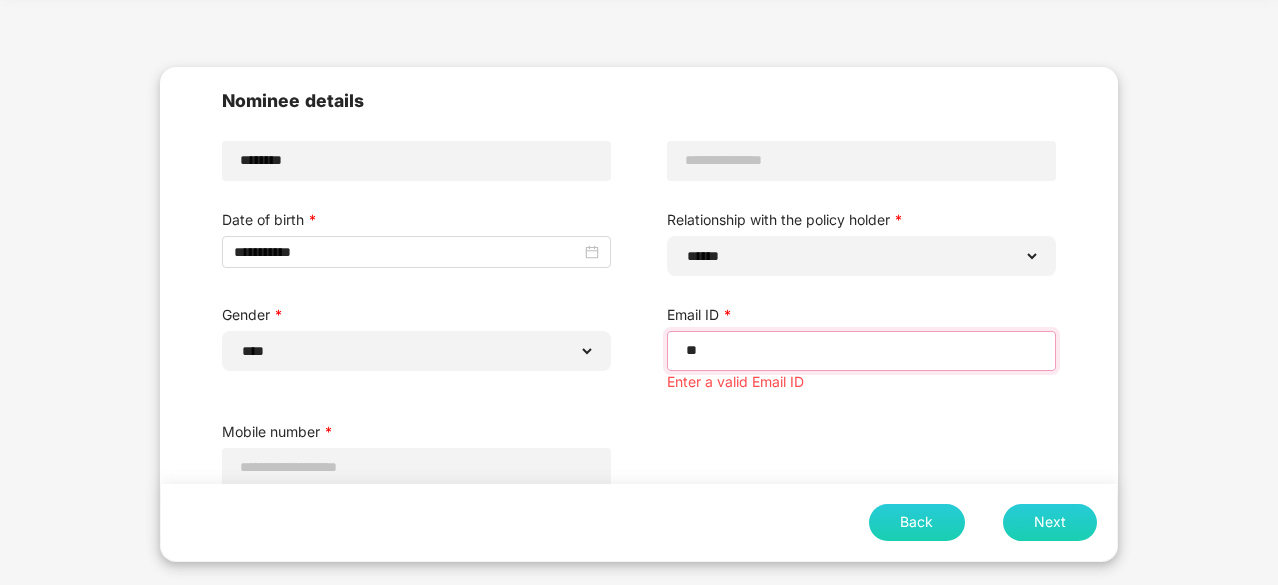 type on "*" 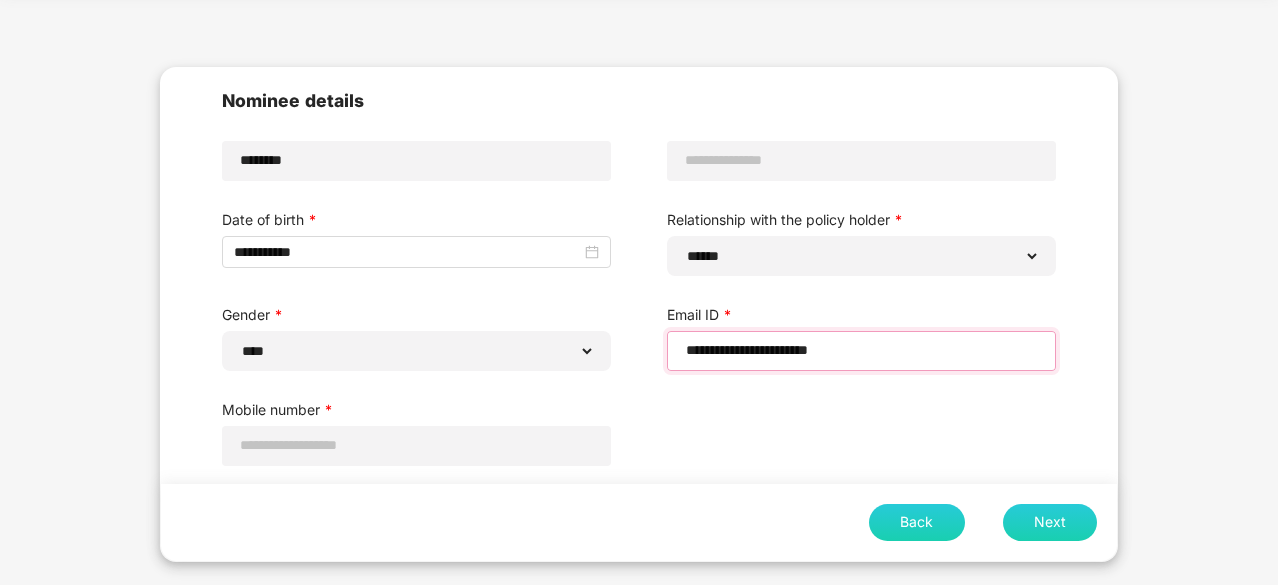type on "**********" 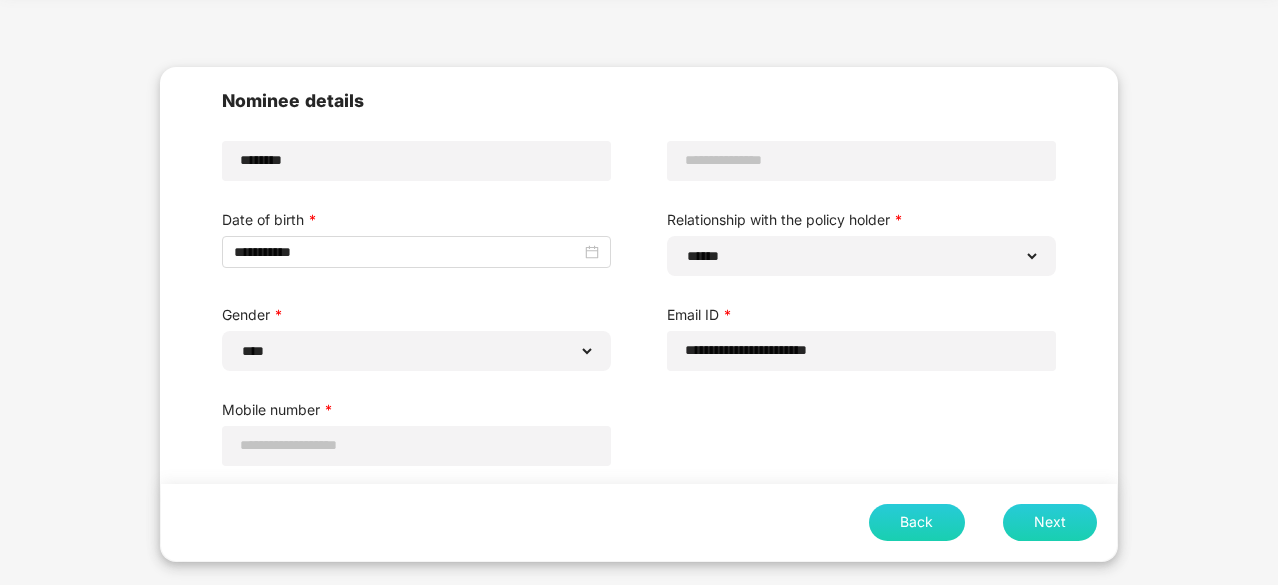 click on "Next" at bounding box center (1050, 522) 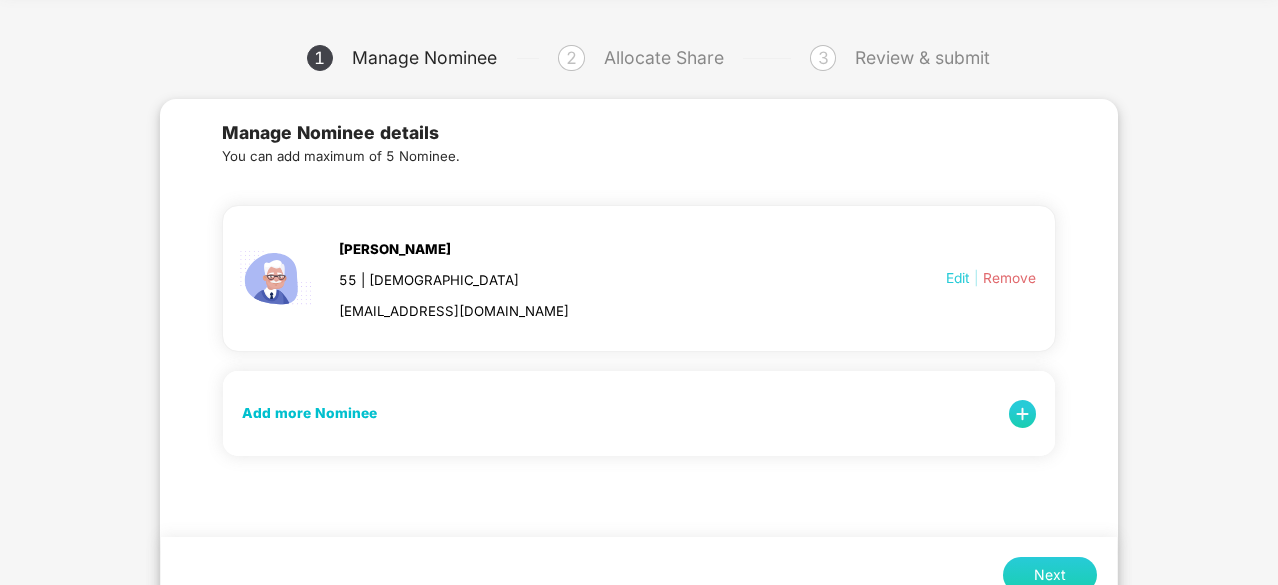 click at bounding box center [1023, 414] 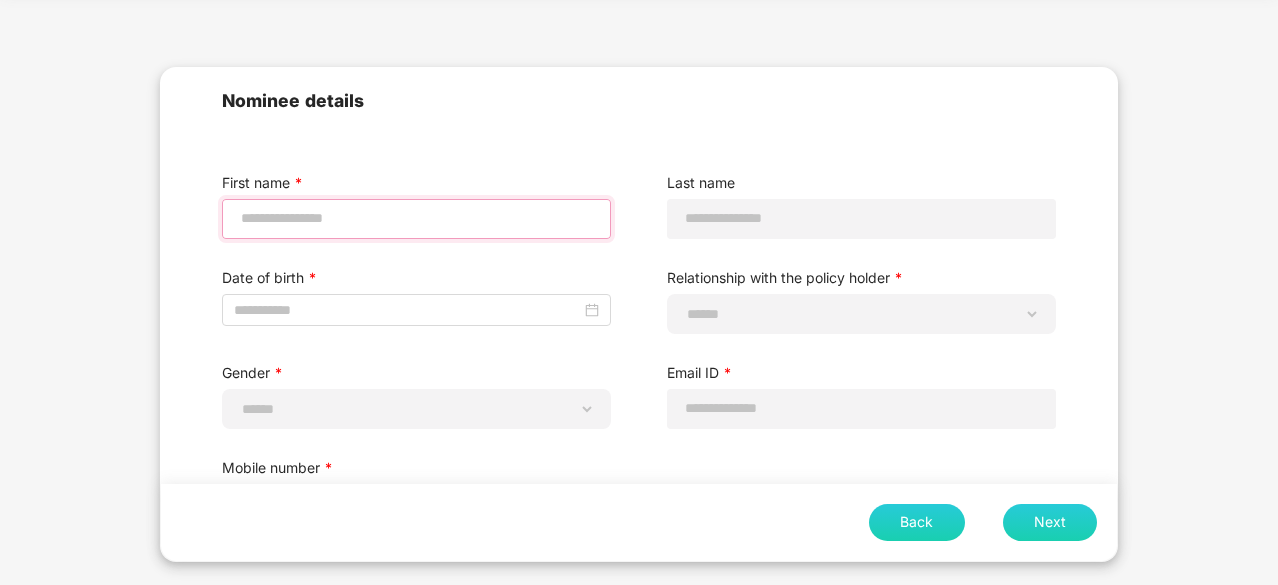 click at bounding box center [416, 218] 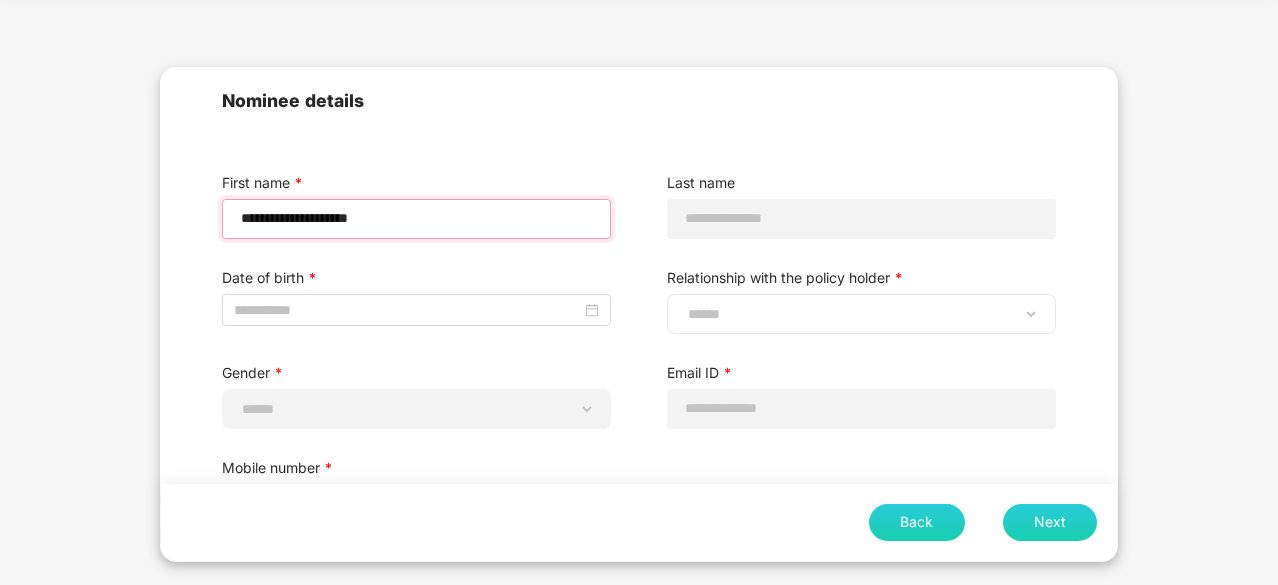 type on "**********" 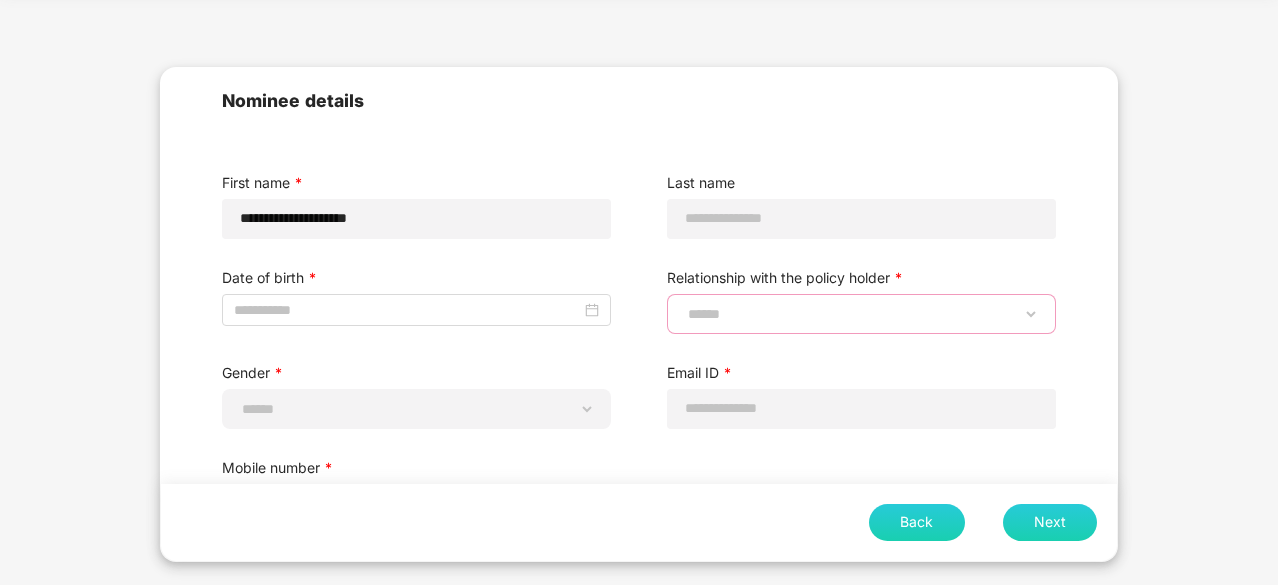 click on "**********" at bounding box center (861, 314) 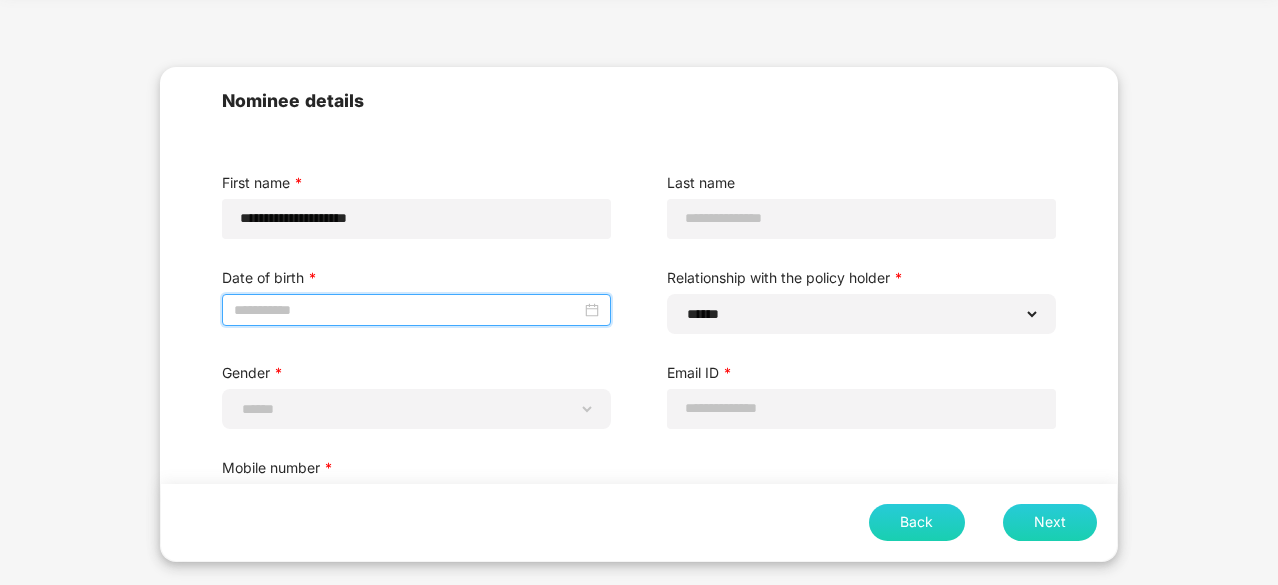 click at bounding box center (407, 310) 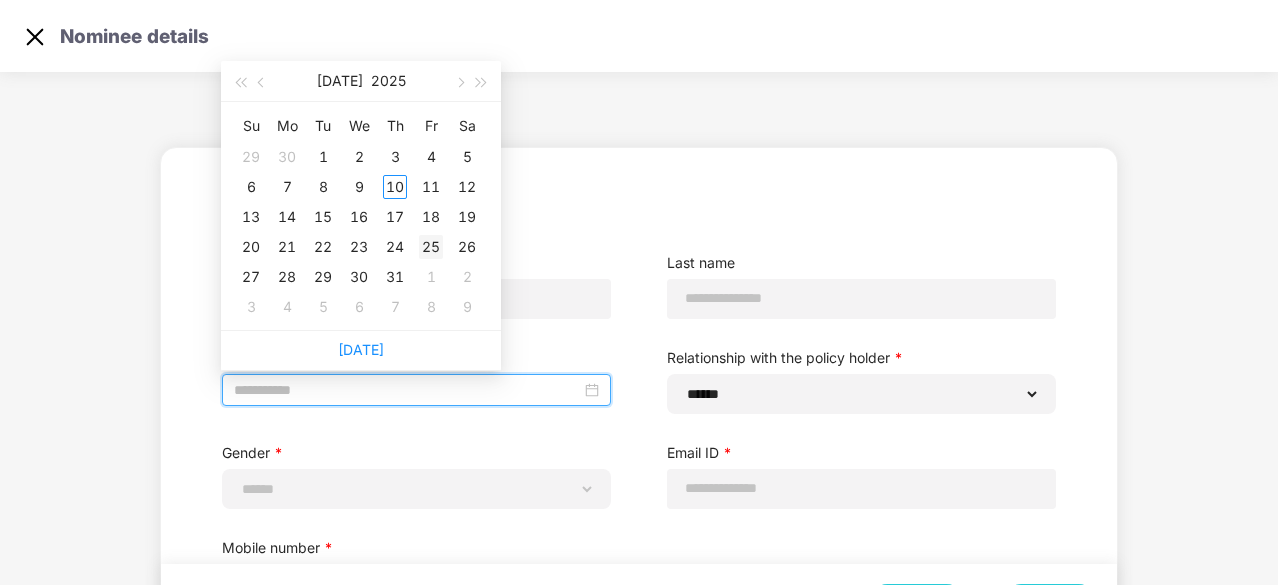 scroll, scrollTop: 0, scrollLeft: 0, axis: both 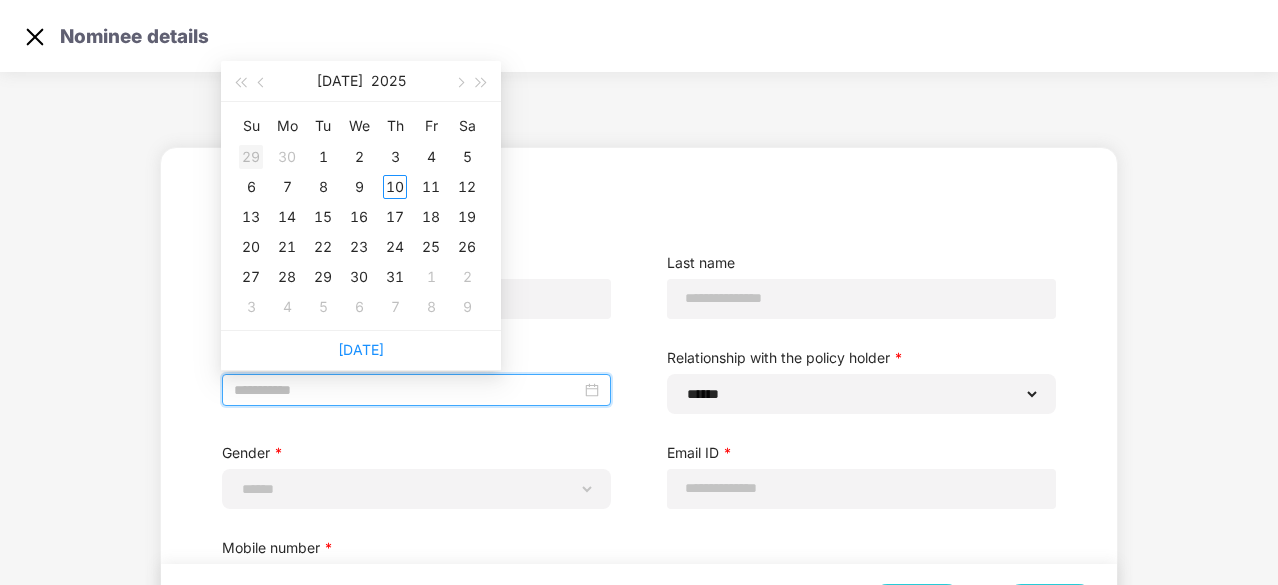 type on "**********" 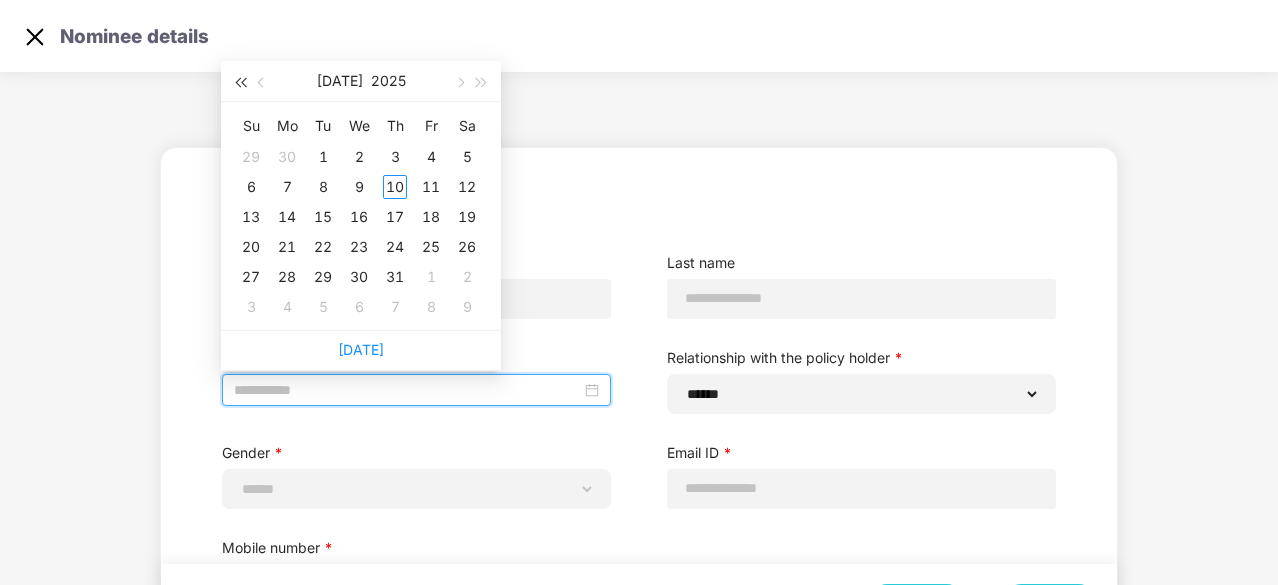click at bounding box center (240, 83) 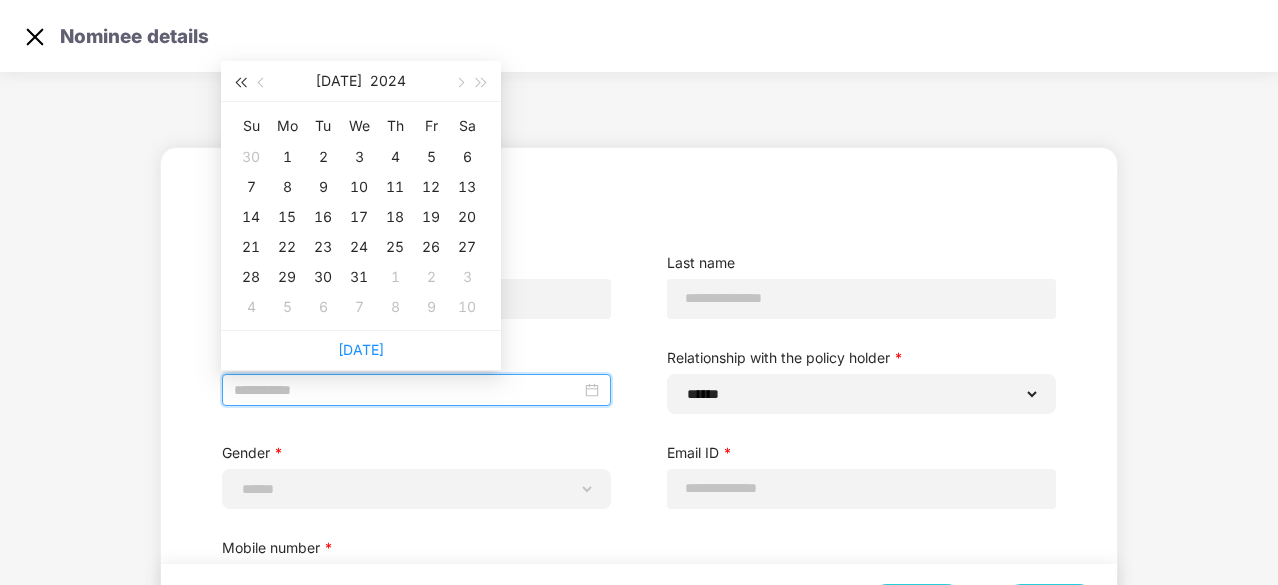 click at bounding box center [240, 83] 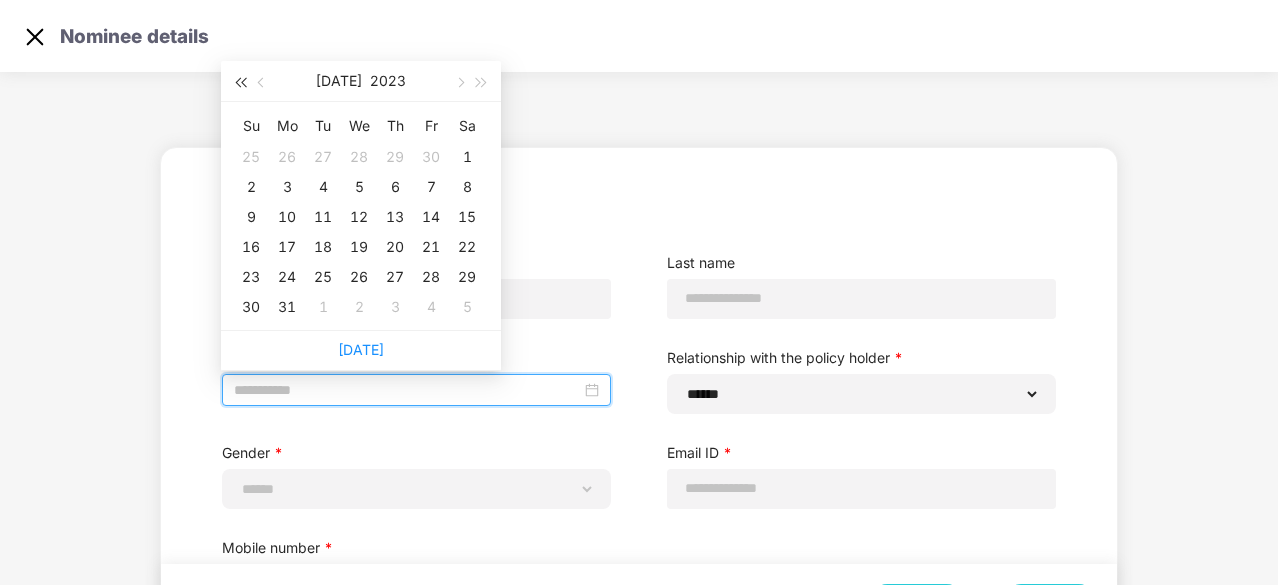 click at bounding box center [240, 83] 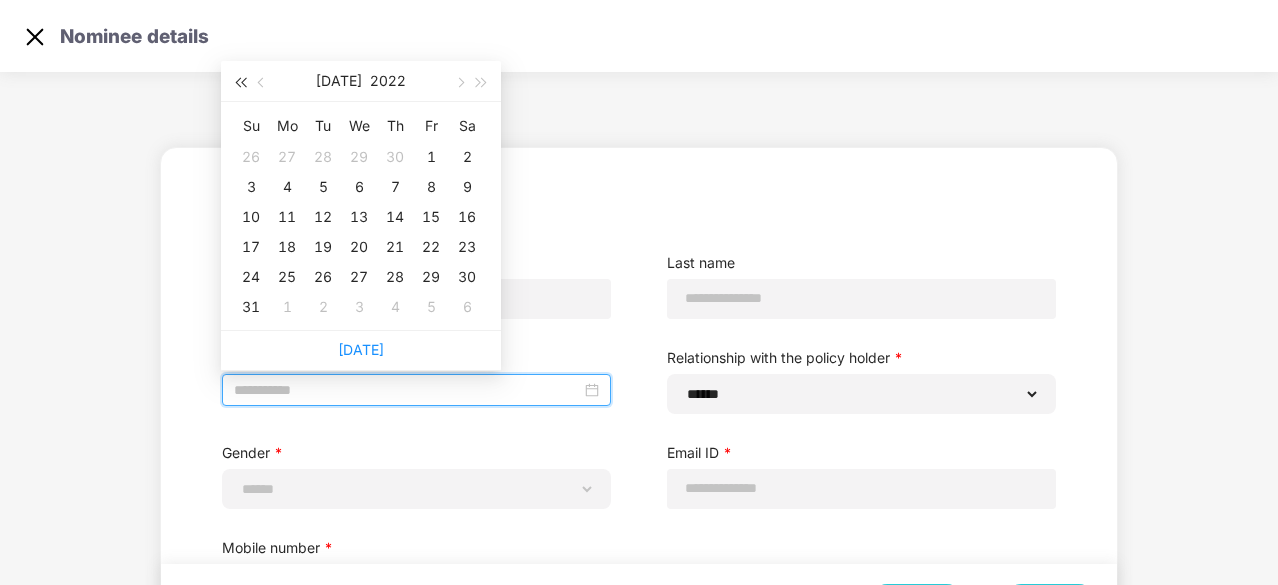 click at bounding box center [240, 83] 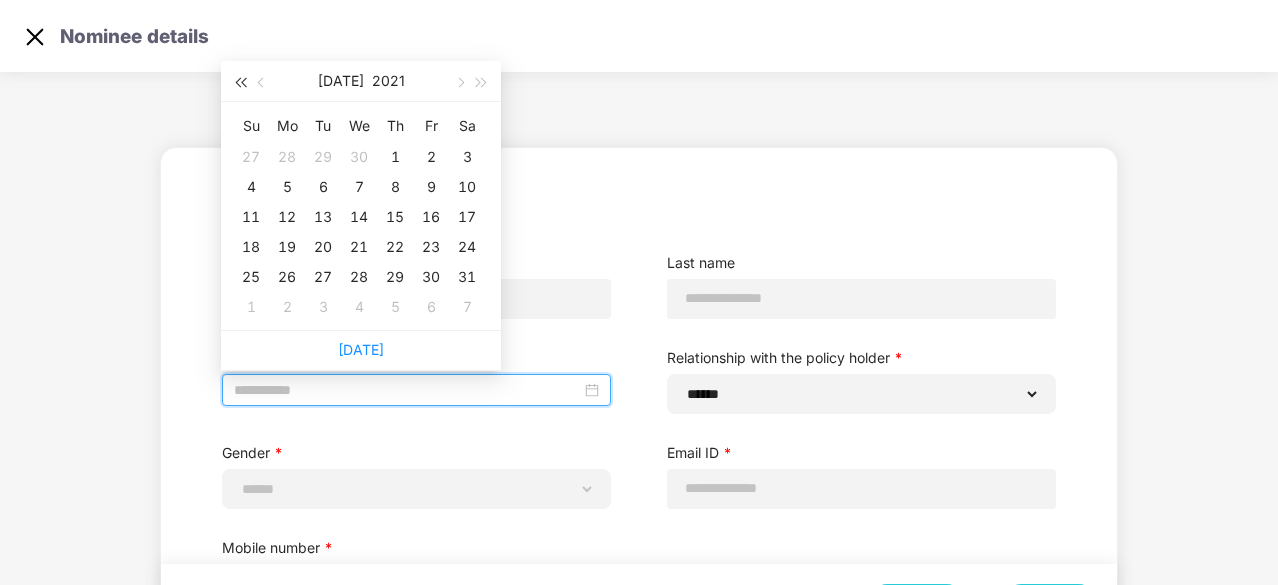 click at bounding box center (240, 83) 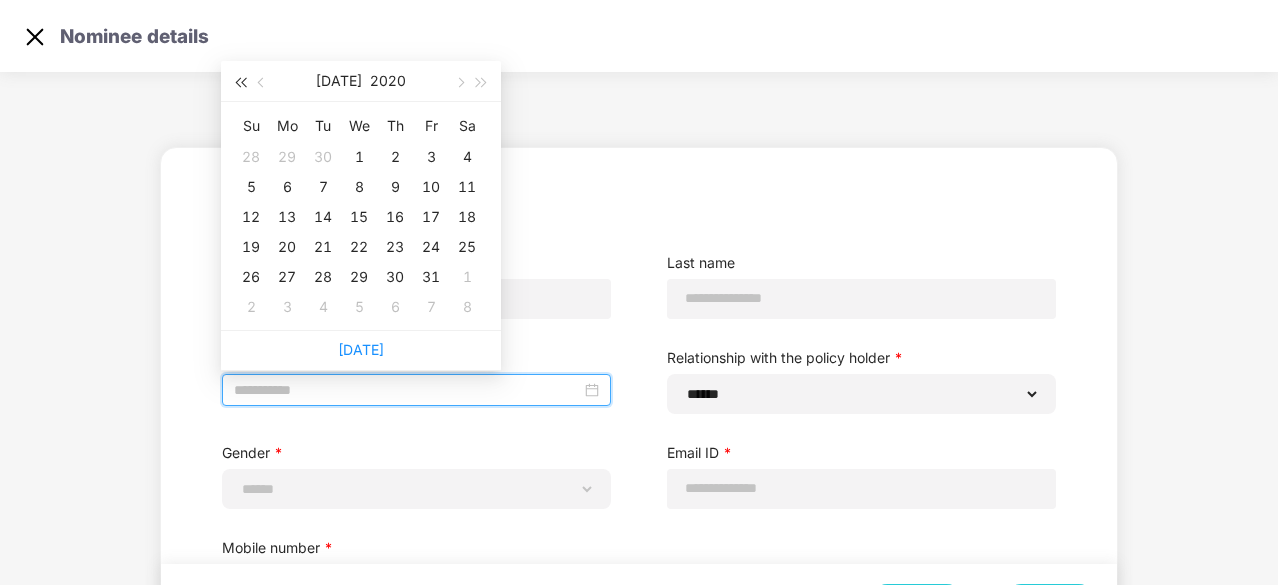 click at bounding box center (240, 83) 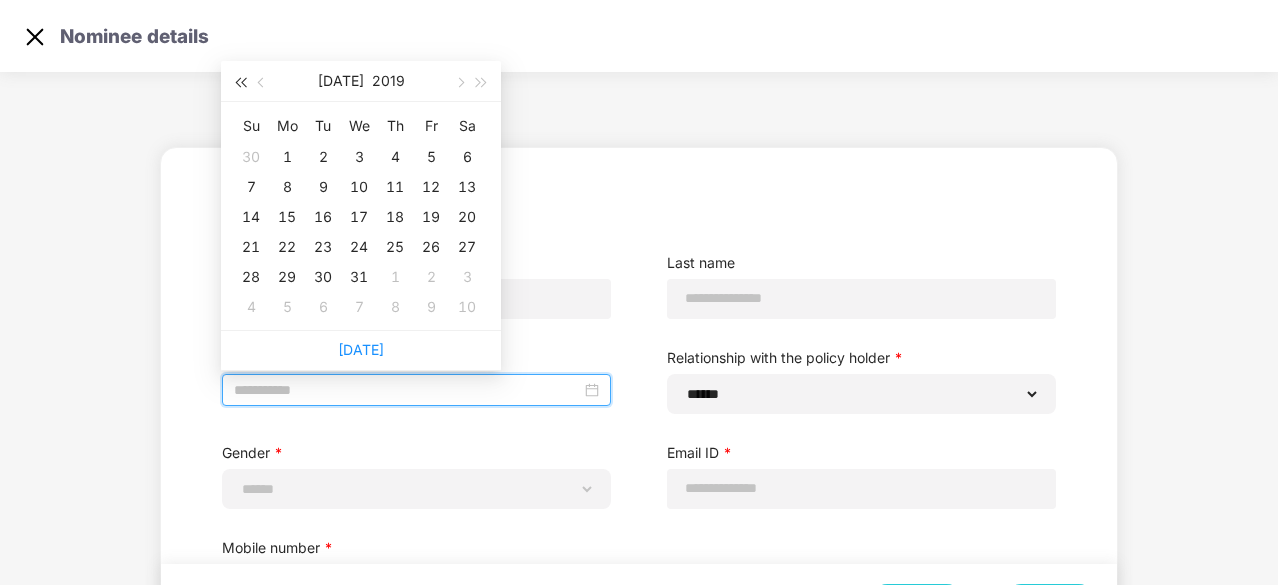 click at bounding box center [240, 83] 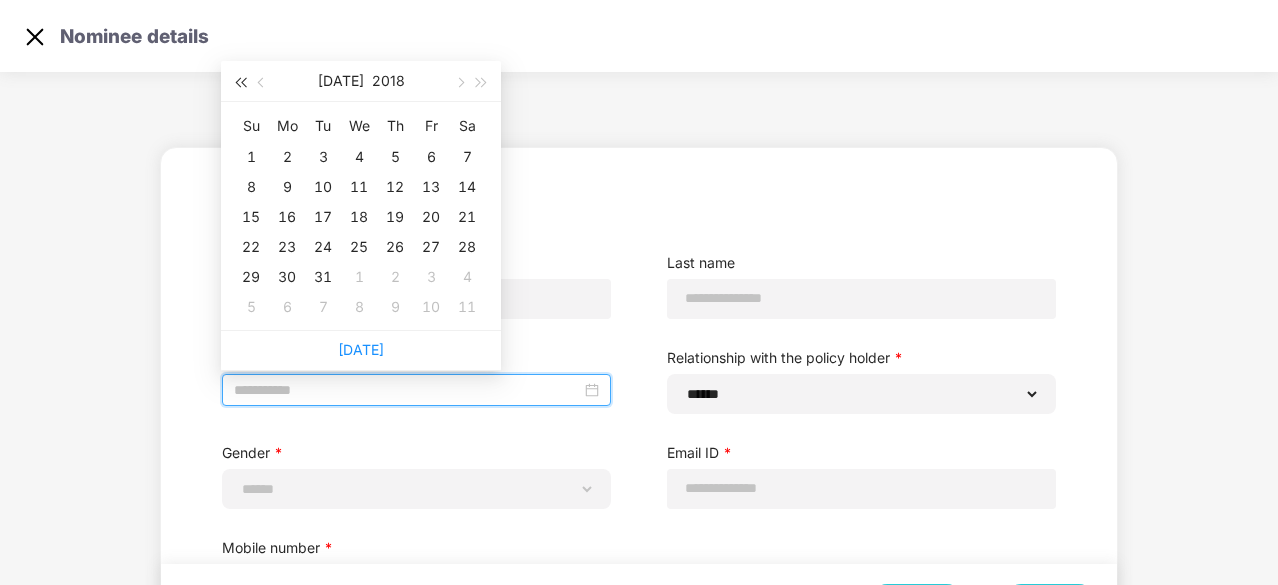 click at bounding box center (240, 83) 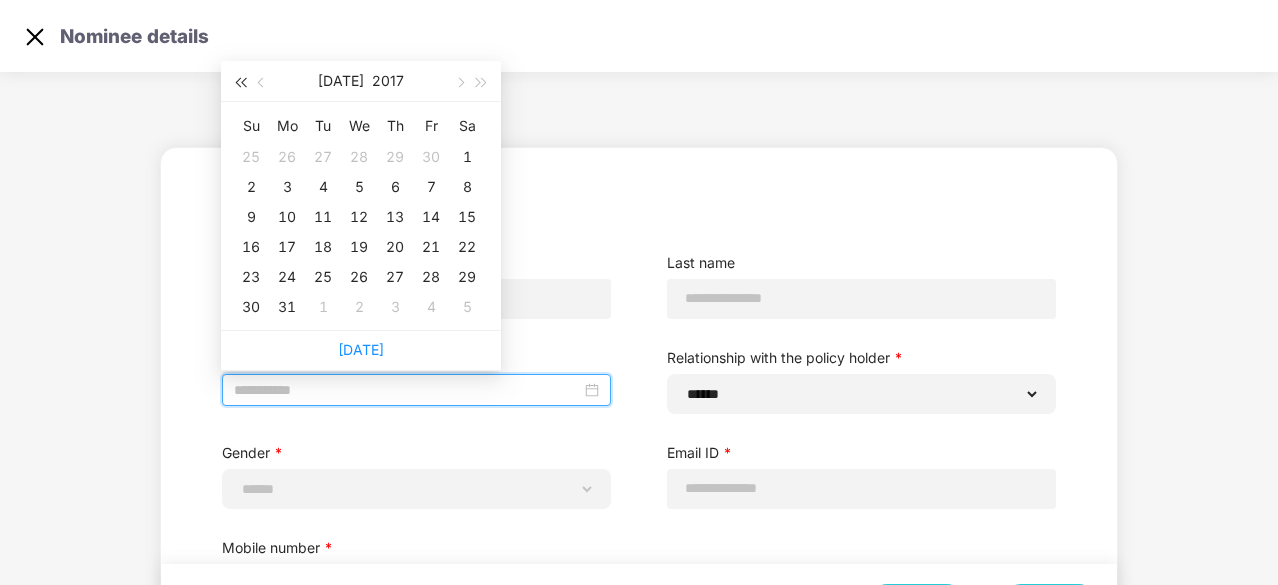 click at bounding box center [240, 83] 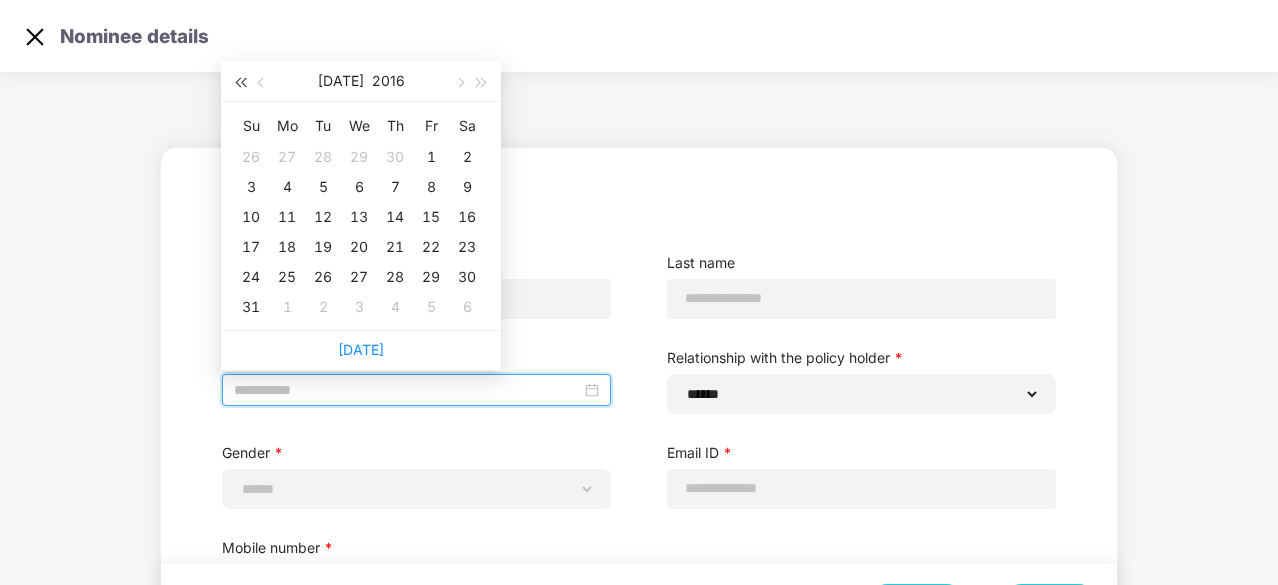 click at bounding box center [240, 83] 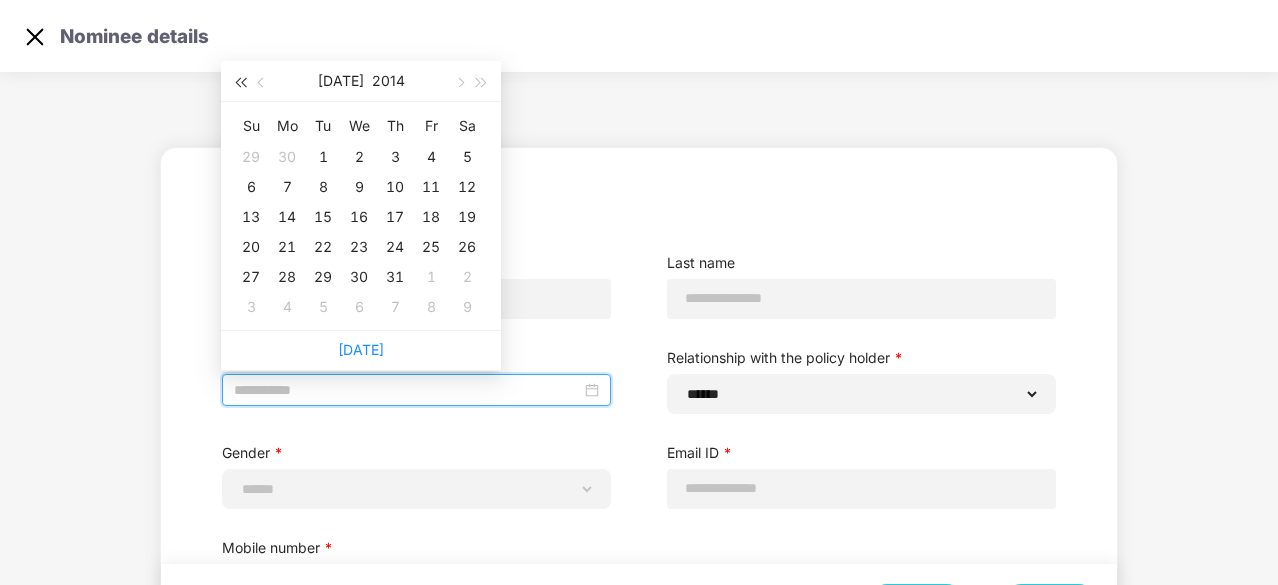 click at bounding box center (240, 83) 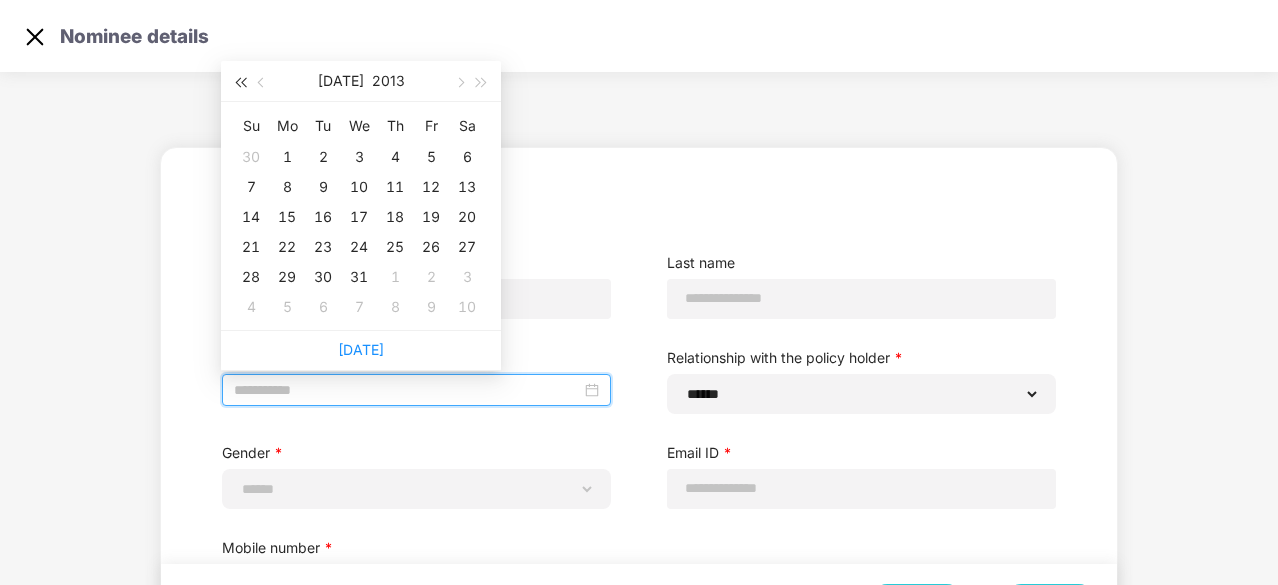 click at bounding box center [240, 83] 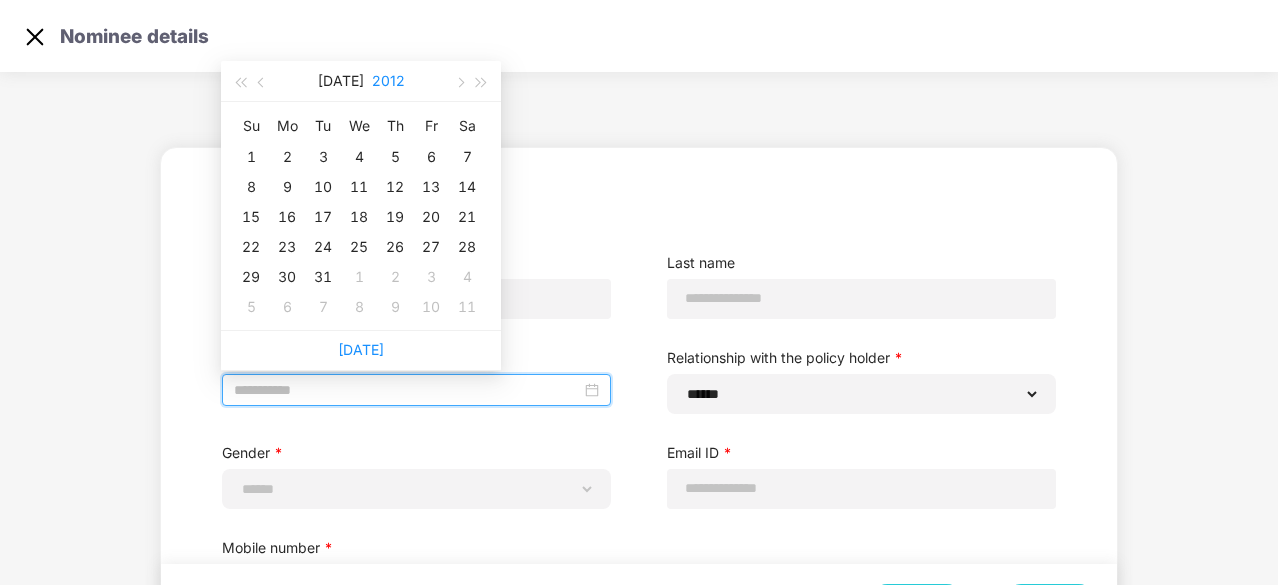 type on "**********" 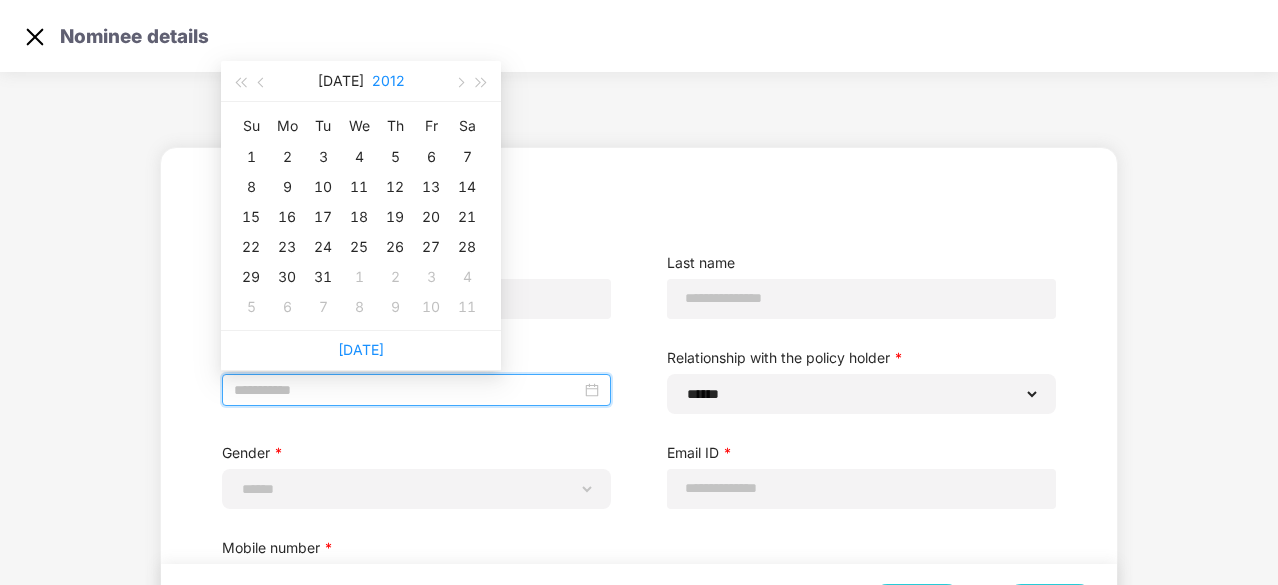 click on "2012" at bounding box center (388, 81) 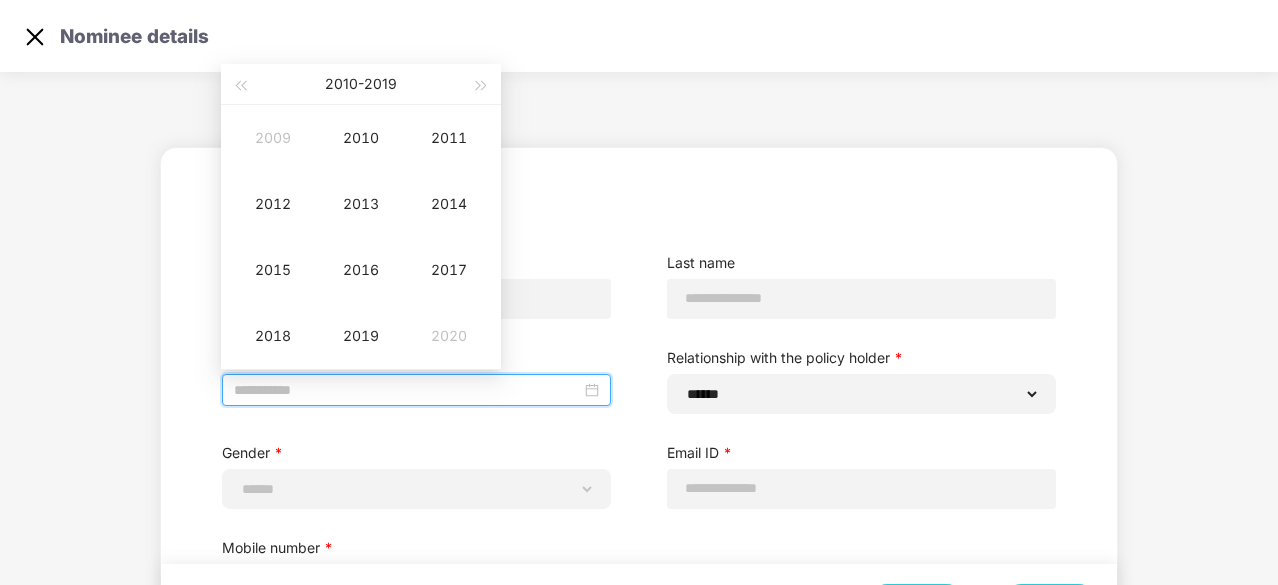 click on "[DATE] - [DATE]" at bounding box center (361, 84) 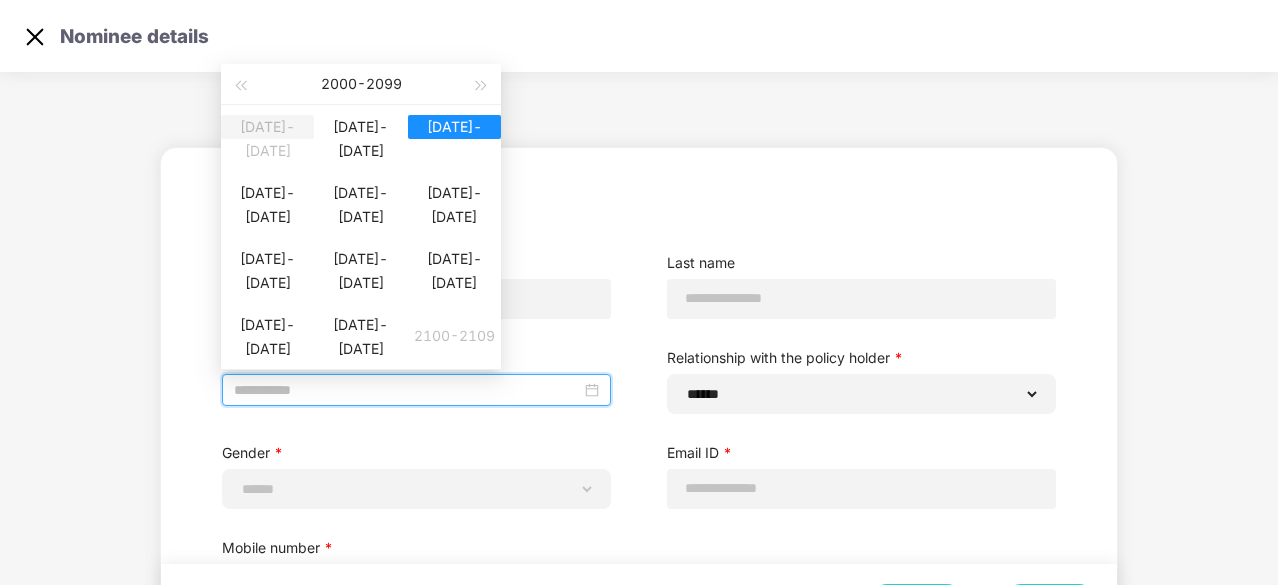 type on "**********" 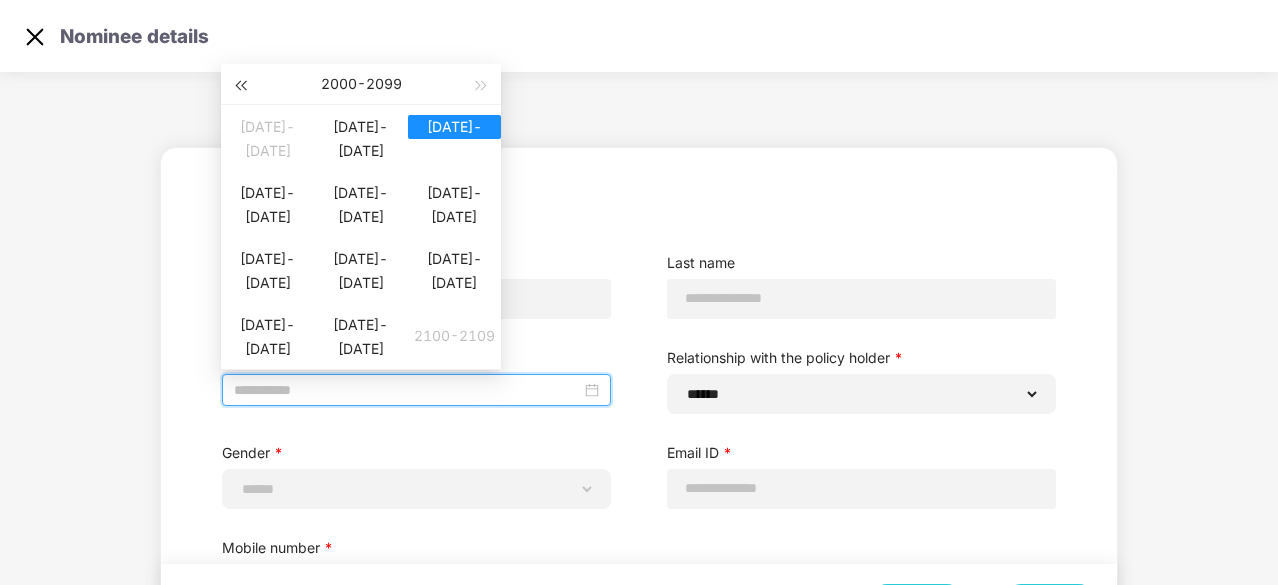 click at bounding box center (240, 84) 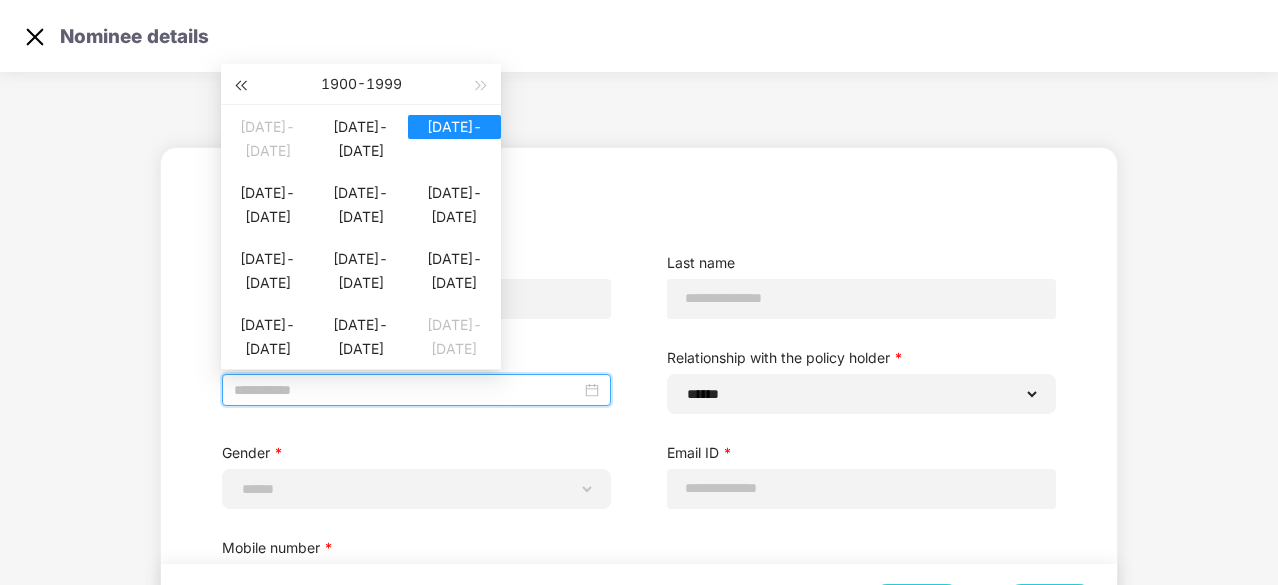 click at bounding box center (240, 84) 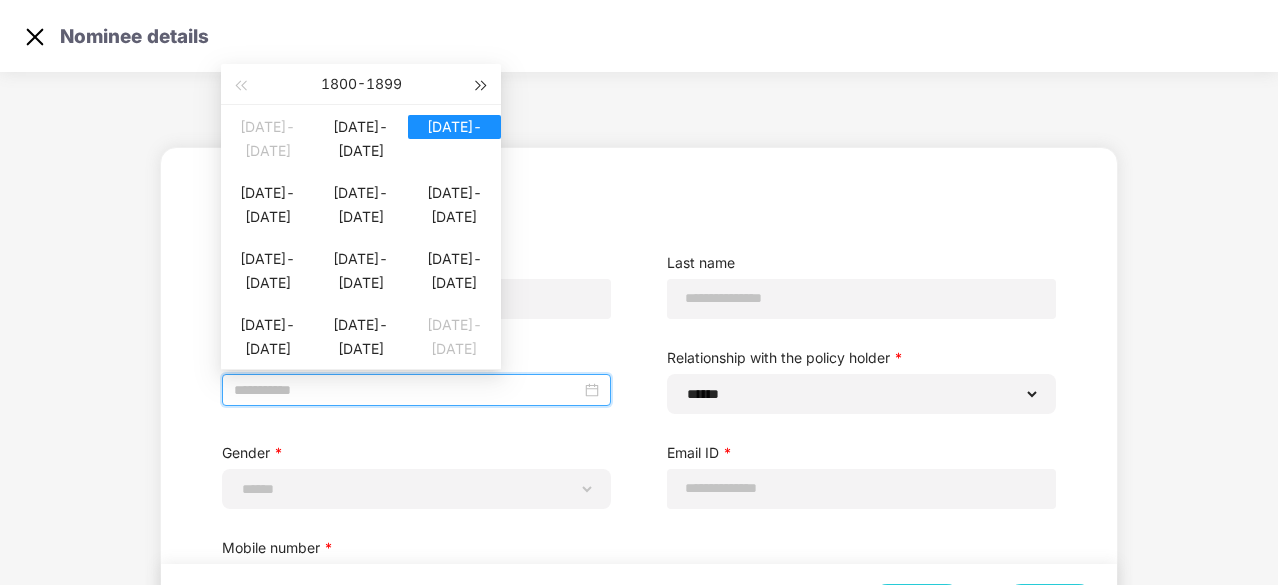 click at bounding box center [482, 84] 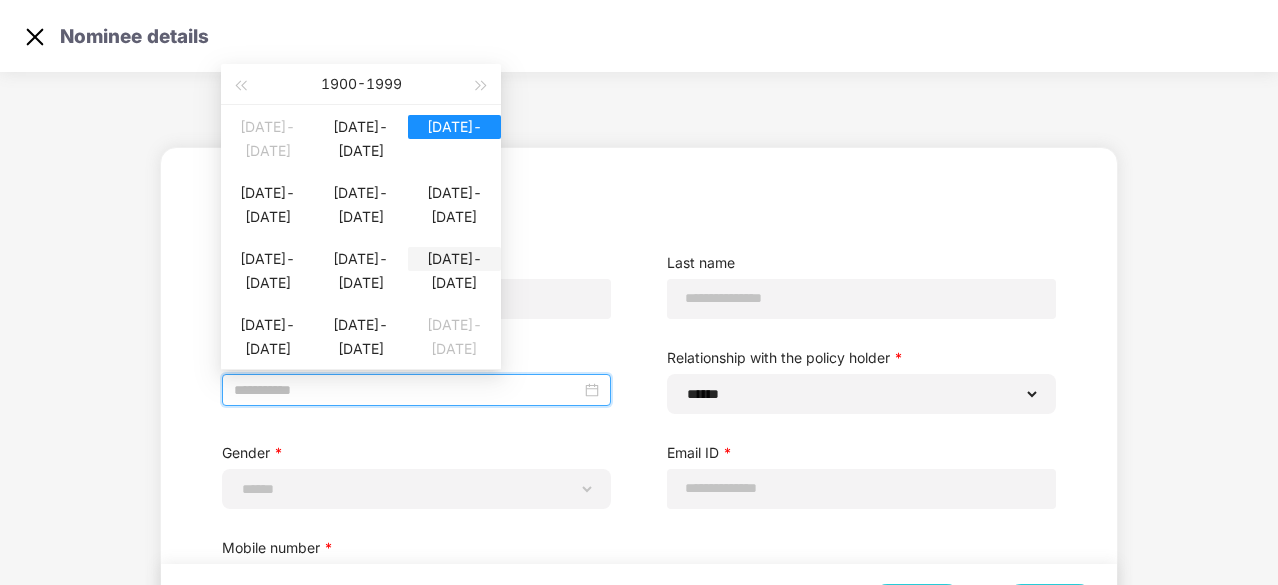 type on "**********" 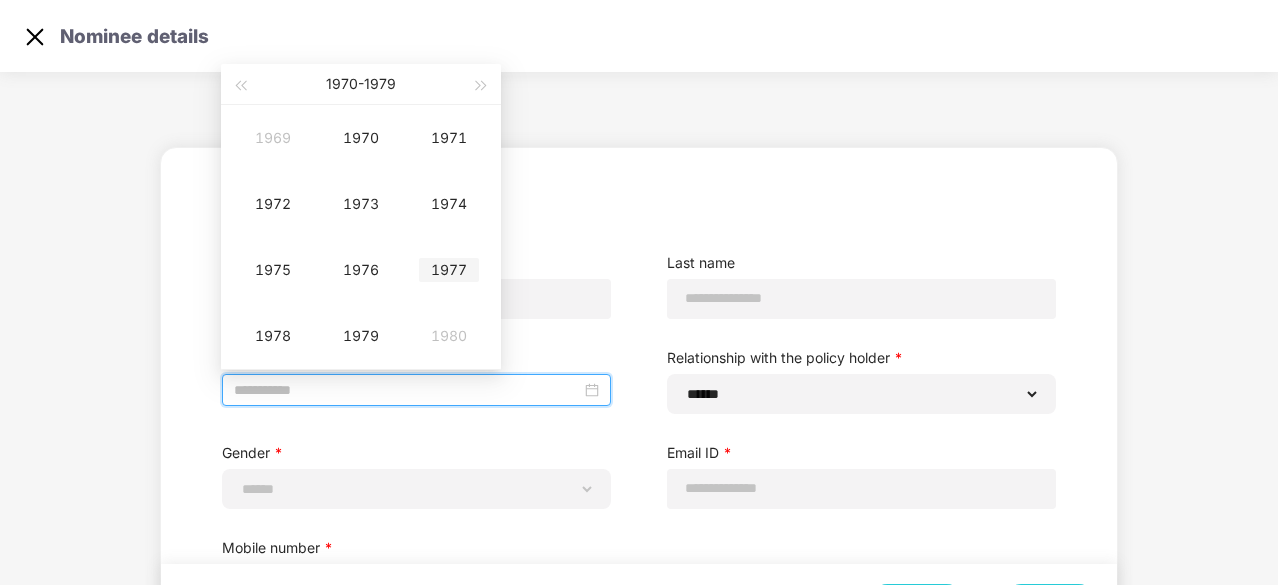 type on "**********" 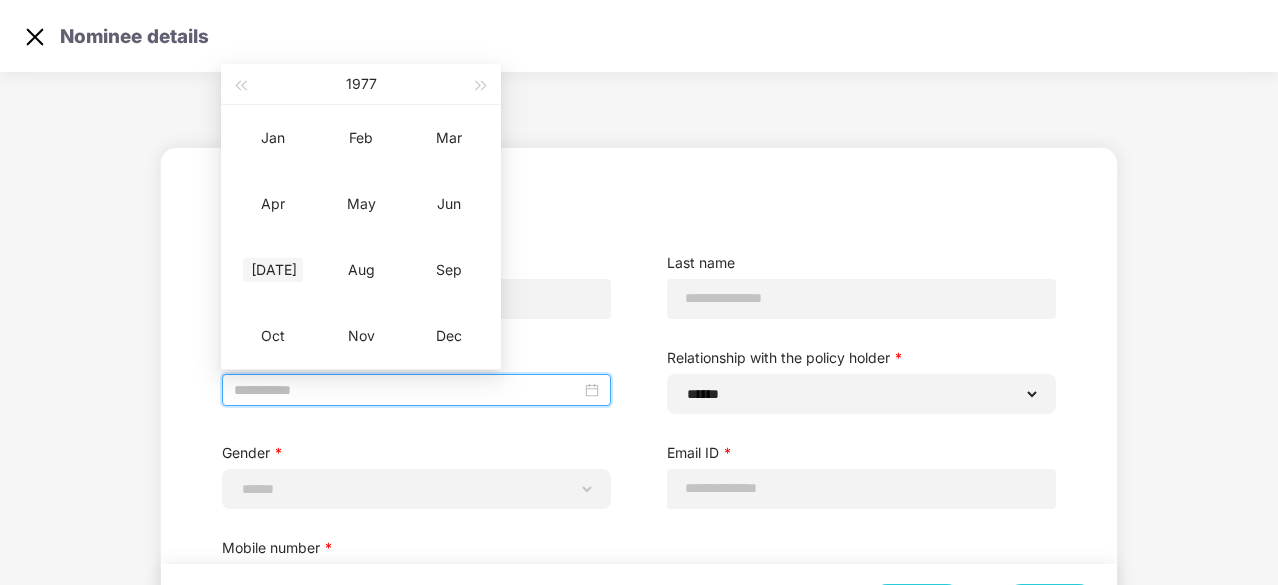 type on "**********" 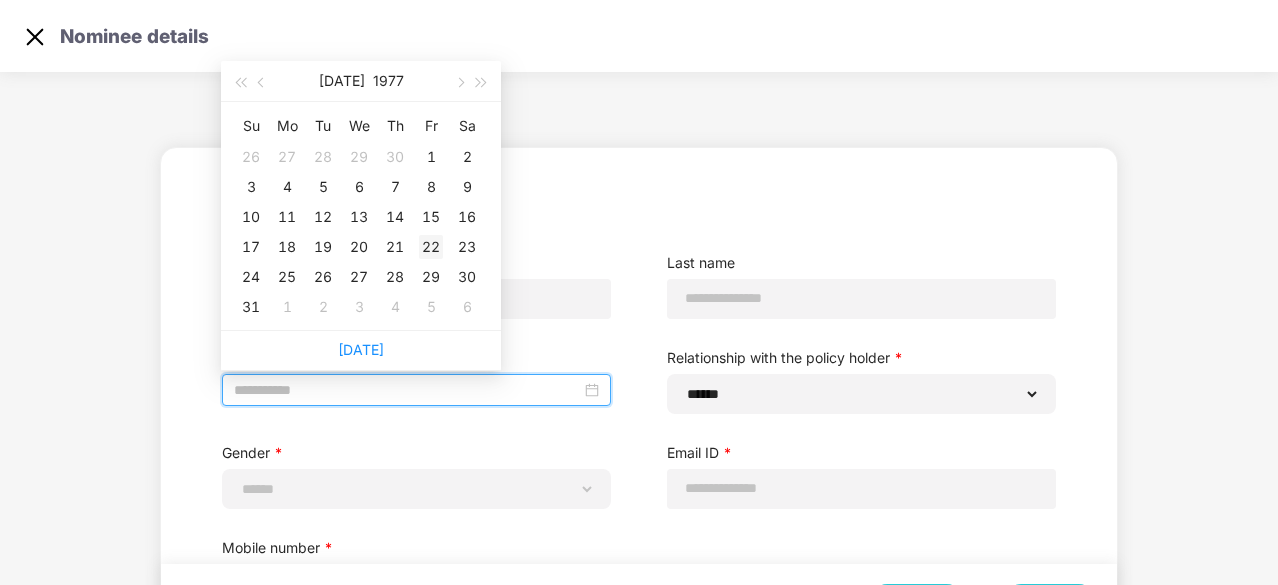 type on "**********" 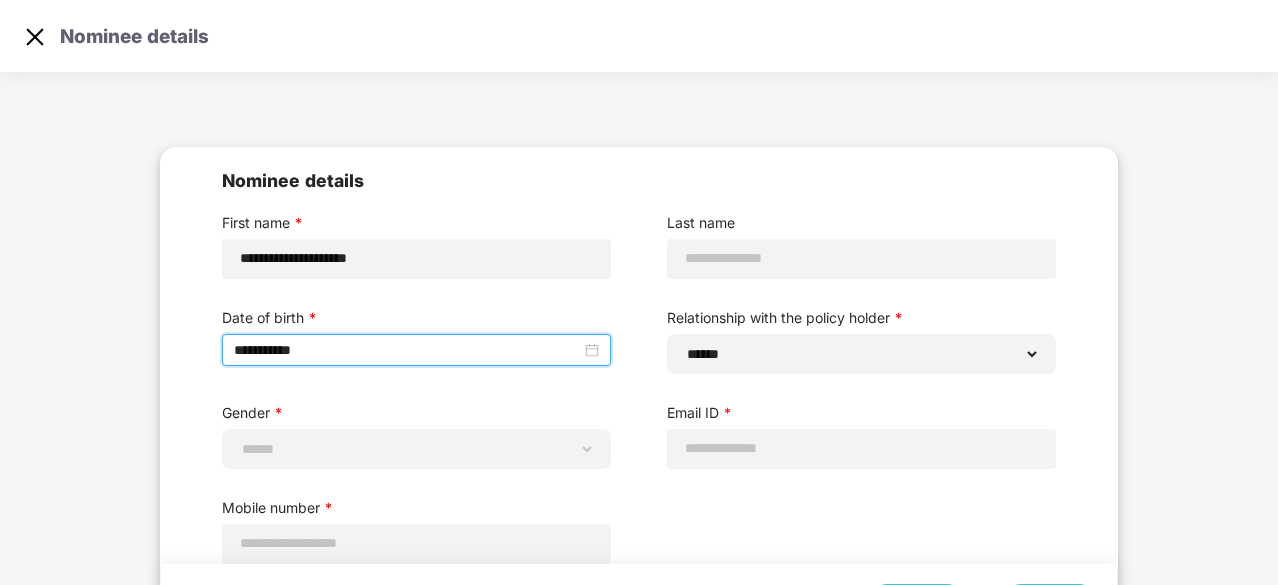 scroll, scrollTop: 58, scrollLeft: 0, axis: vertical 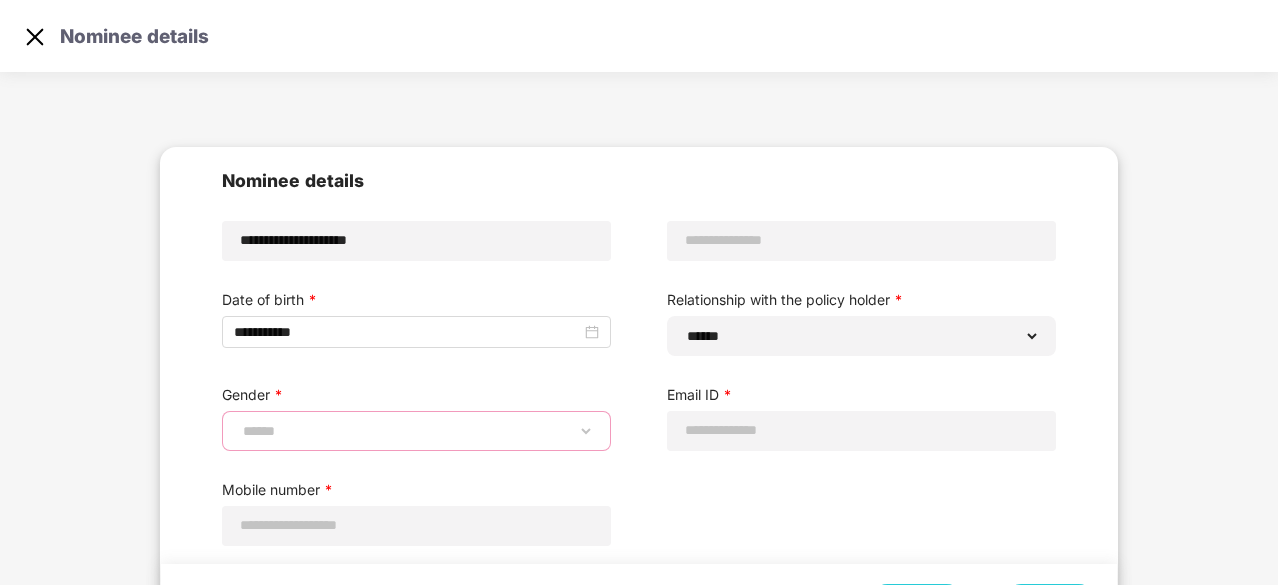 click on "**********" at bounding box center [416, 431] 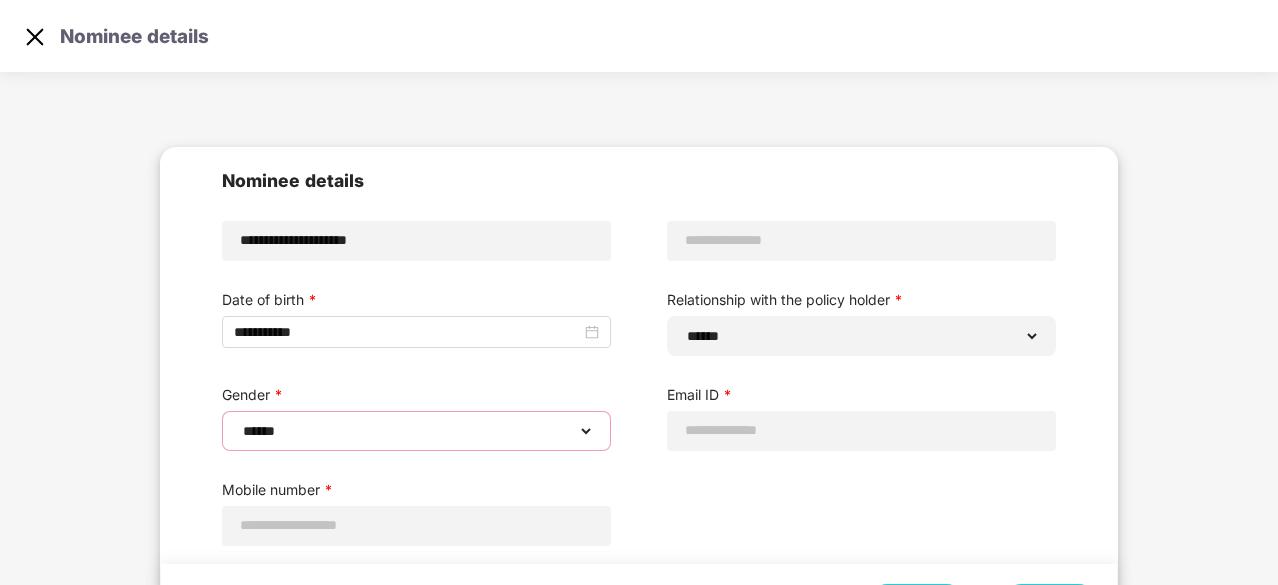 scroll, scrollTop: 80, scrollLeft: 0, axis: vertical 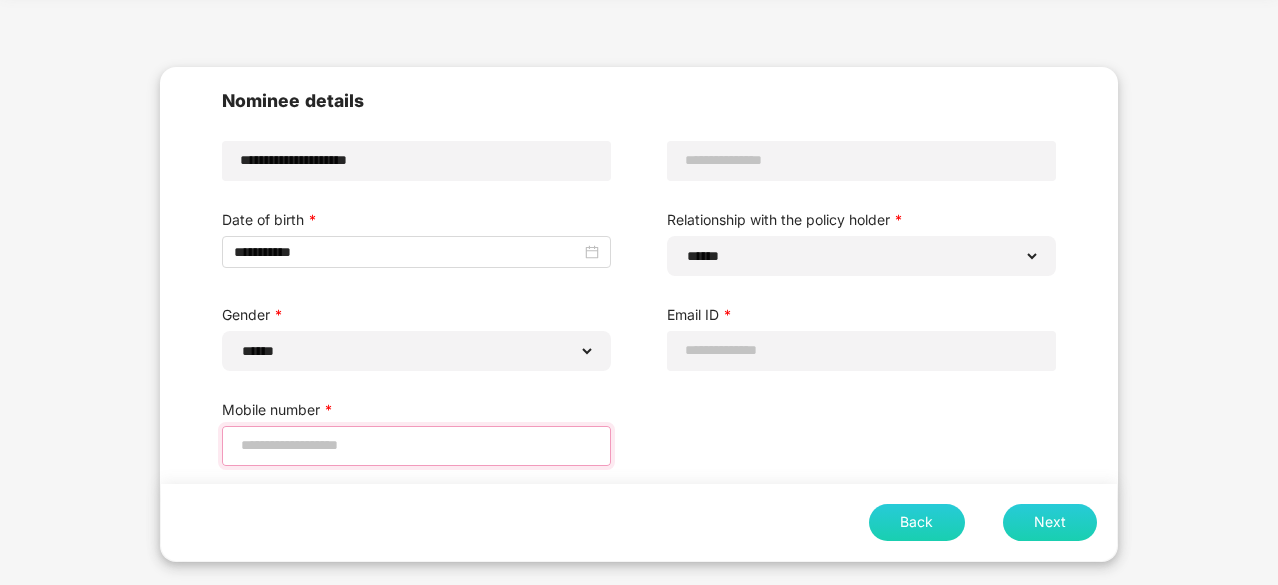 click at bounding box center (416, 445) 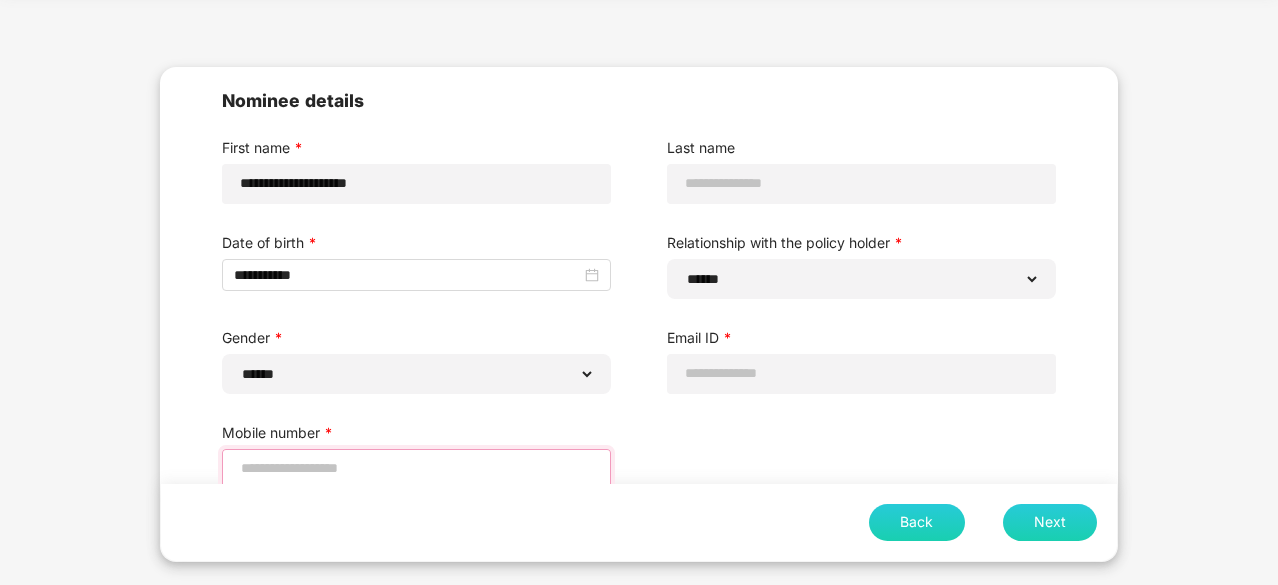 scroll, scrollTop: 34, scrollLeft: 0, axis: vertical 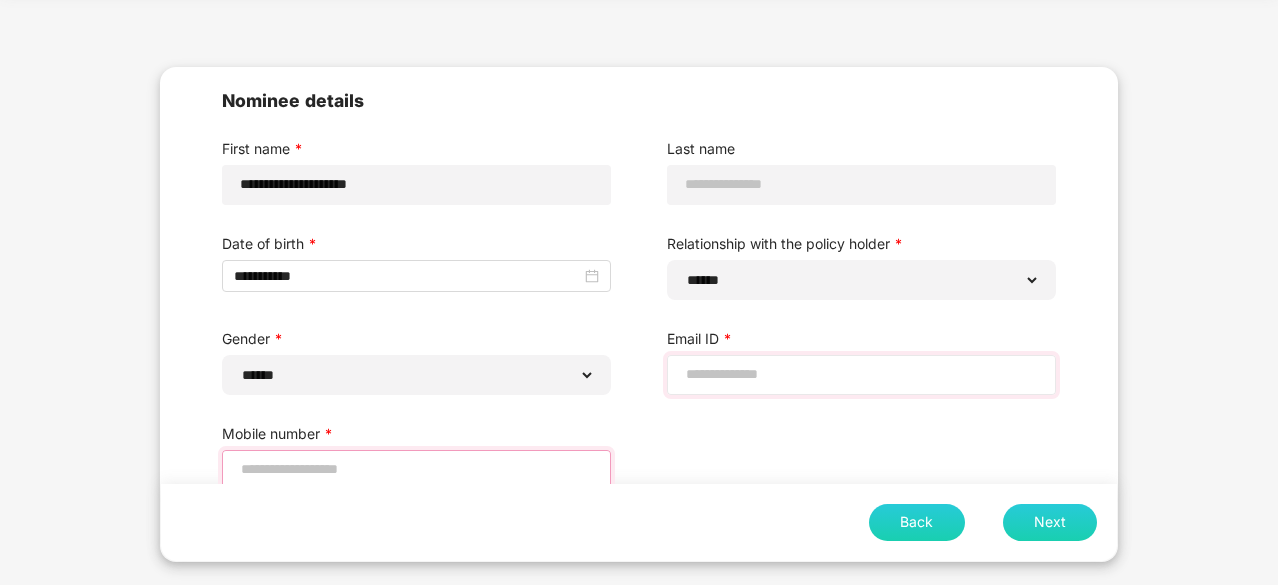 type on "**********" 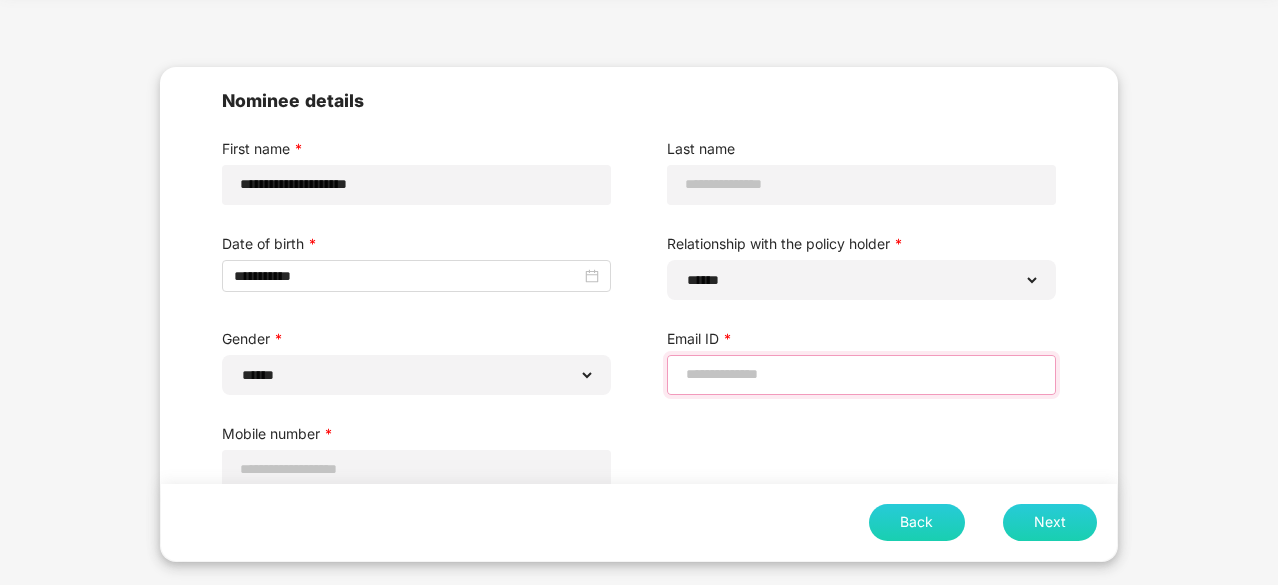 click at bounding box center [861, 374] 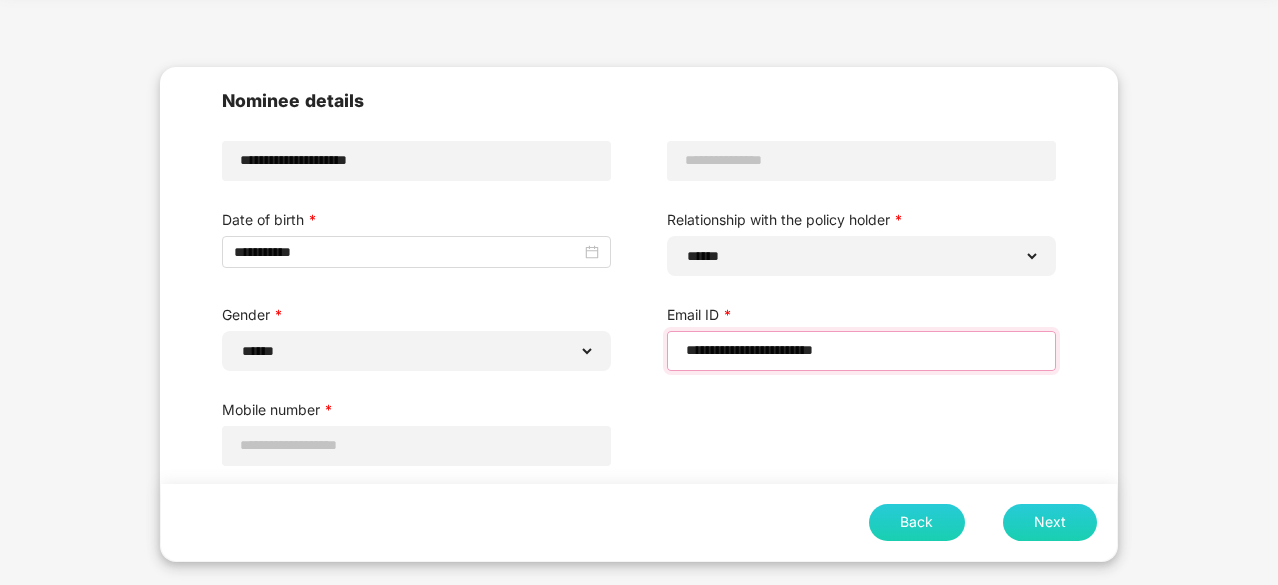 scroll, scrollTop: 0, scrollLeft: 0, axis: both 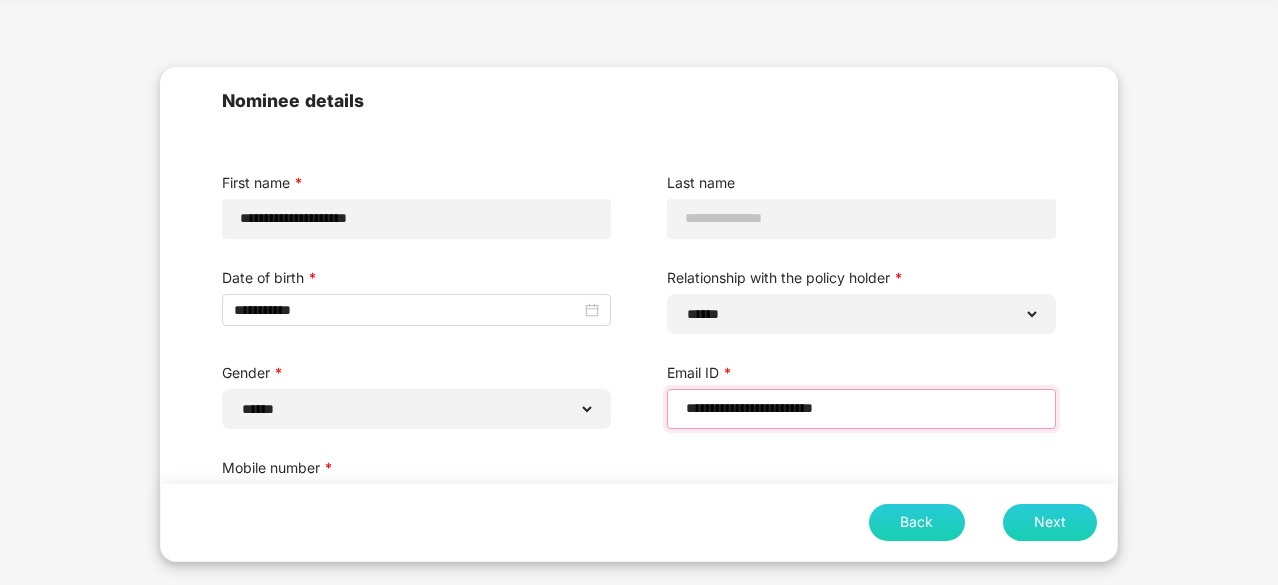 type on "**********" 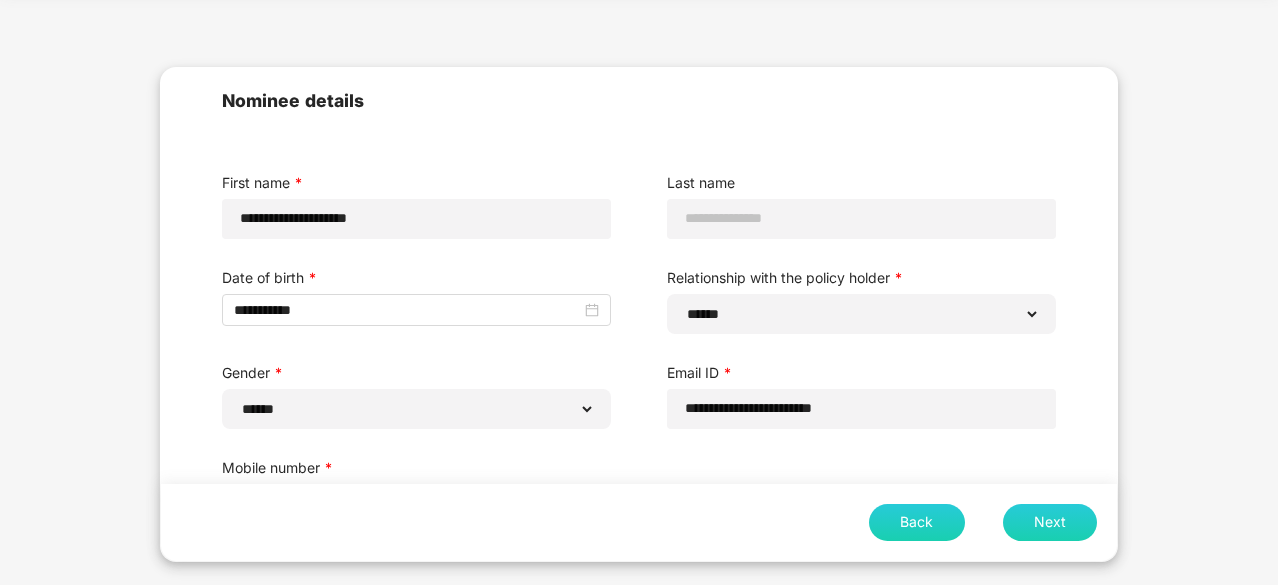 click on "Next" at bounding box center (1050, 522) 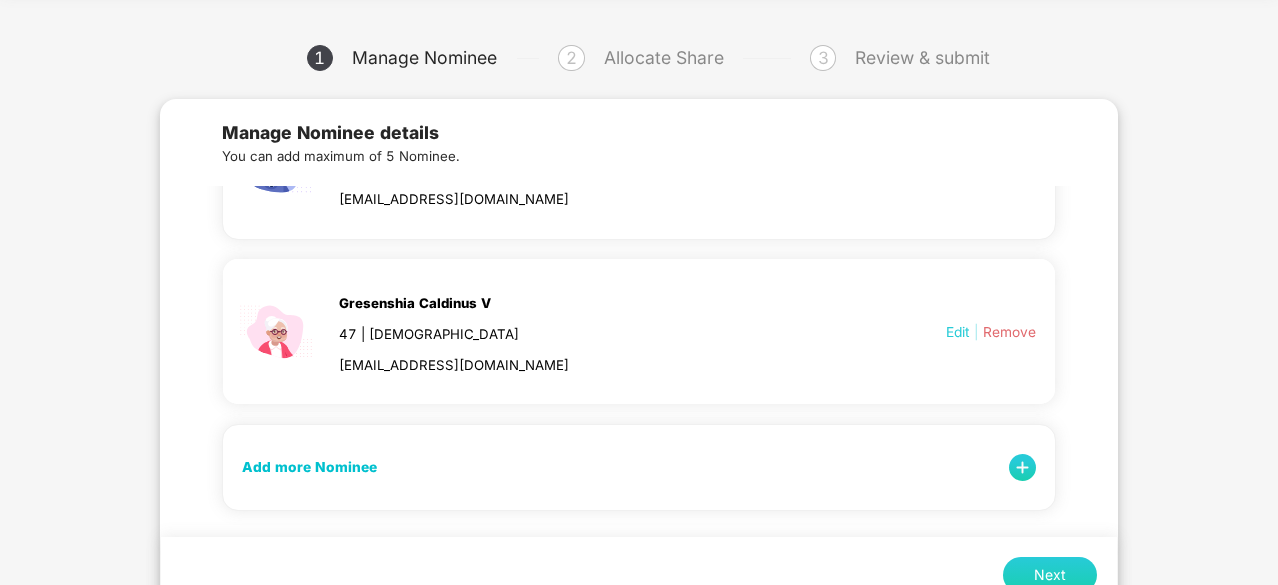scroll, scrollTop: 122, scrollLeft: 0, axis: vertical 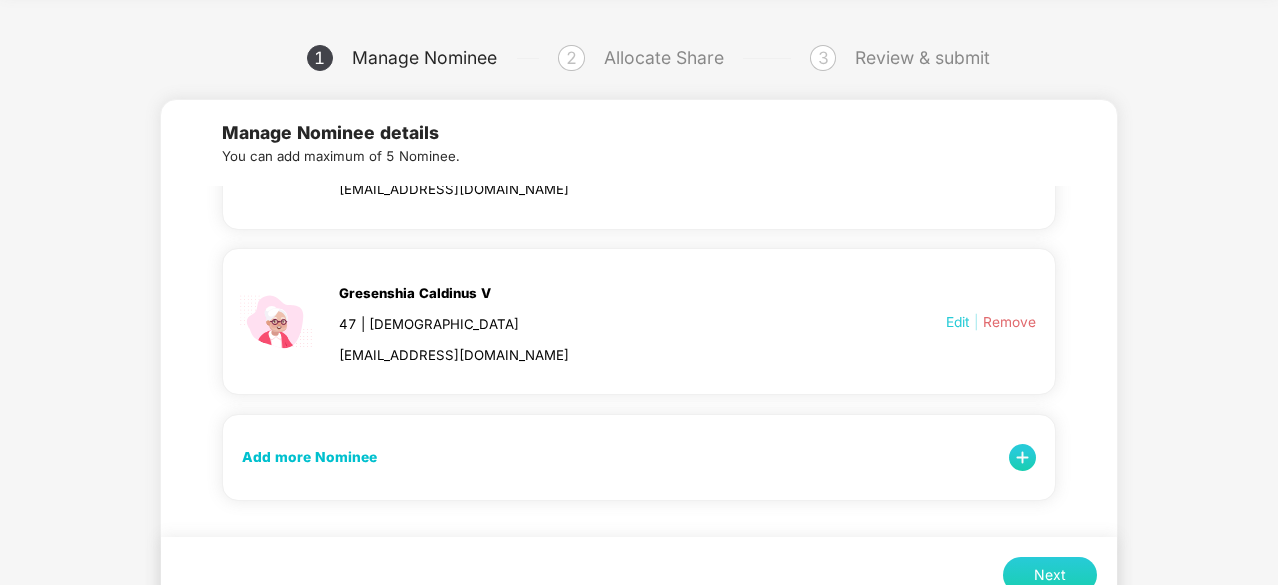 click on "Allocate Share" at bounding box center [664, 58] 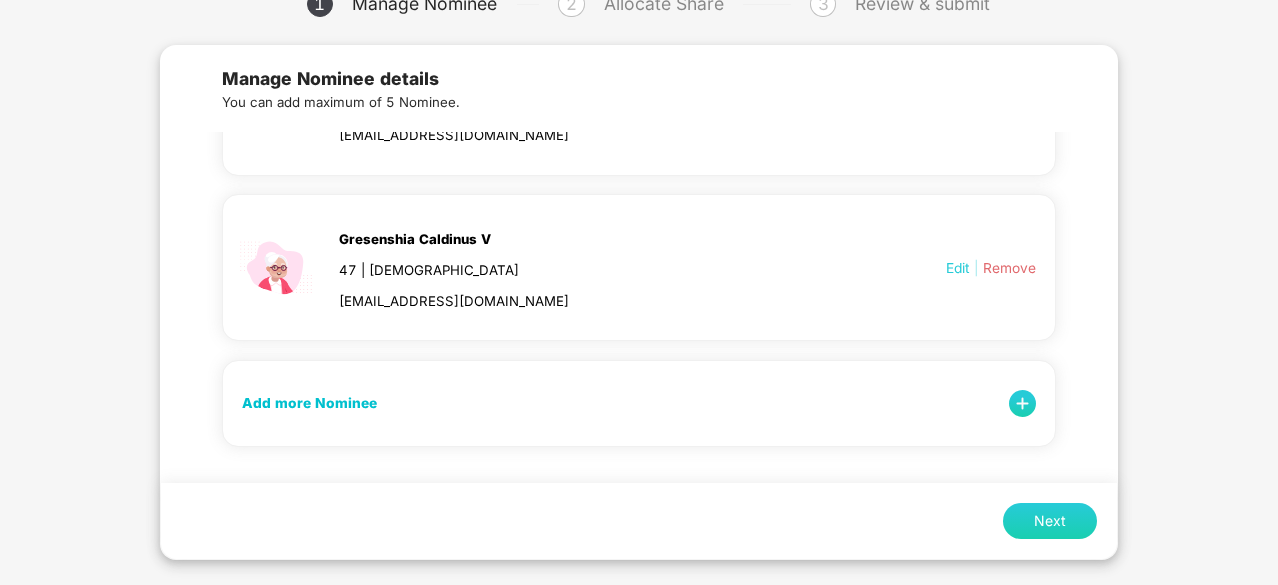 click on "Next" at bounding box center [1050, 521] 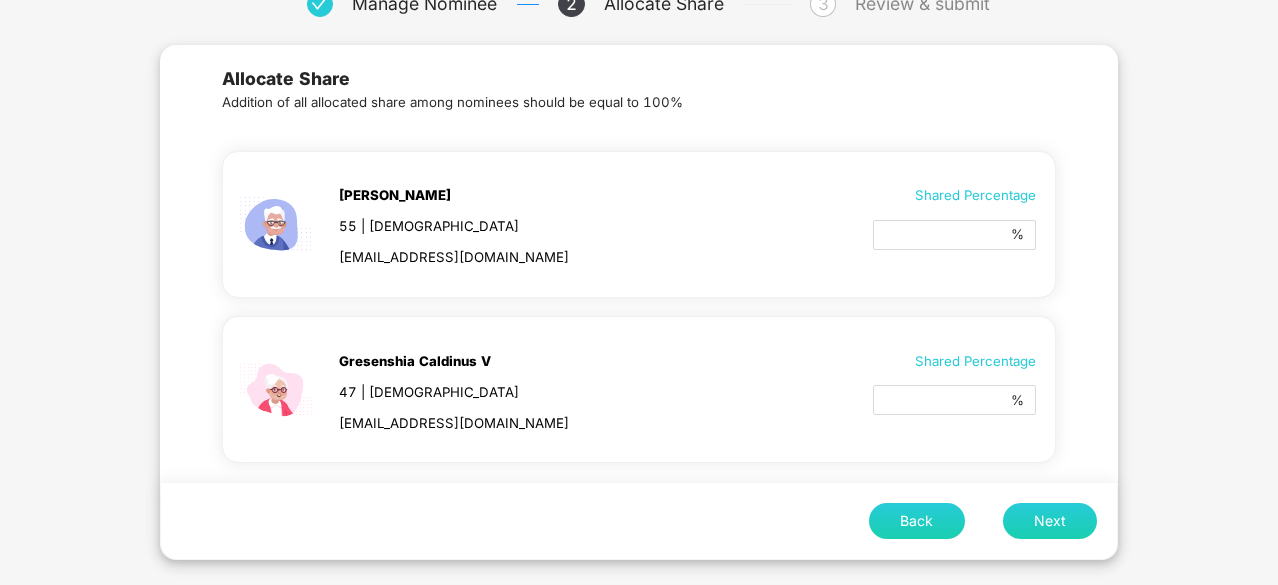 scroll, scrollTop: 125, scrollLeft: 0, axis: vertical 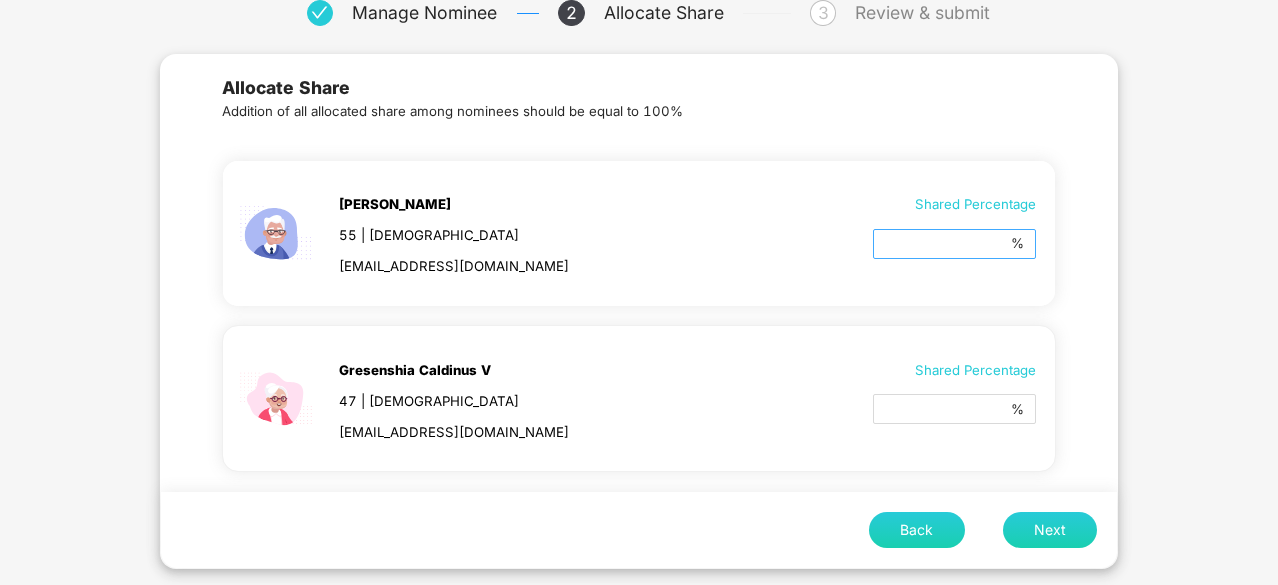 click on "* %" at bounding box center [954, 244] 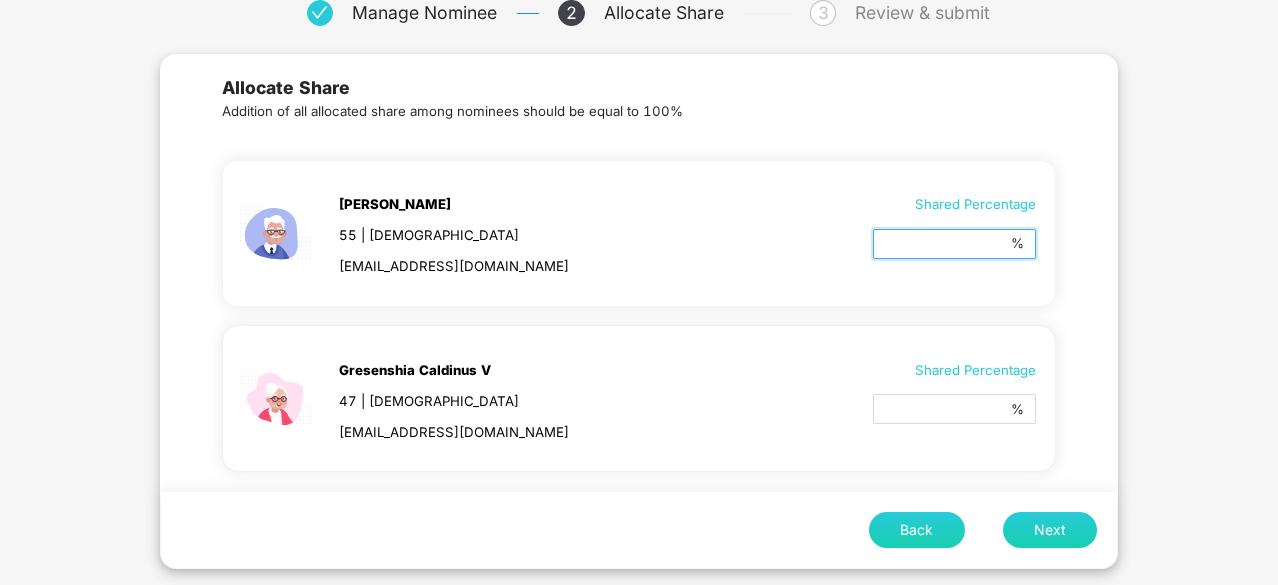 click on "*" at bounding box center (946, 246) 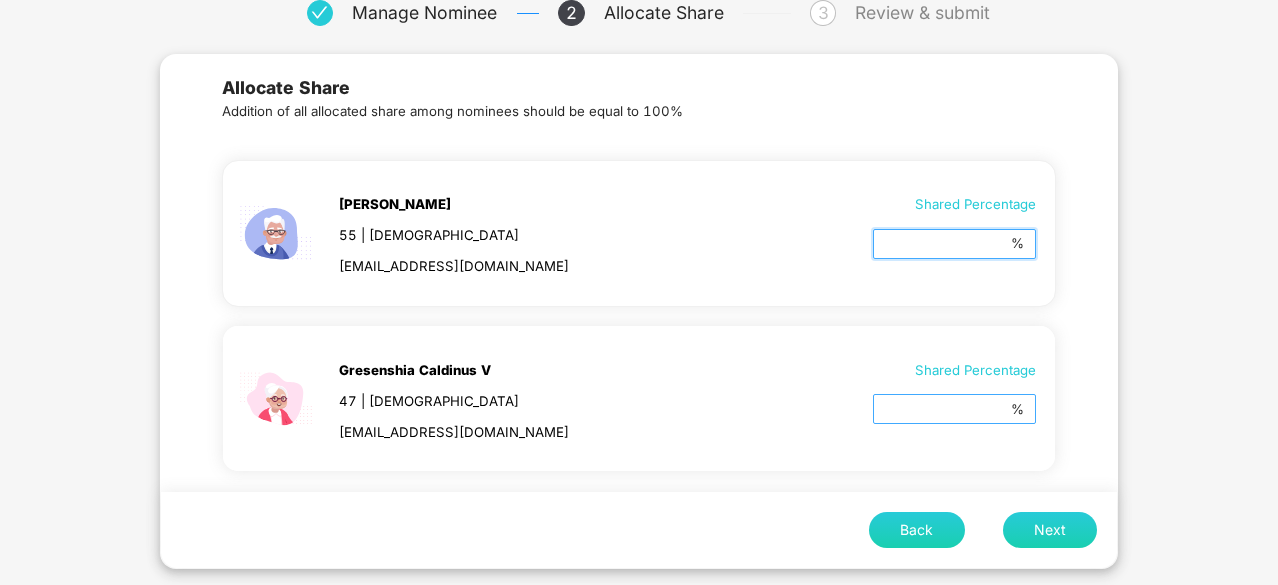 type on "**" 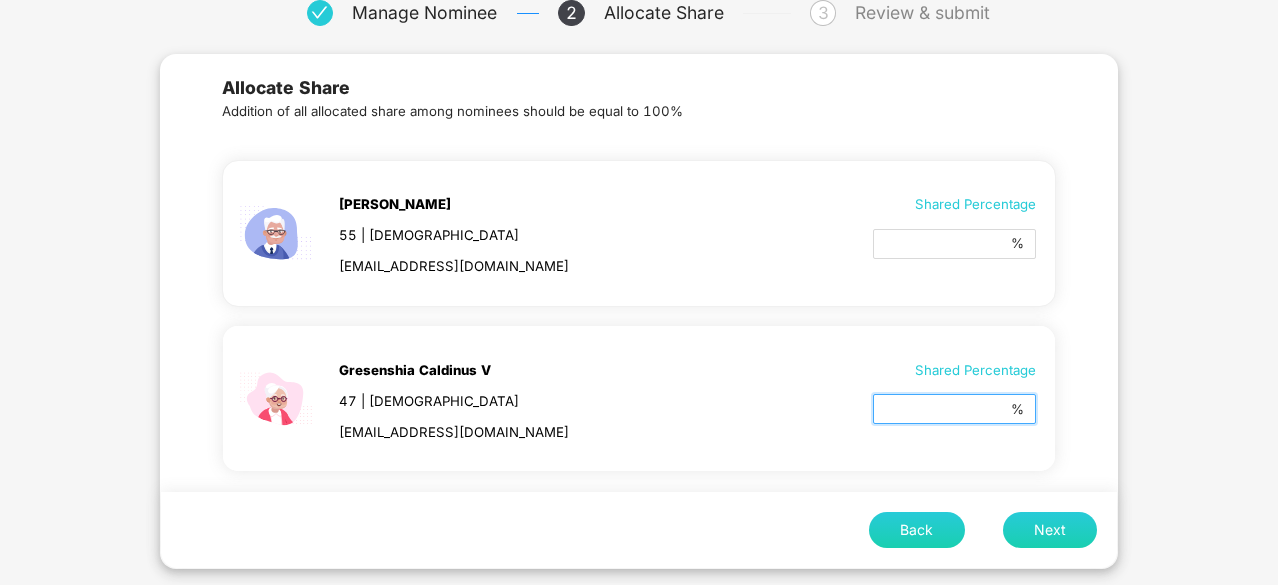 click on "*" at bounding box center (946, 411) 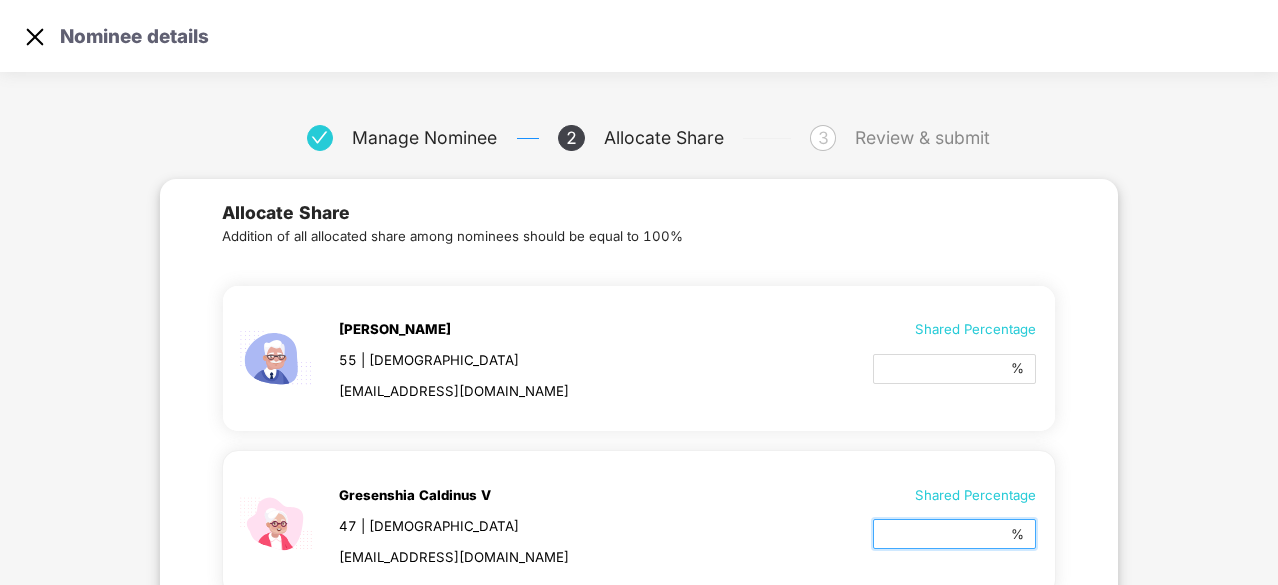 scroll, scrollTop: 0, scrollLeft: 0, axis: both 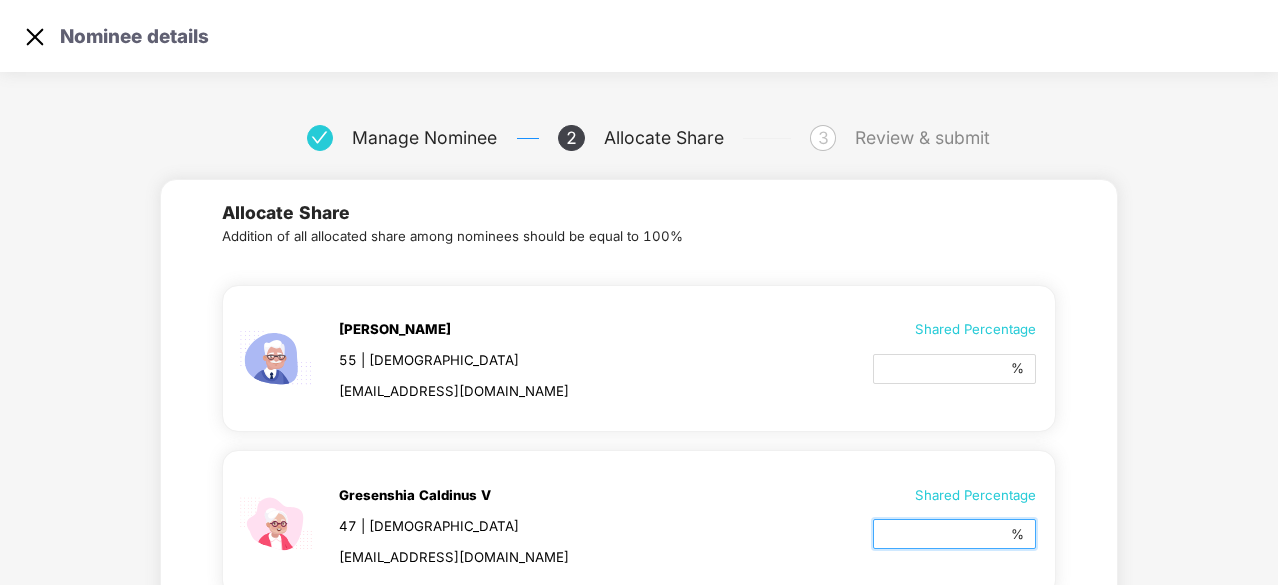 type on "**" 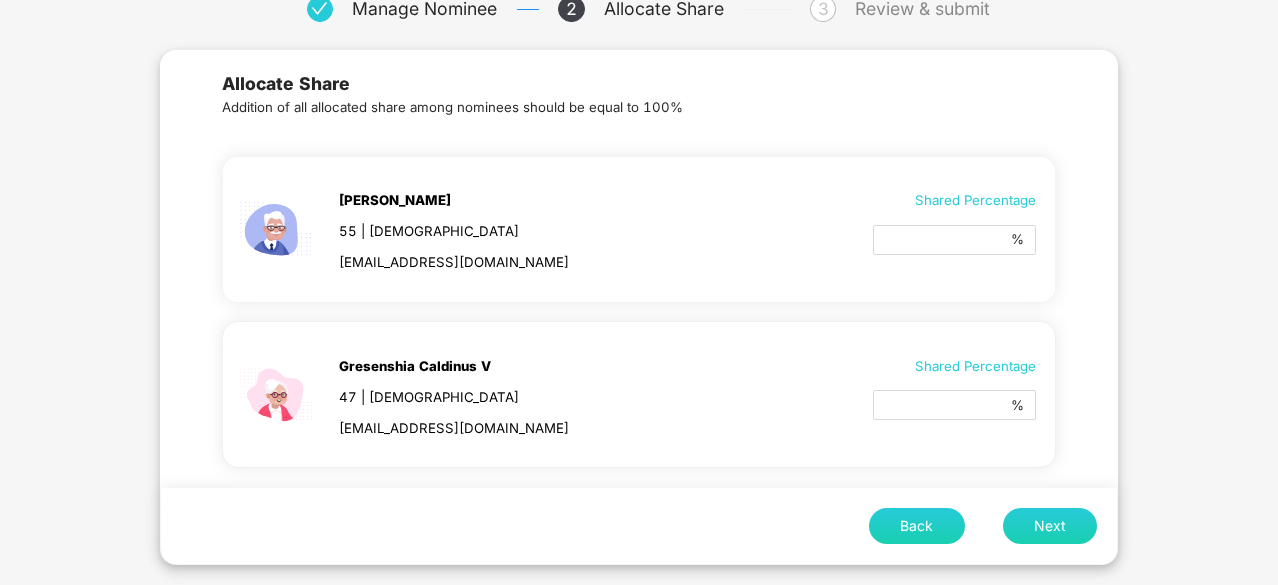 scroll, scrollTop: 134, scrollLeft: 0, axis: vertical 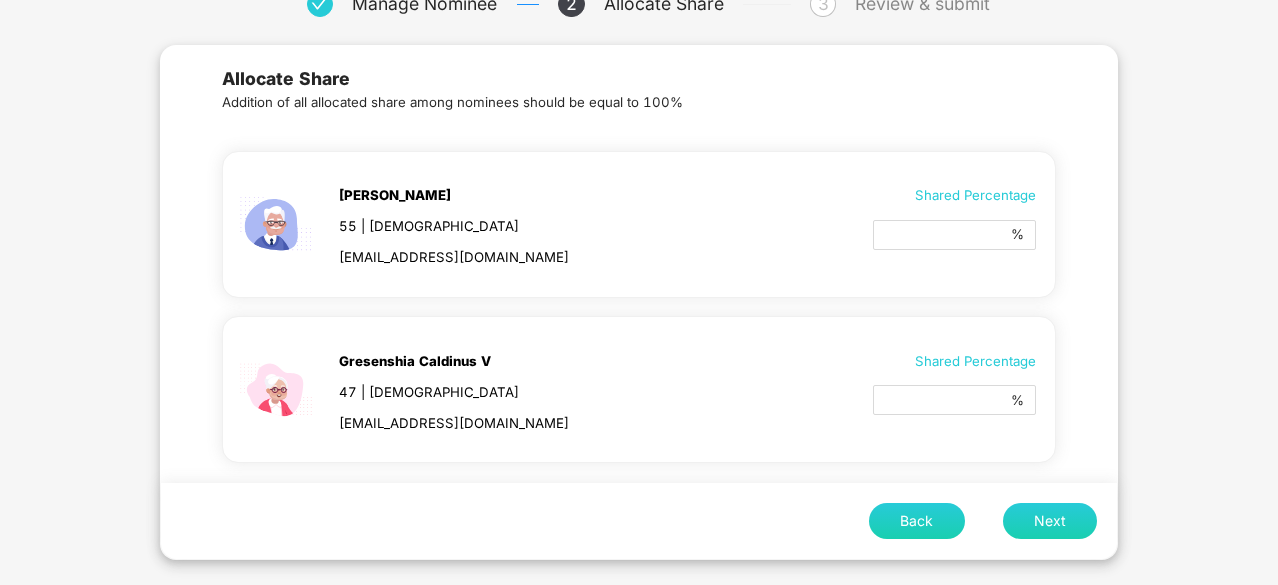 click on "Back" at bounding box center (917, 521) 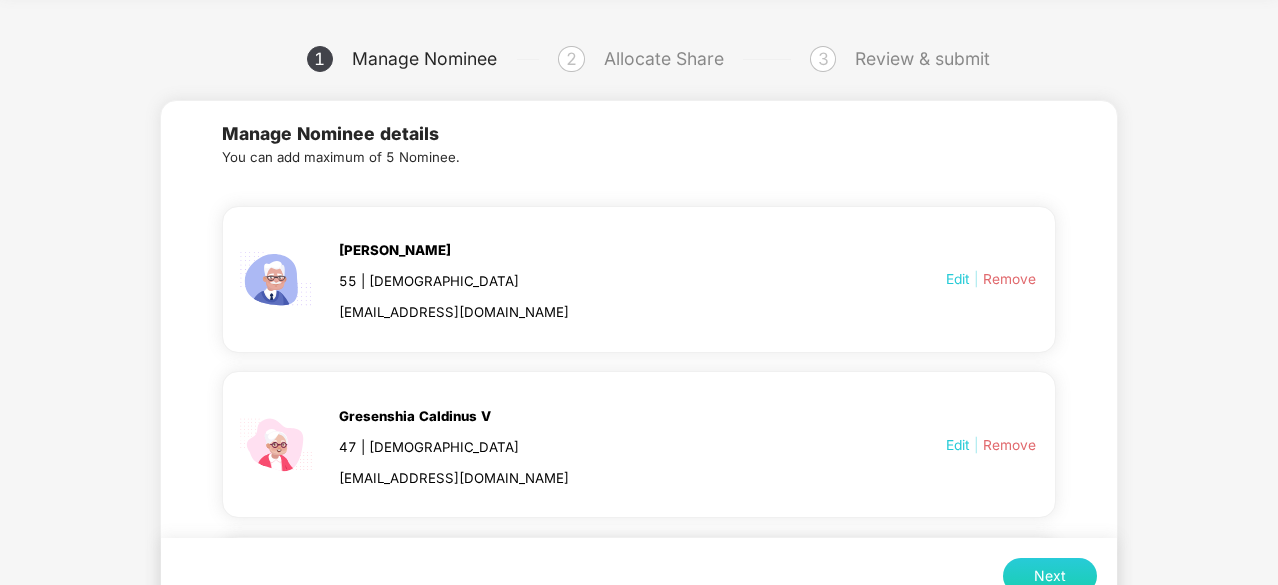 scroll, scrollTop: 134, scrollLeft: 0, axis: vertical 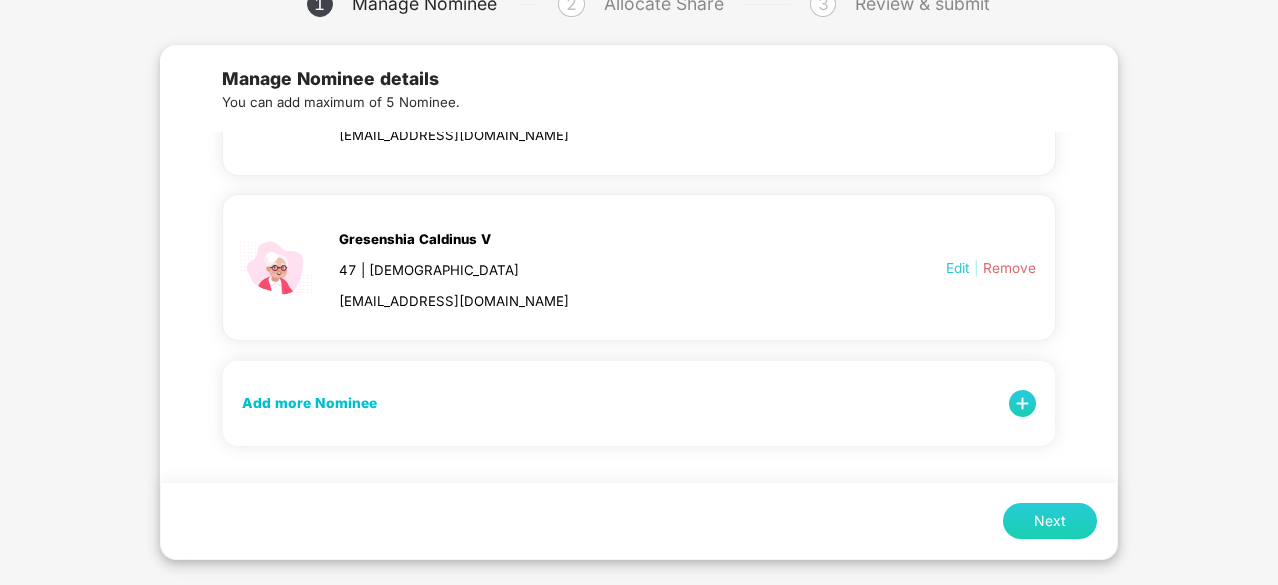 click at bounding box center [1023, 404] 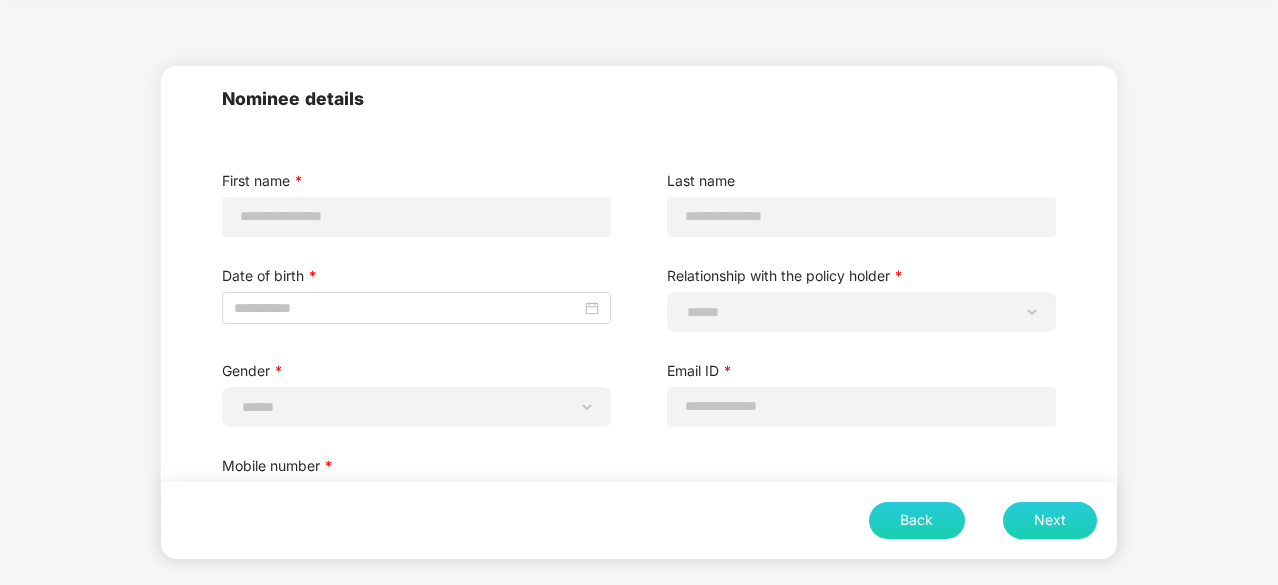 scroll, scrollTop: 80, scrollLeft: 0, axis: vertical 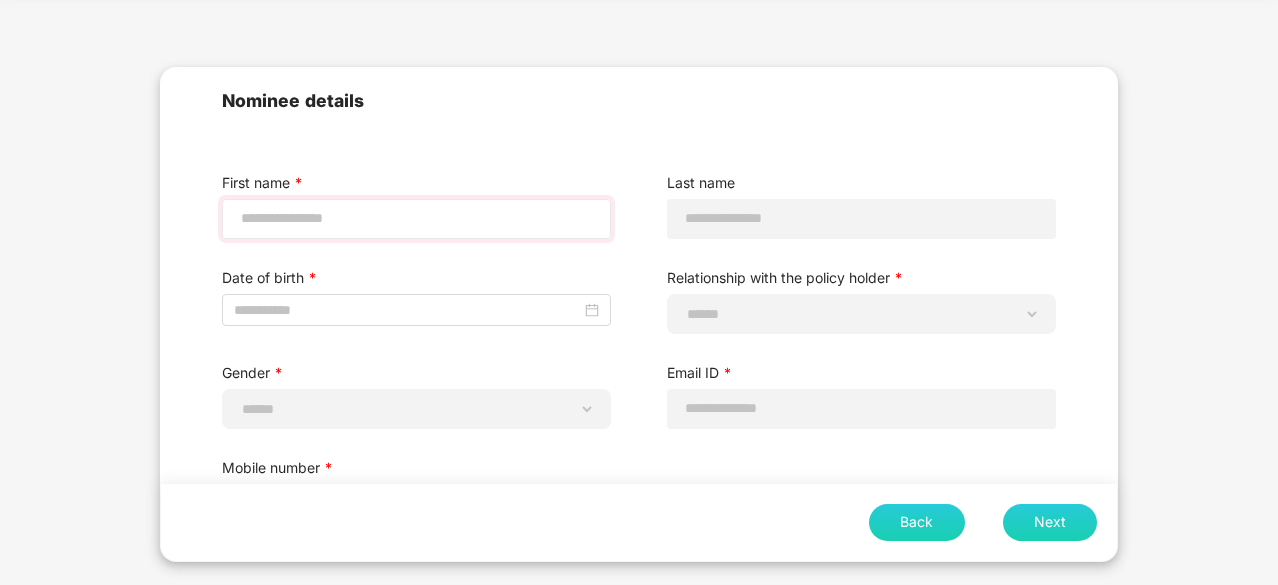 click at bounding box center (416, 219) 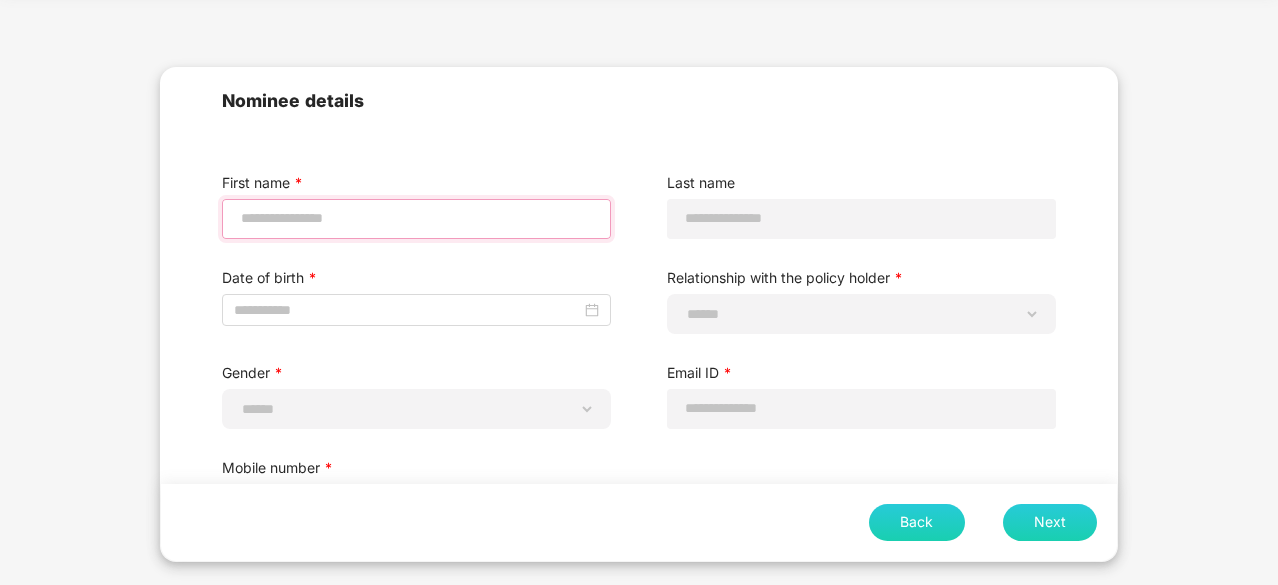 click at bounding box center (416, 218) 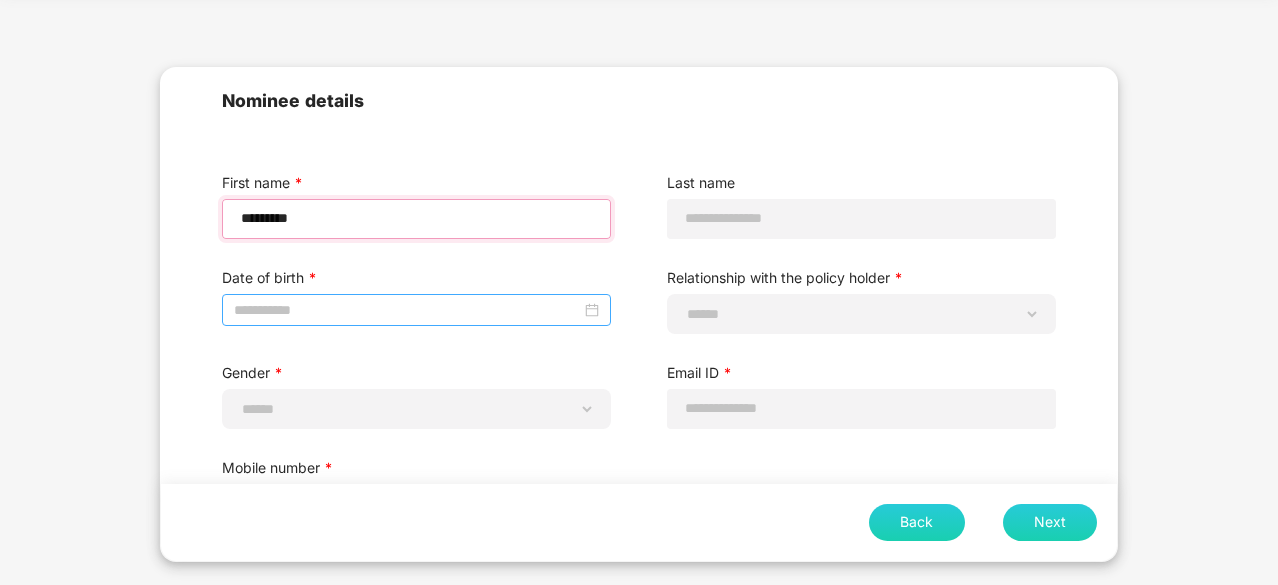 type on "*********" 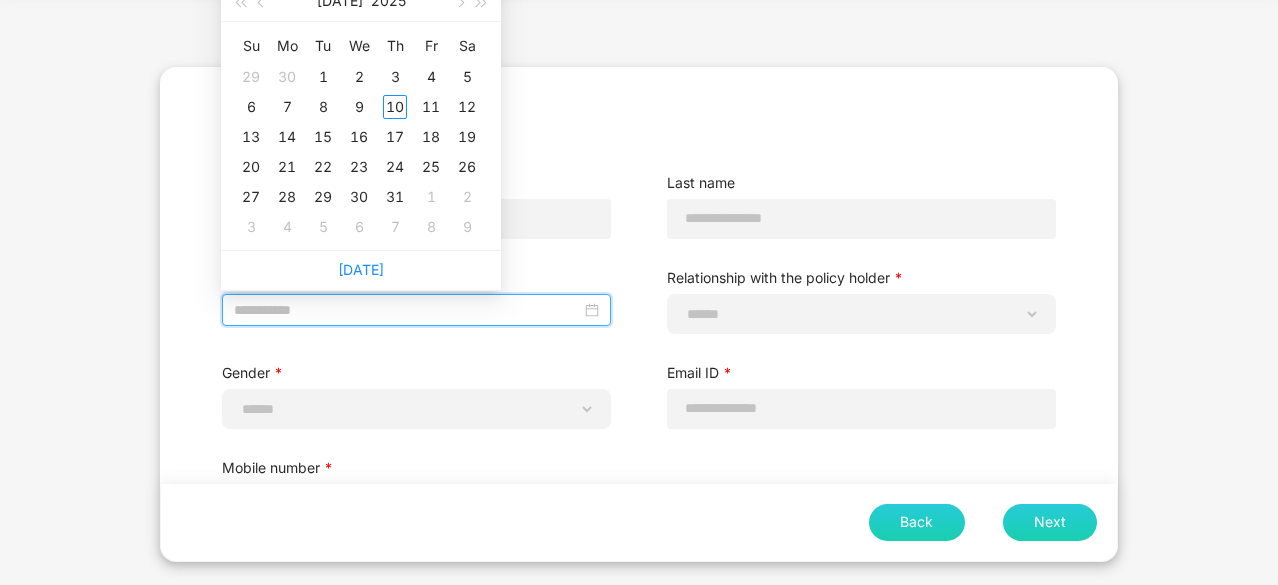 click at bounding box center [407, 310] 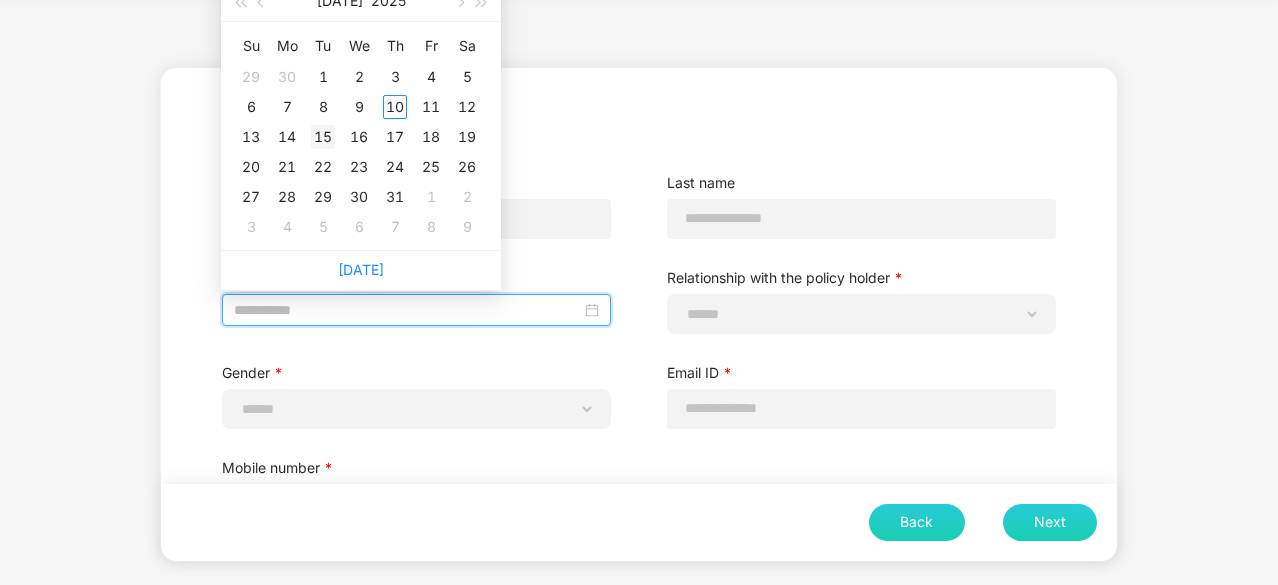 scroll, scrollTop: 48, scrollLeft: 0, axis: vertical 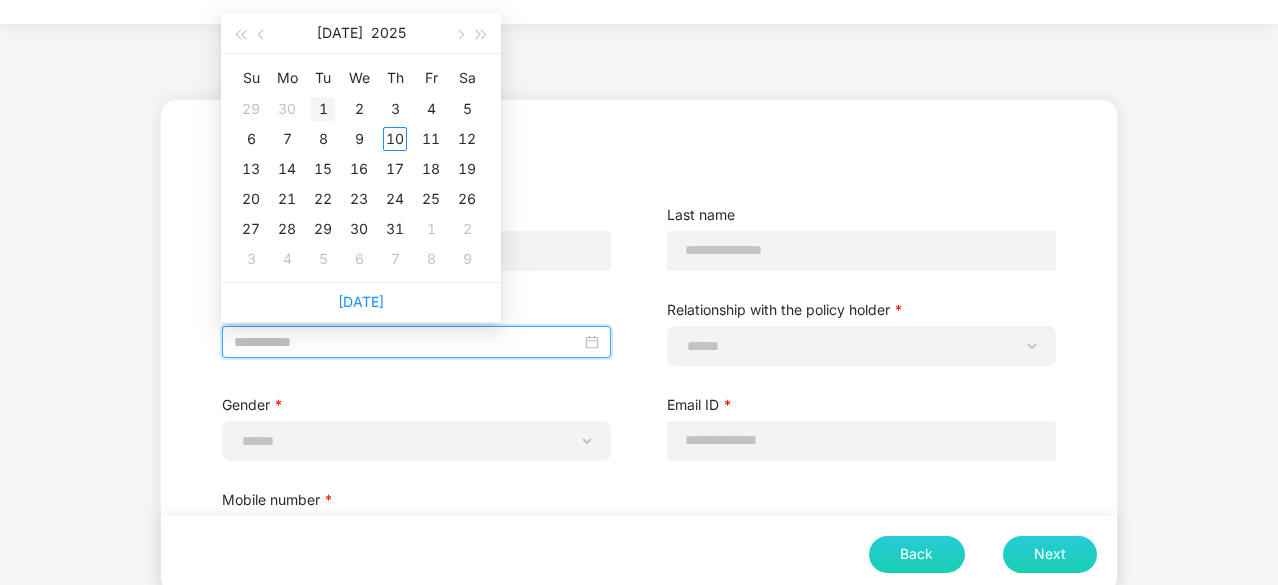 type on "**********" 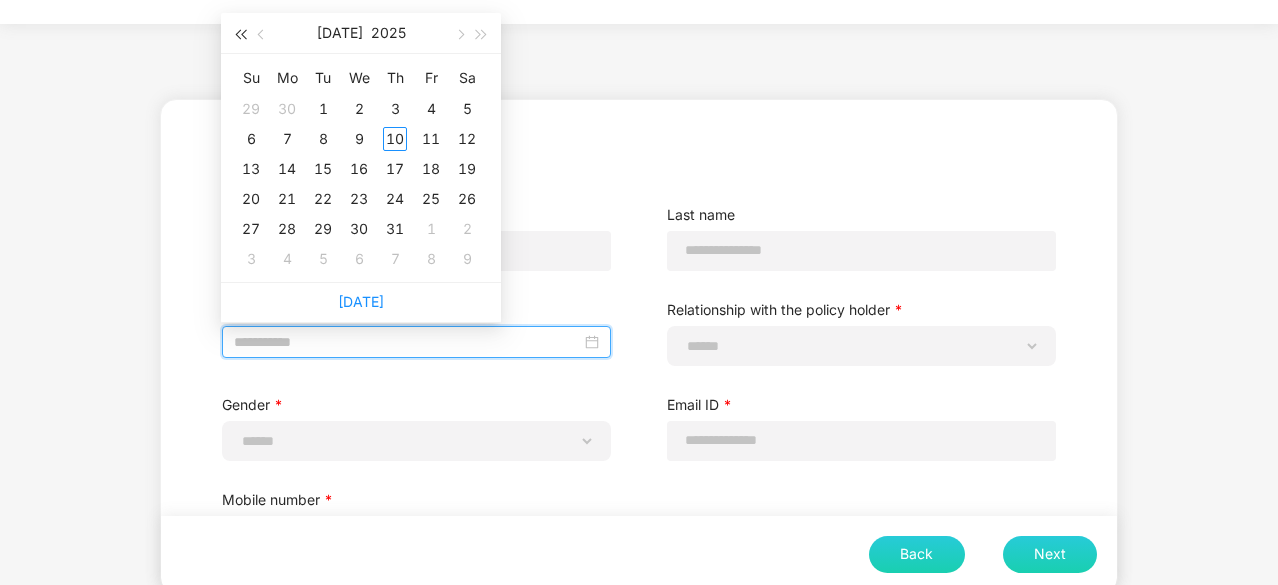 click at bounding box center [240, 33] 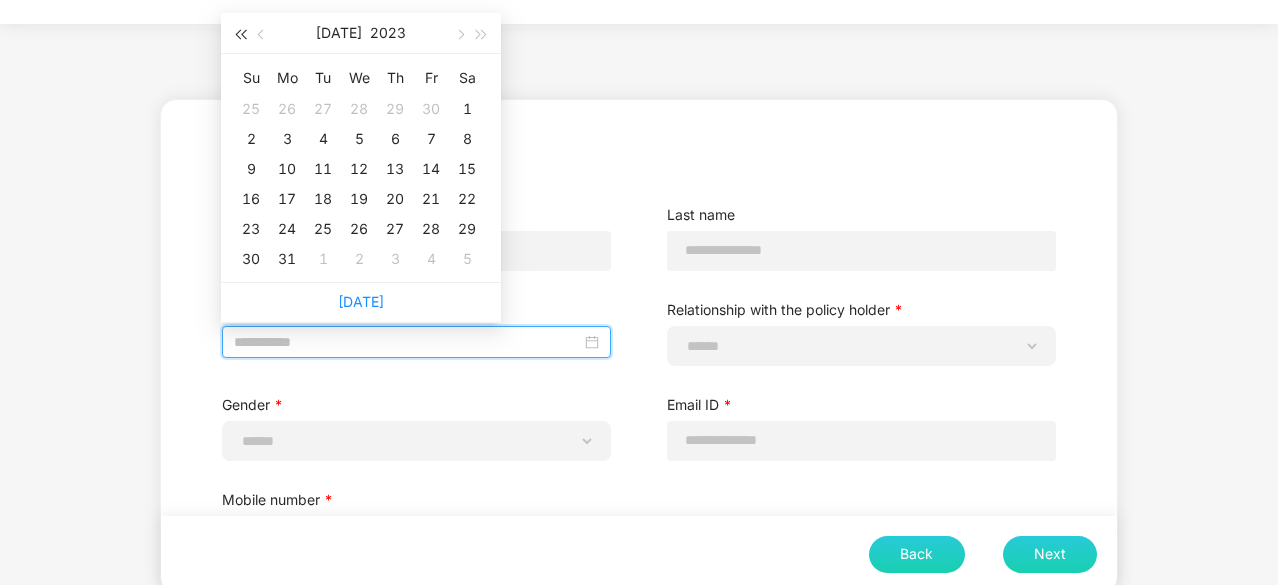 click at bounding box center (240, 33) 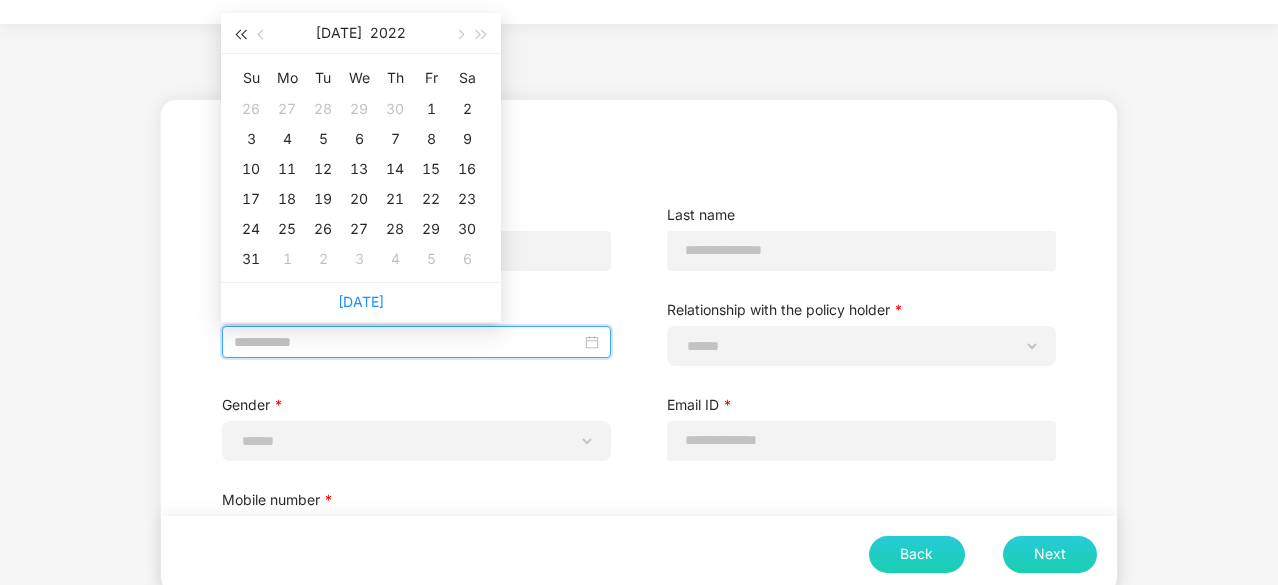 click at bounding box center (240, 33) 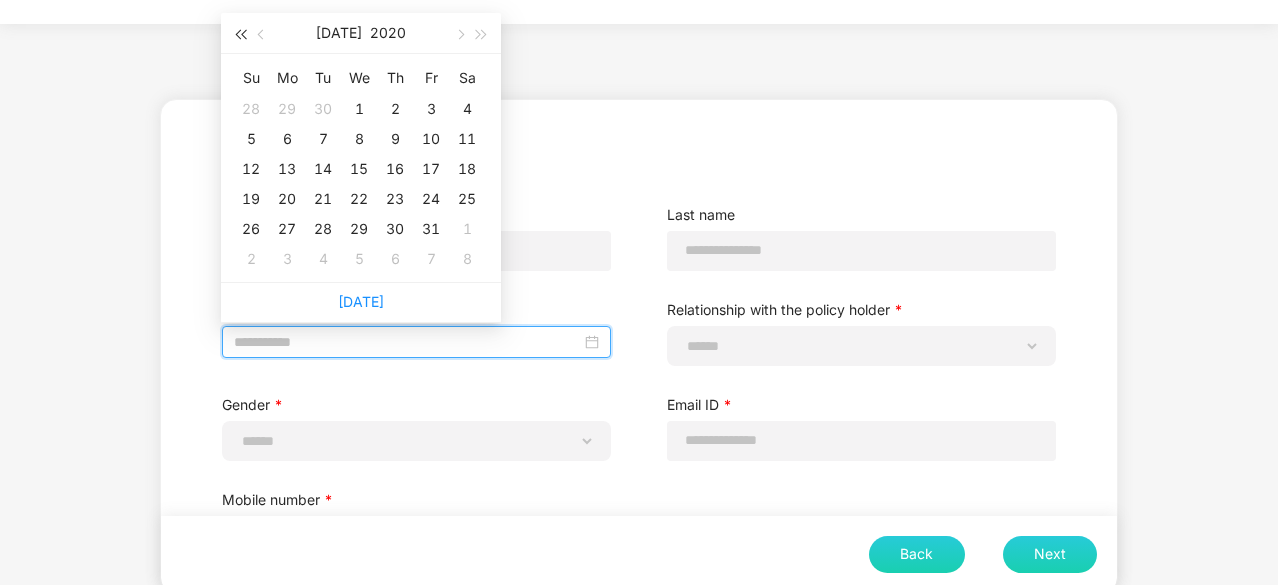 click at bounding box center [240, 33] 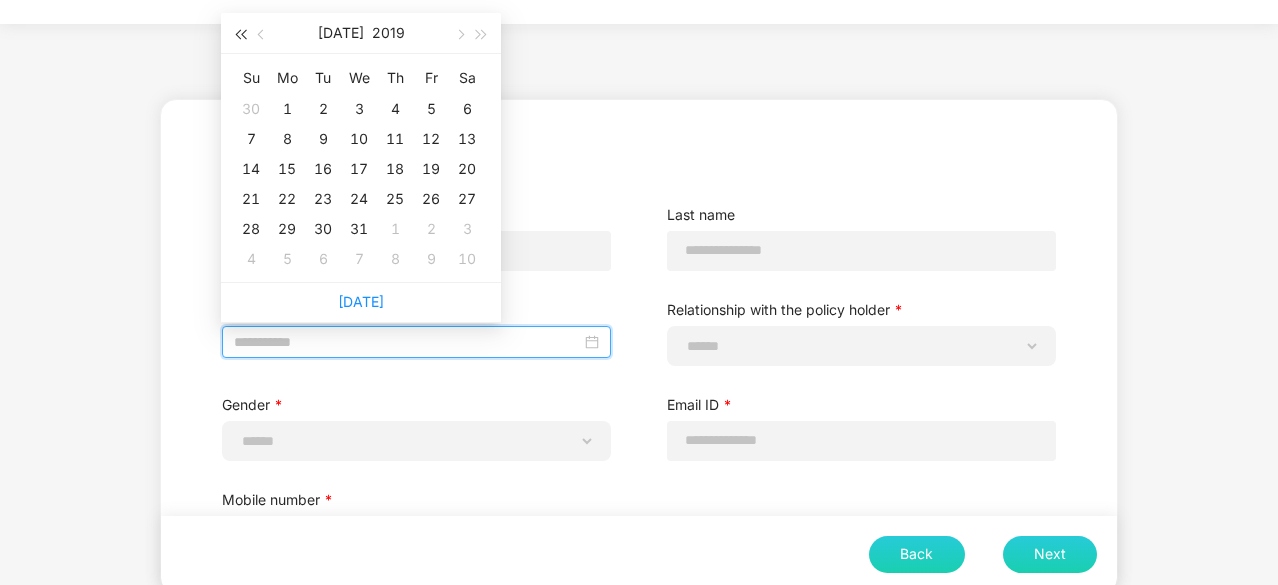click at bounding box center (240, 33) 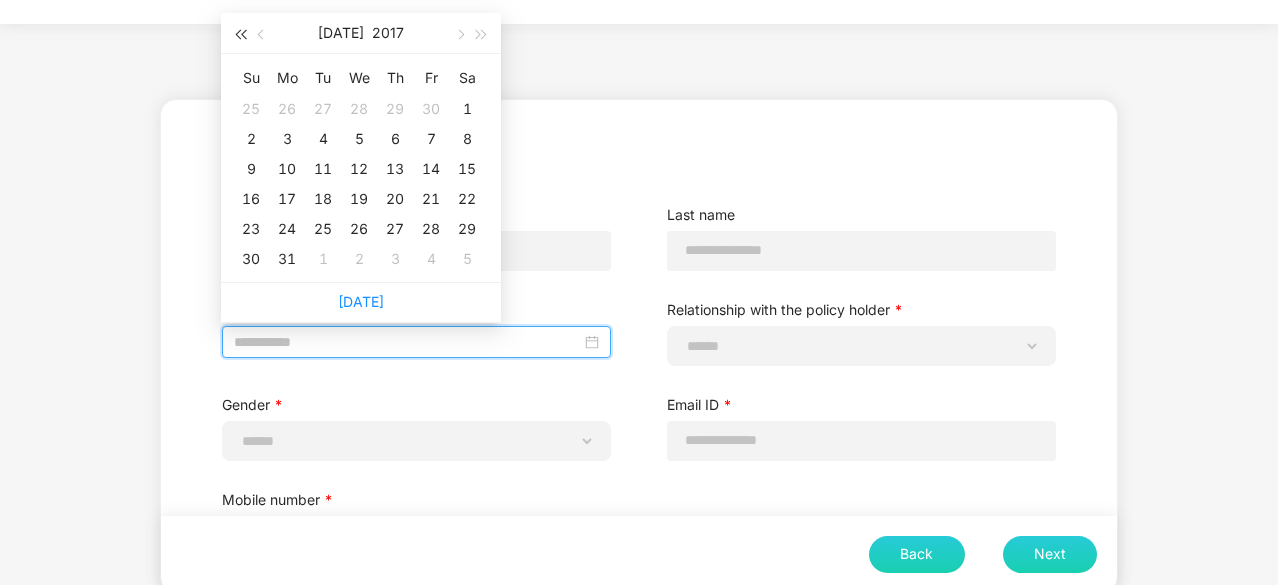 click at bounding box center [240, 33] 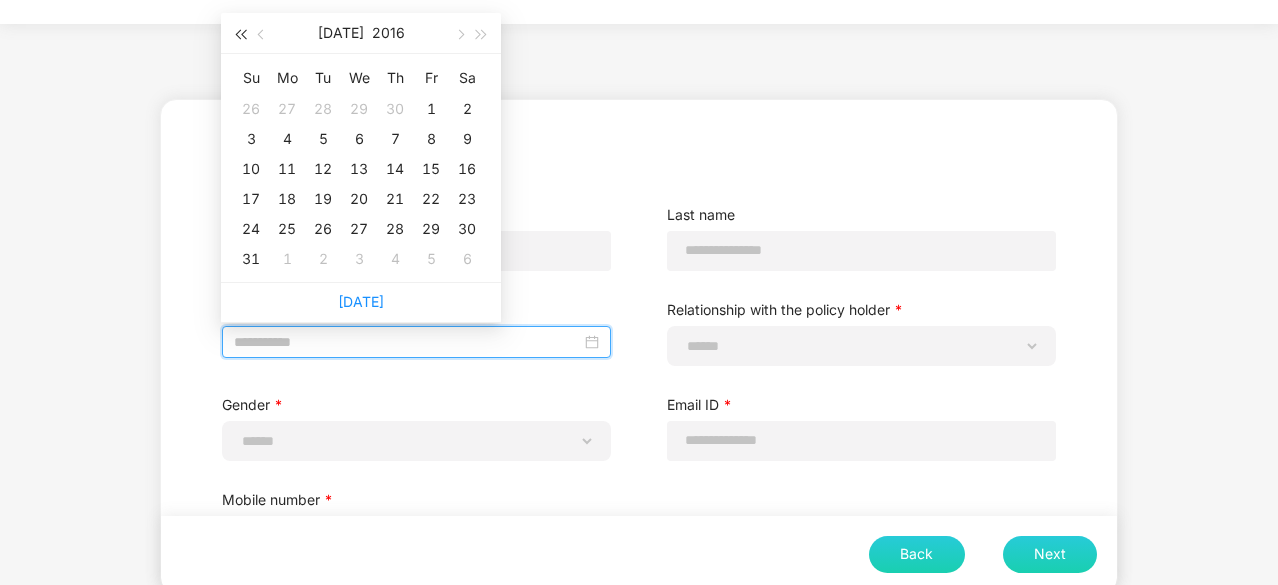 click at bounding box center [240, 33] 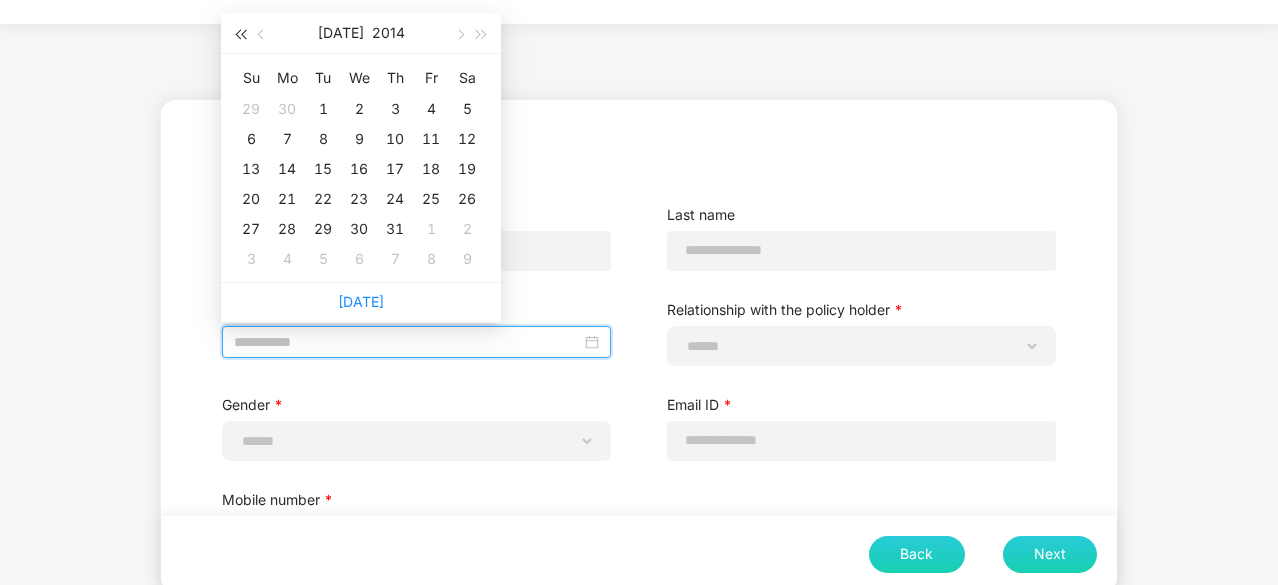 click at bounding box center [240, 33] 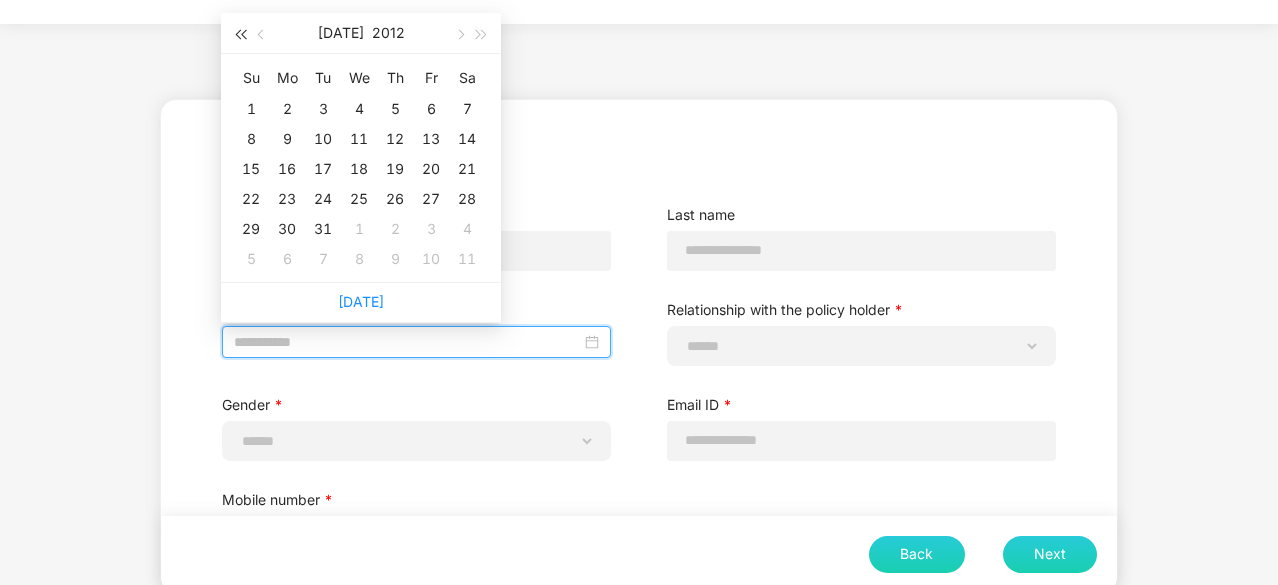 click at bounding box center [240, 33] 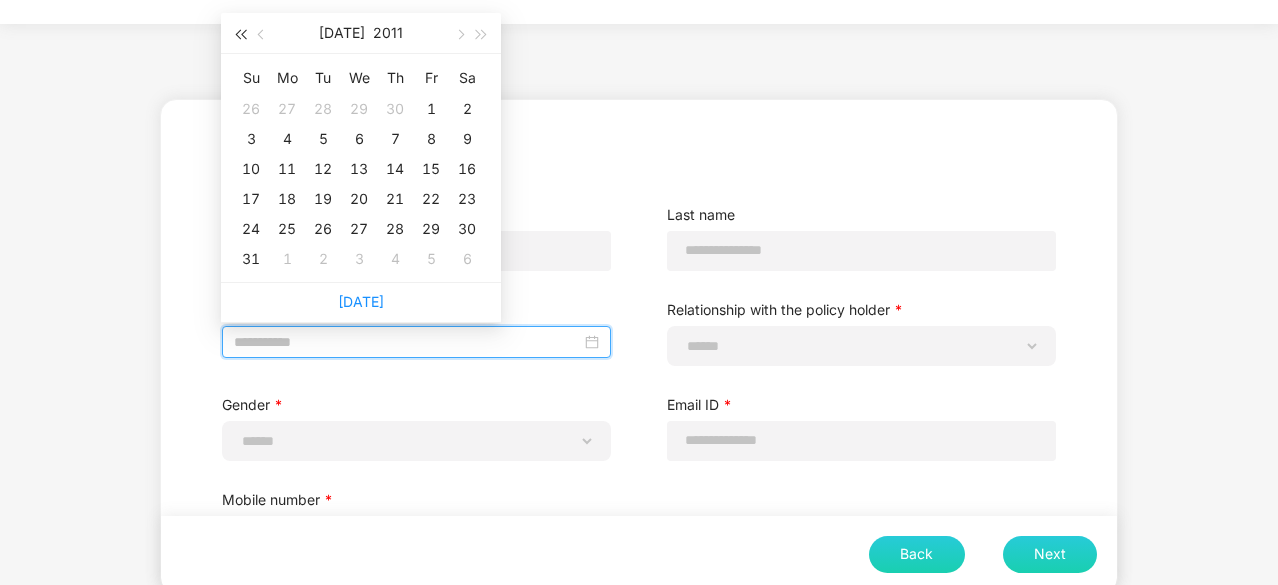 click at bounding box center (240, 33) 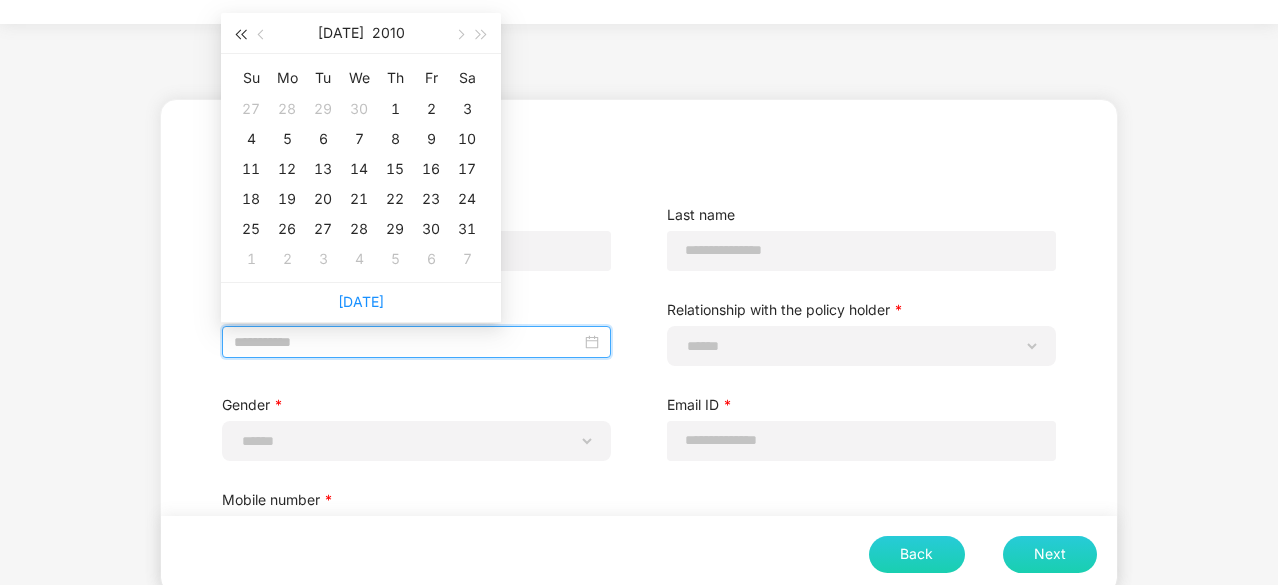 click at bounding box center (240, 33) 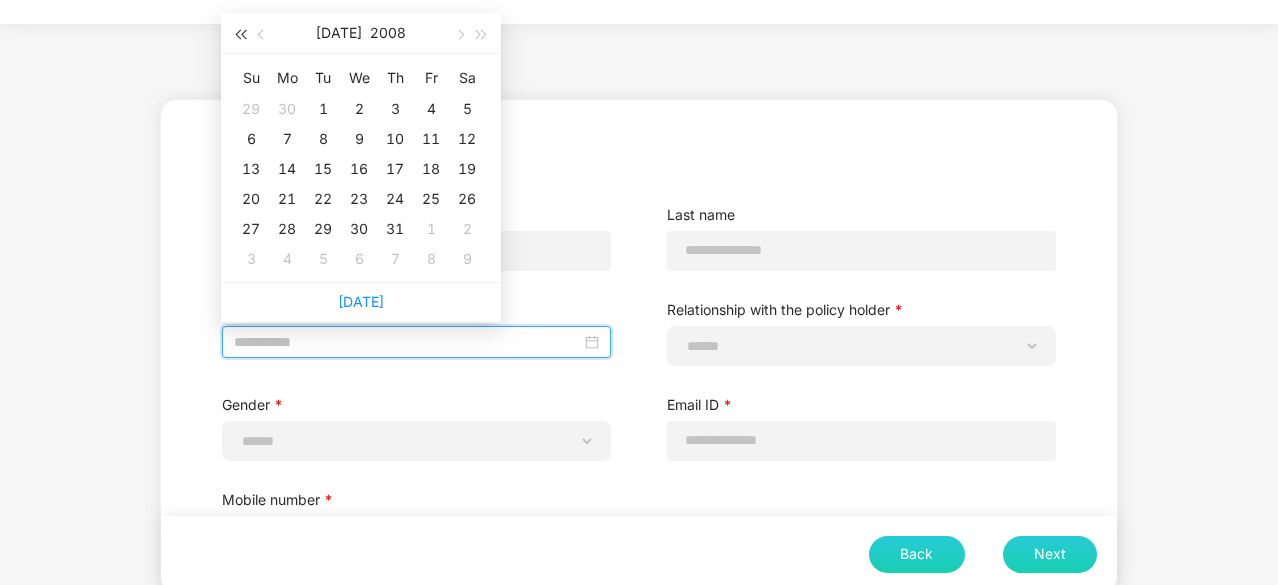 click at bounding box center [240, 33] 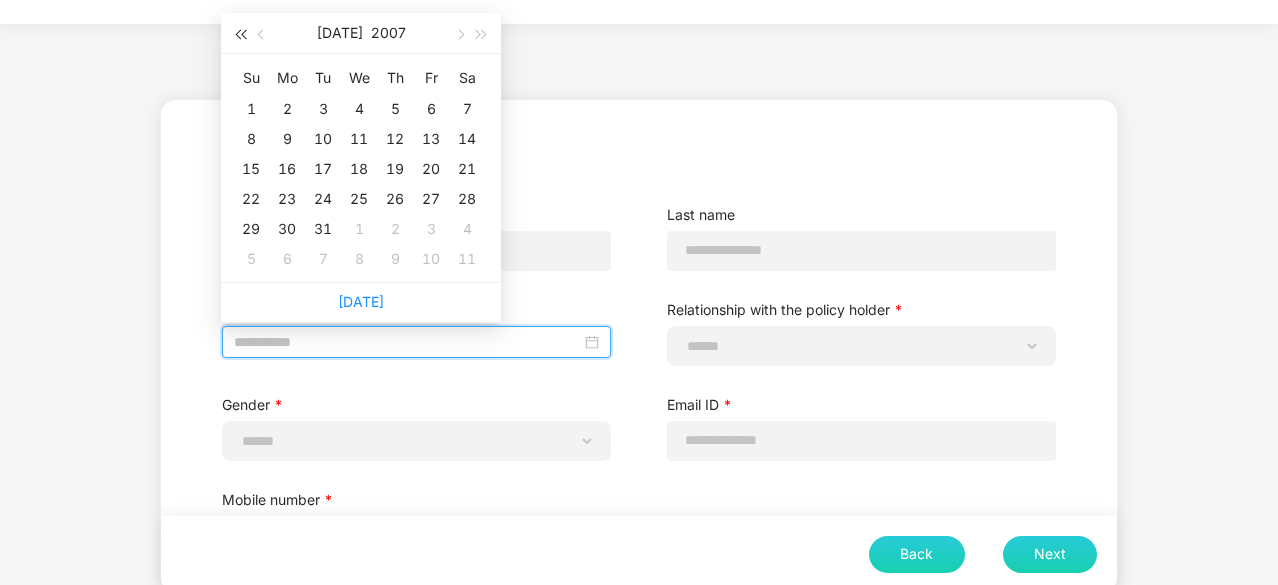 click at bounding box center [240, 33] 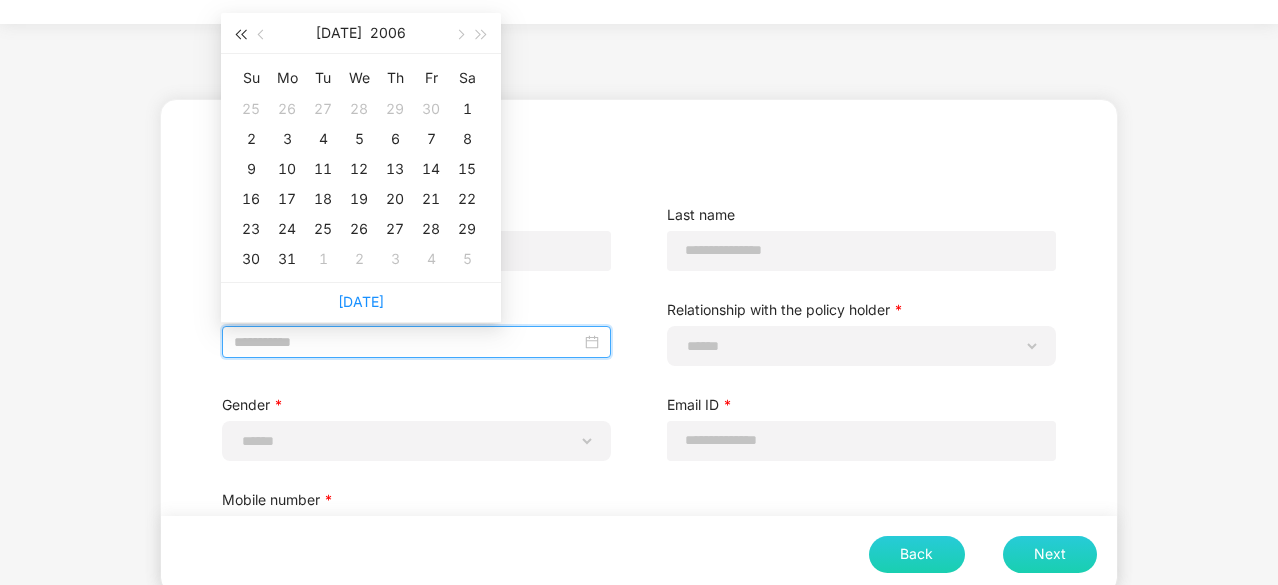 click at bounding box center (240, 33) 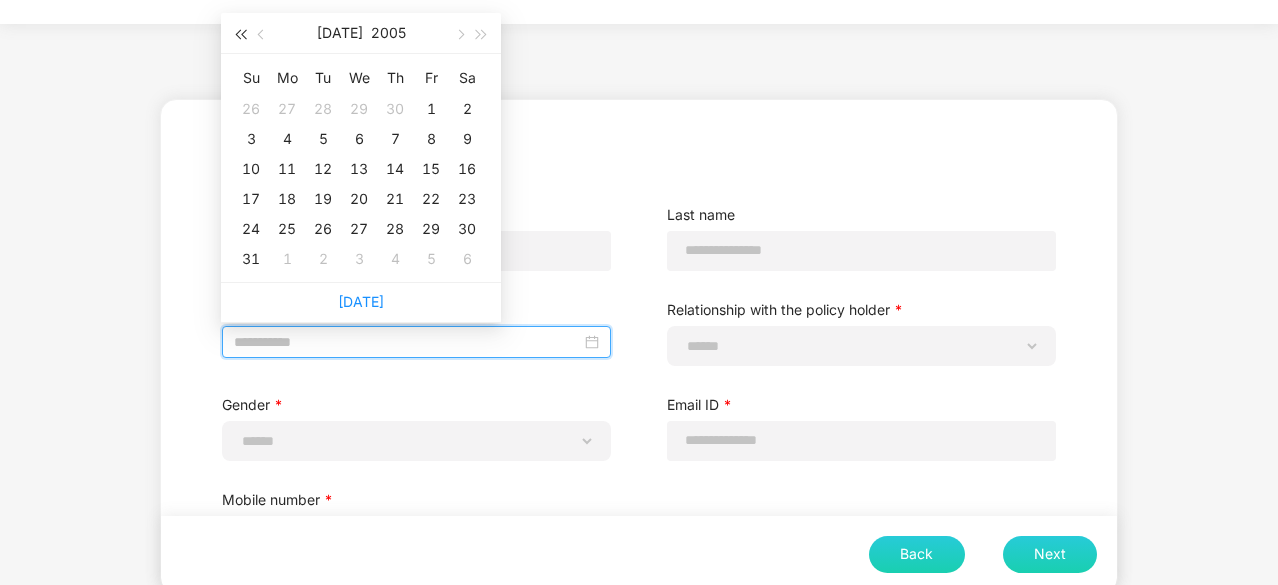 click at bounding box center [240, 33] 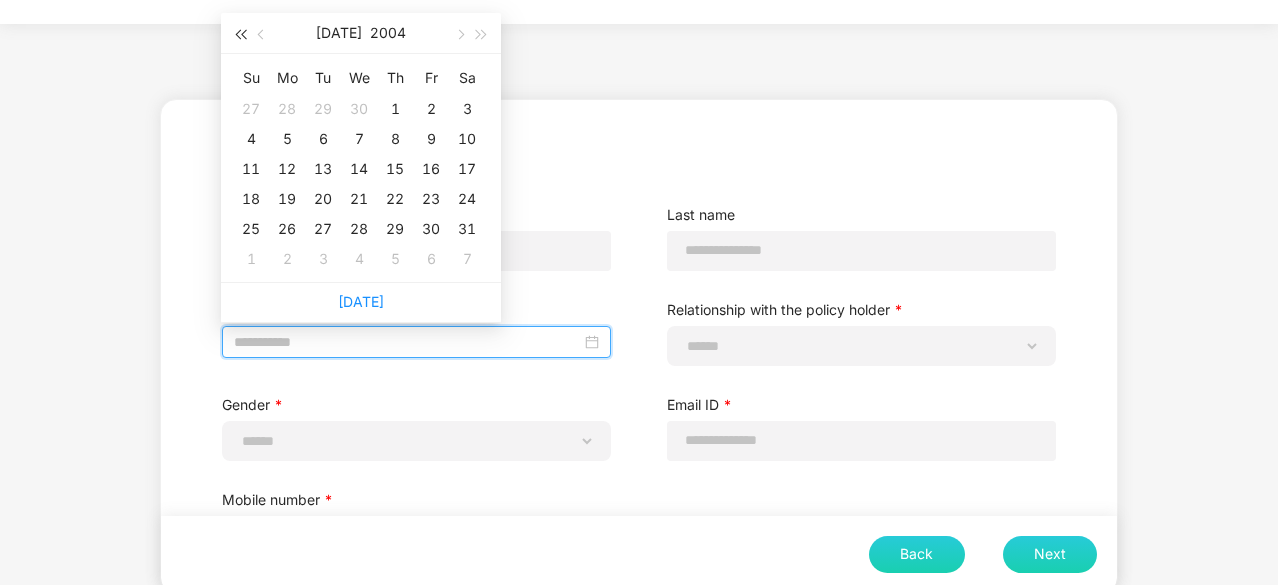 click at bounding box center (240, 33) 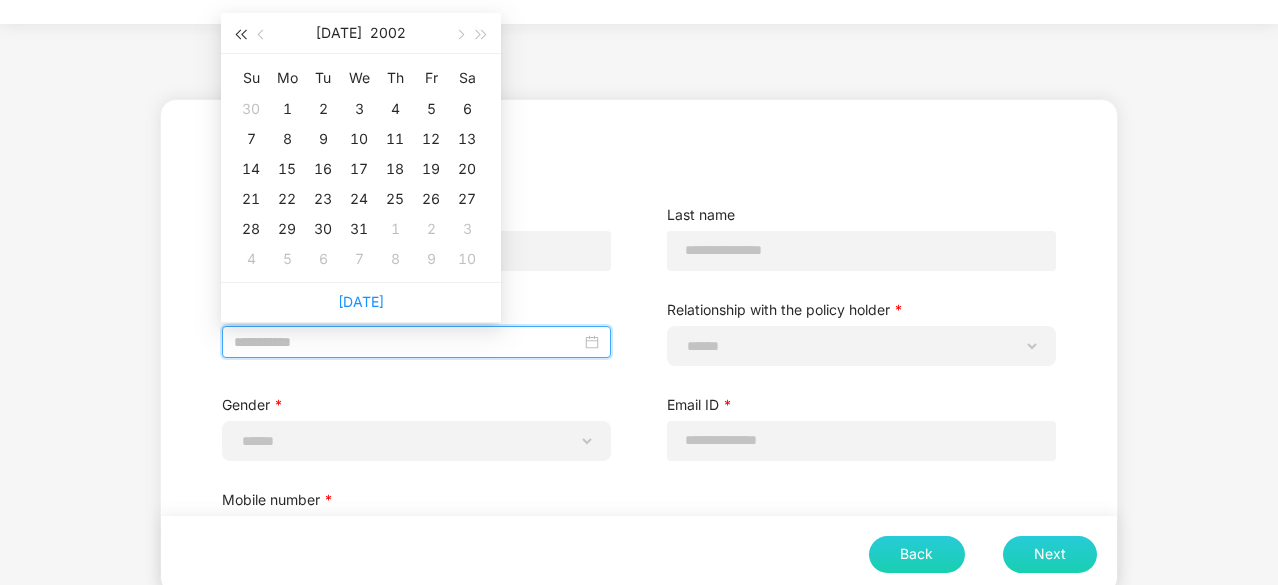click at bounding box center (240, 33) 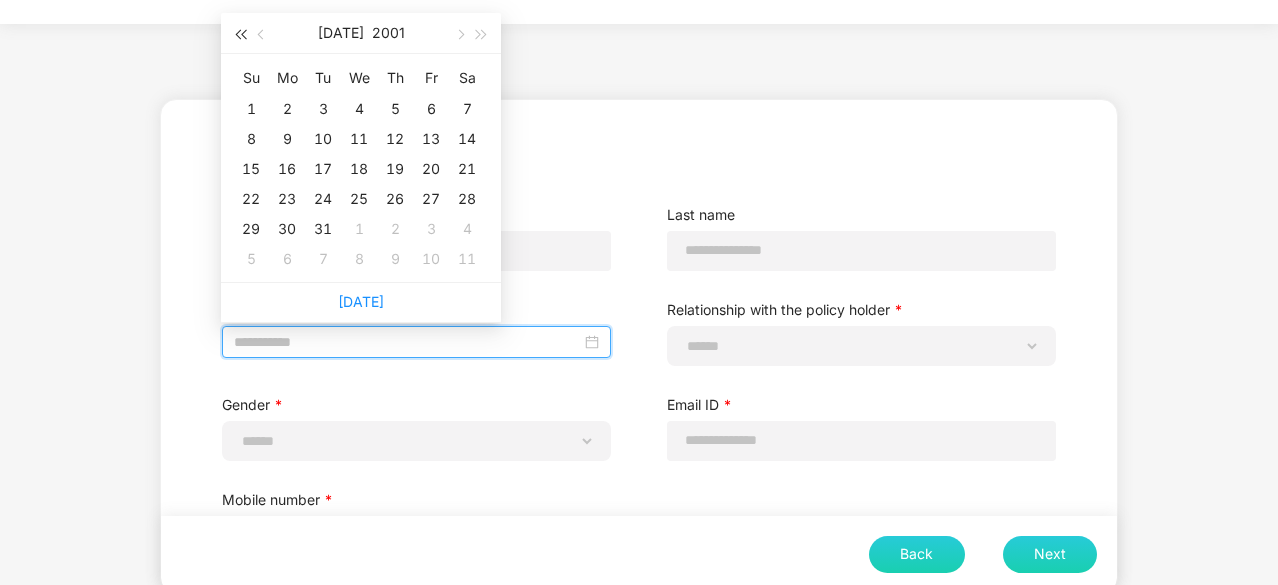 click at bounding box center [240, 33] 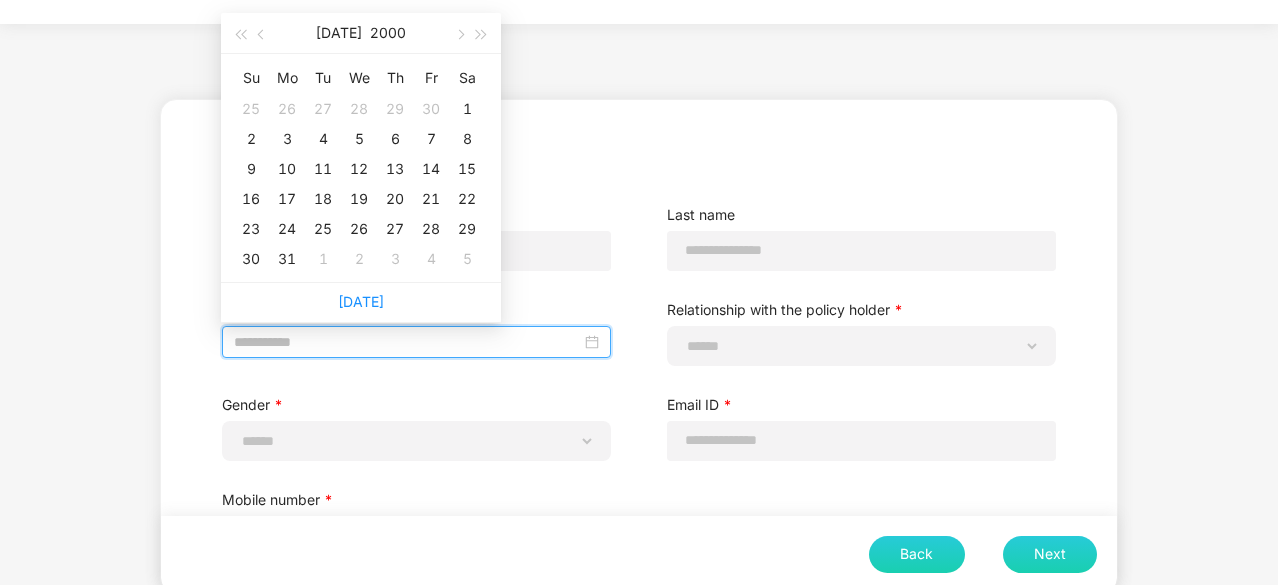 type on "**********" 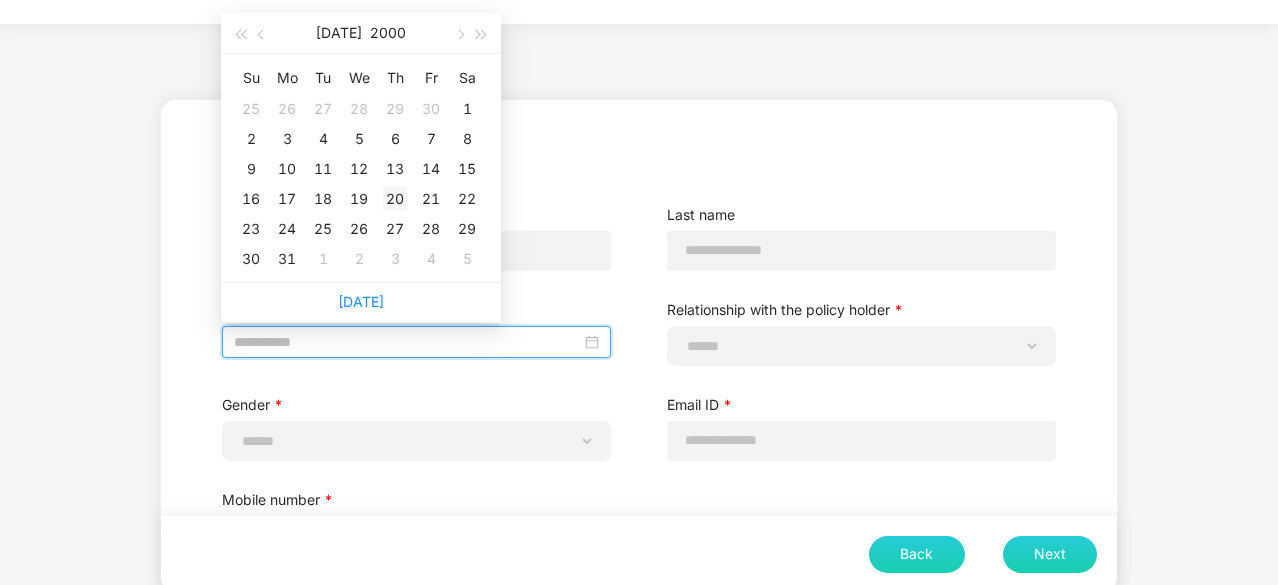 type on "**********" 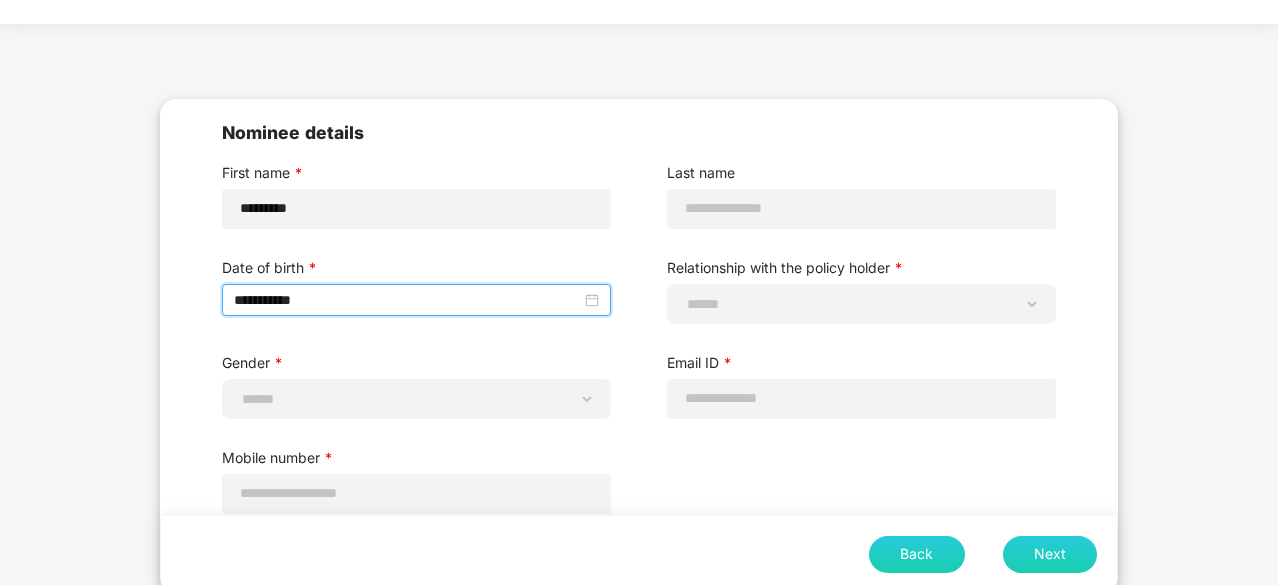 scroll, scrollTop: 58, scrollLeft: 0, axis: vertical 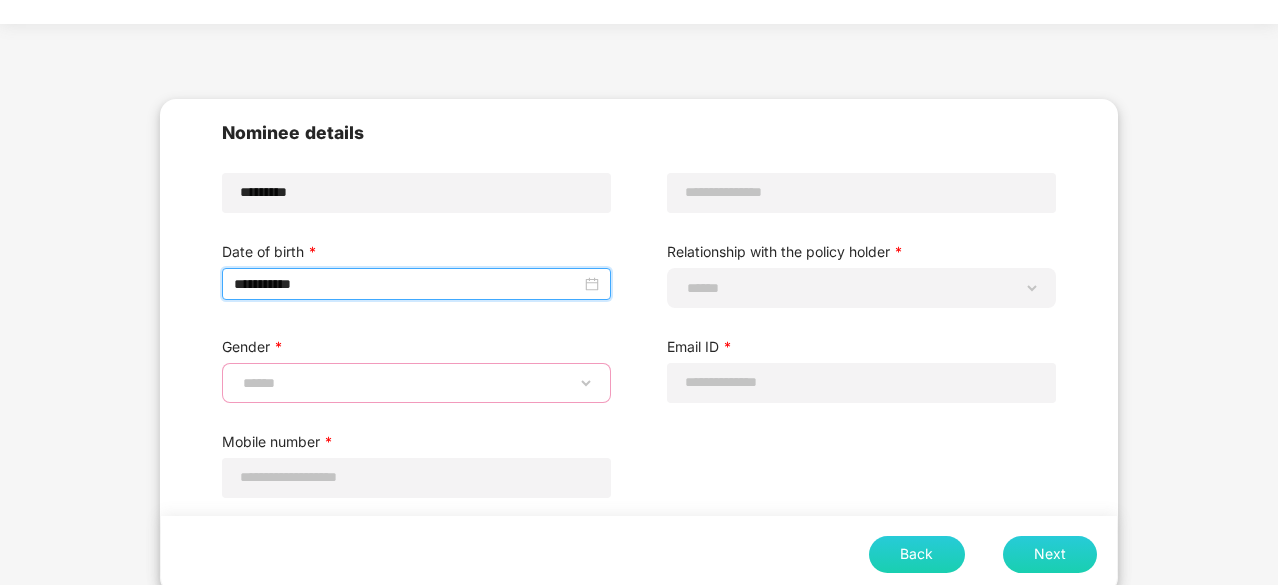 click on "**********" at bounding box center (416, 383) 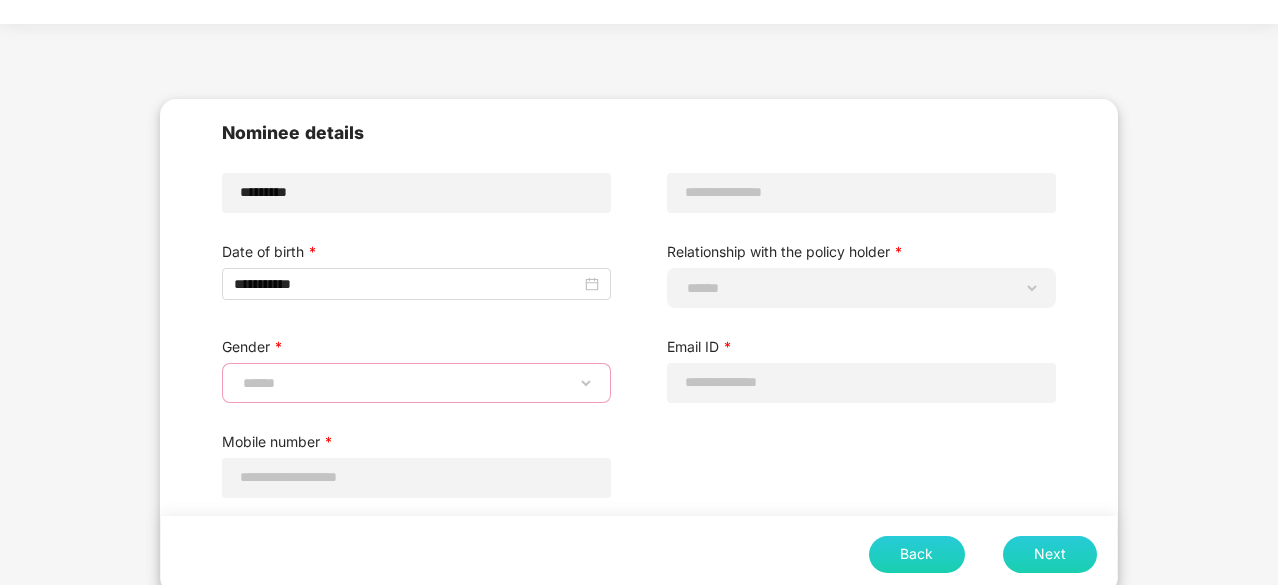 select on "******" 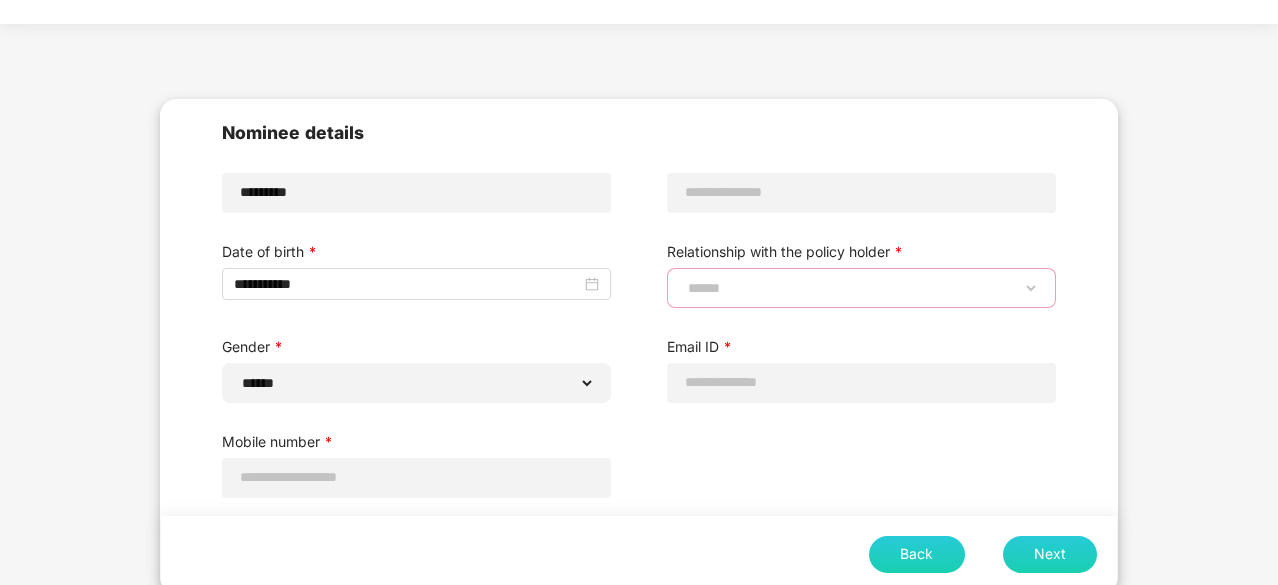 click on "**********" at bounding box center (861, 288) 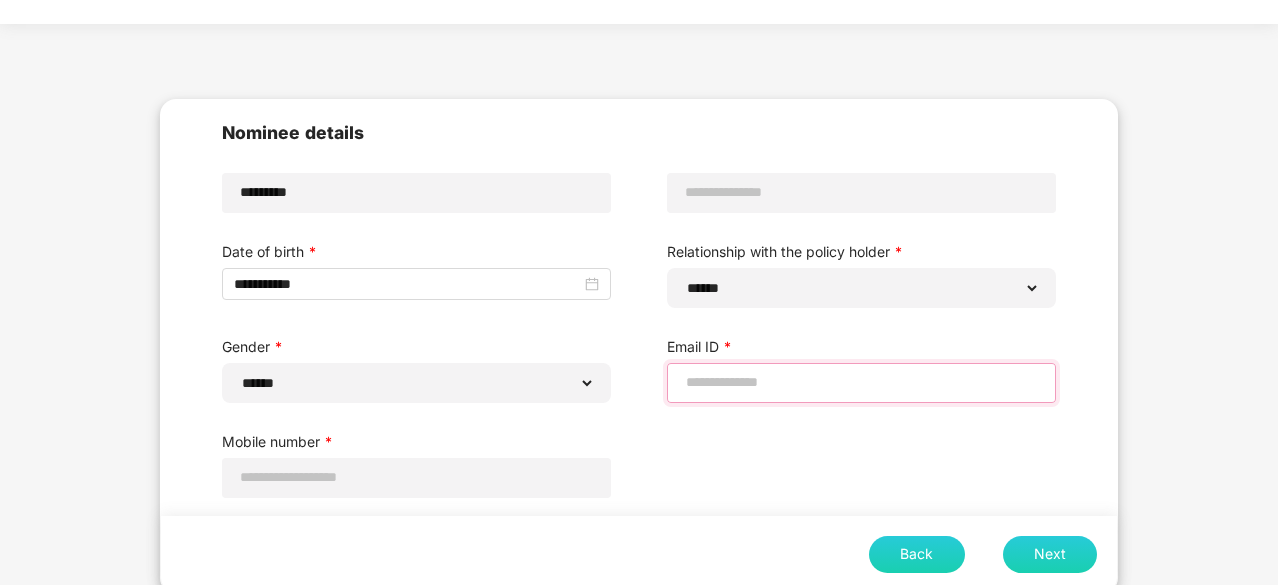 click at bounding box center [861, 382] 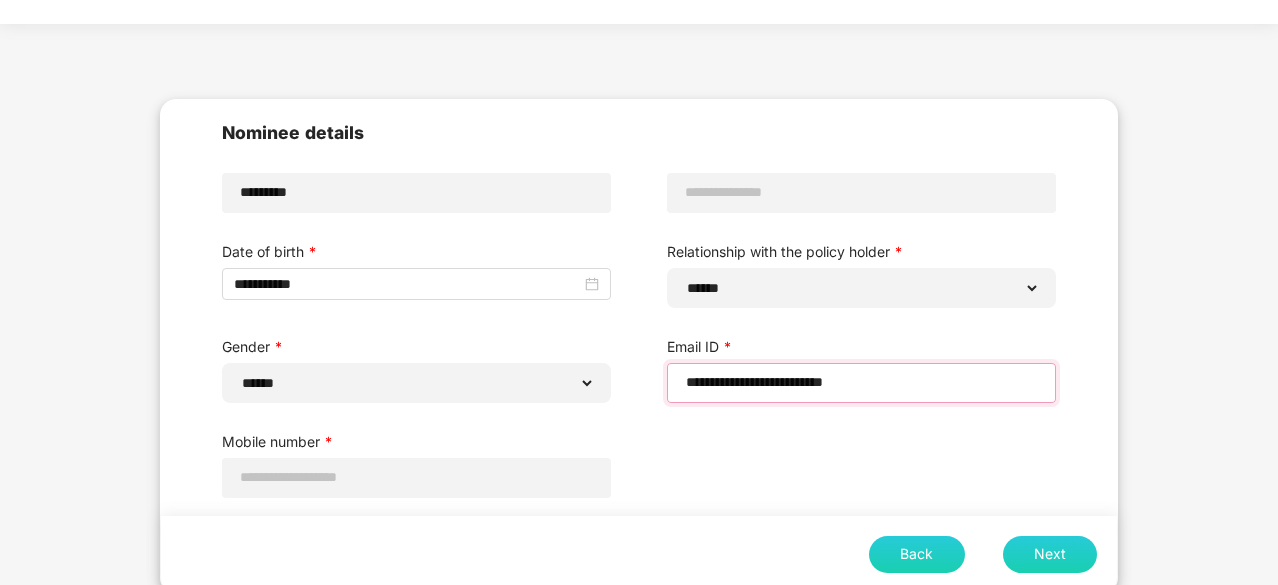 scroll, scrollTop: 80, scrollLeft: 0, axis: vertical 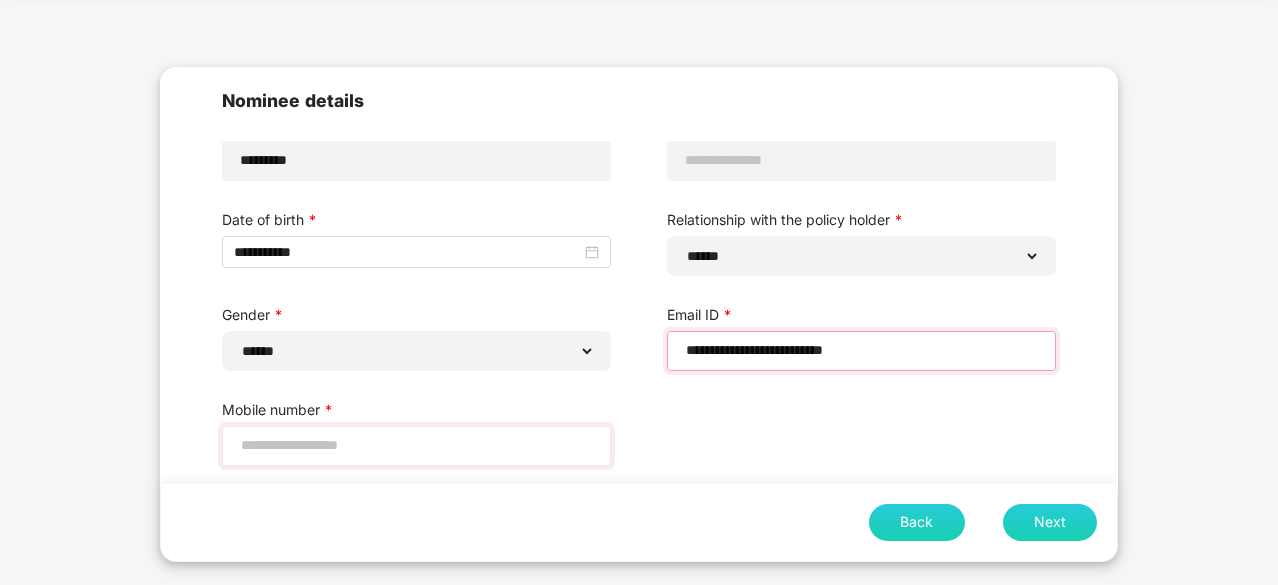 type on "**********" 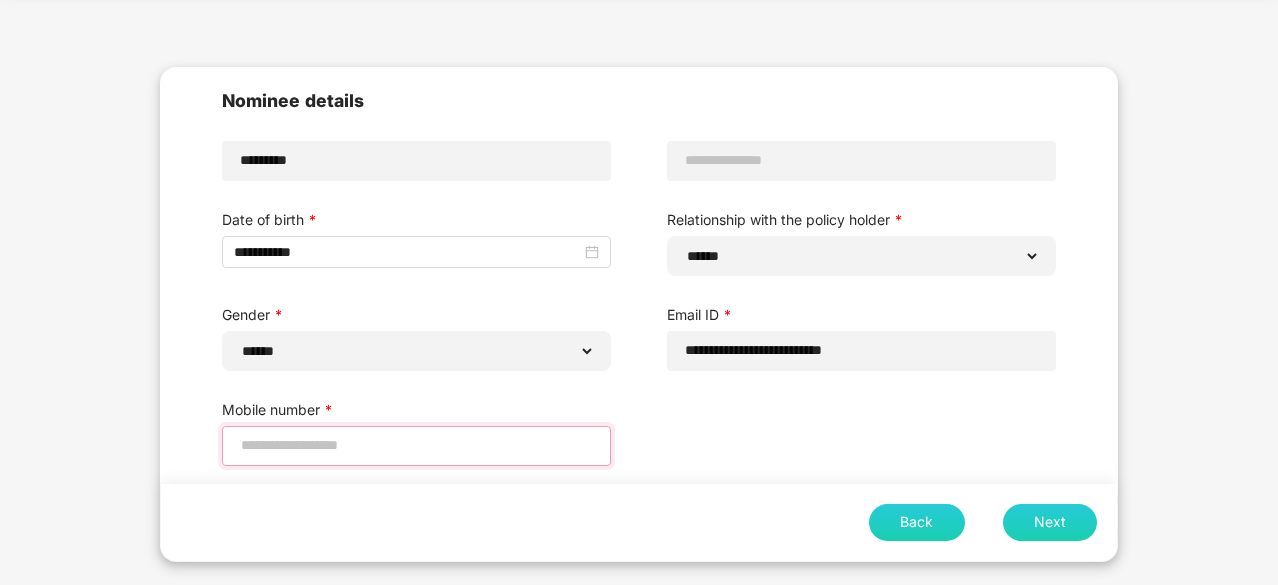 click at bounding box center [416, 445] 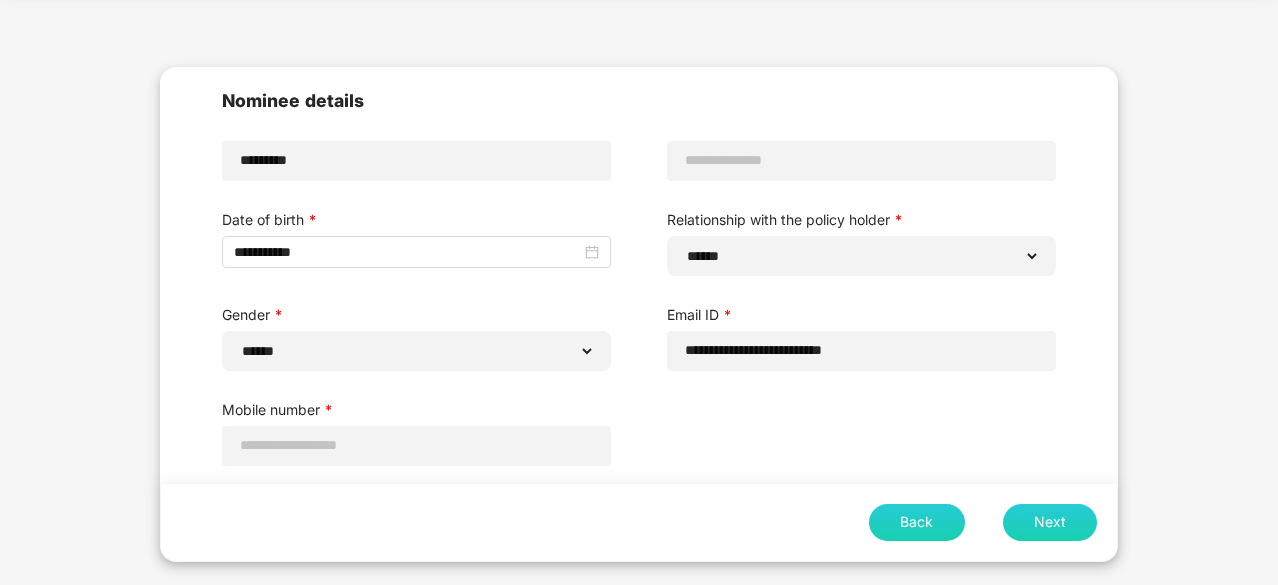 click on "Next" at bounding box center [1050, 522] 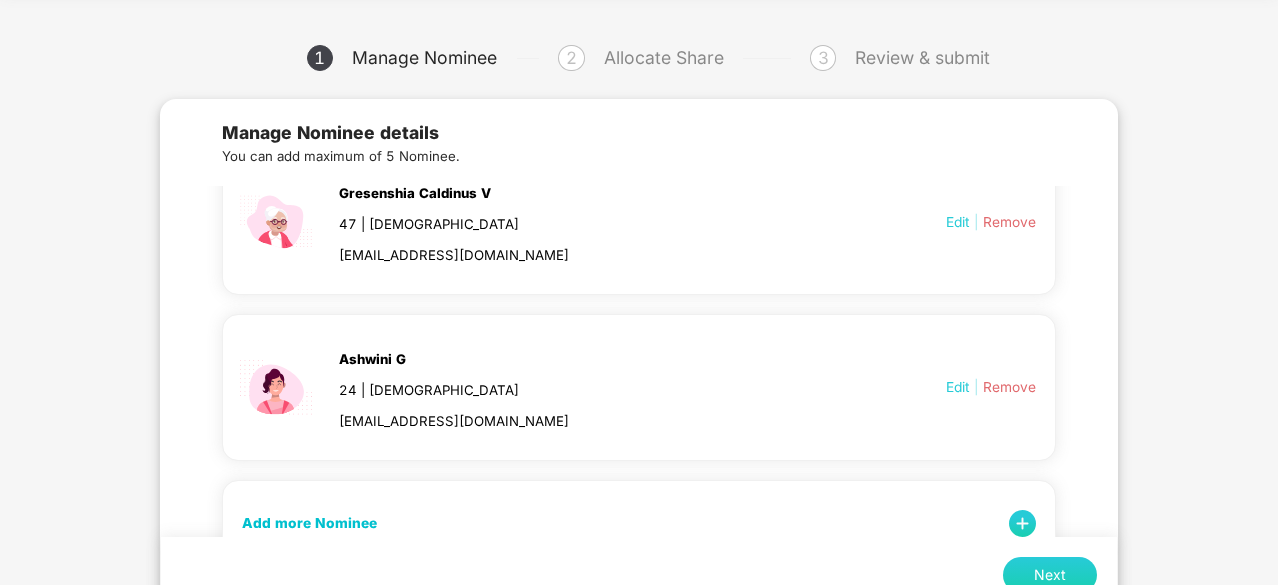 scroll, scrollTop: 286, scrollLeft: 0, axis: vertical 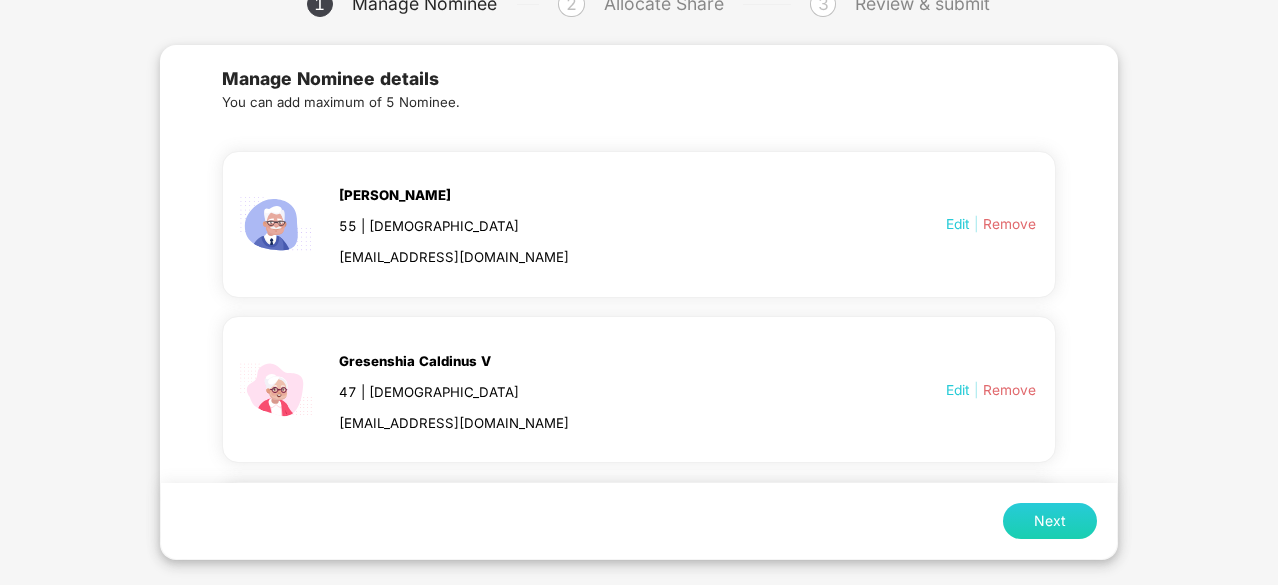click on "Next" at bounding box center [1050, 521] 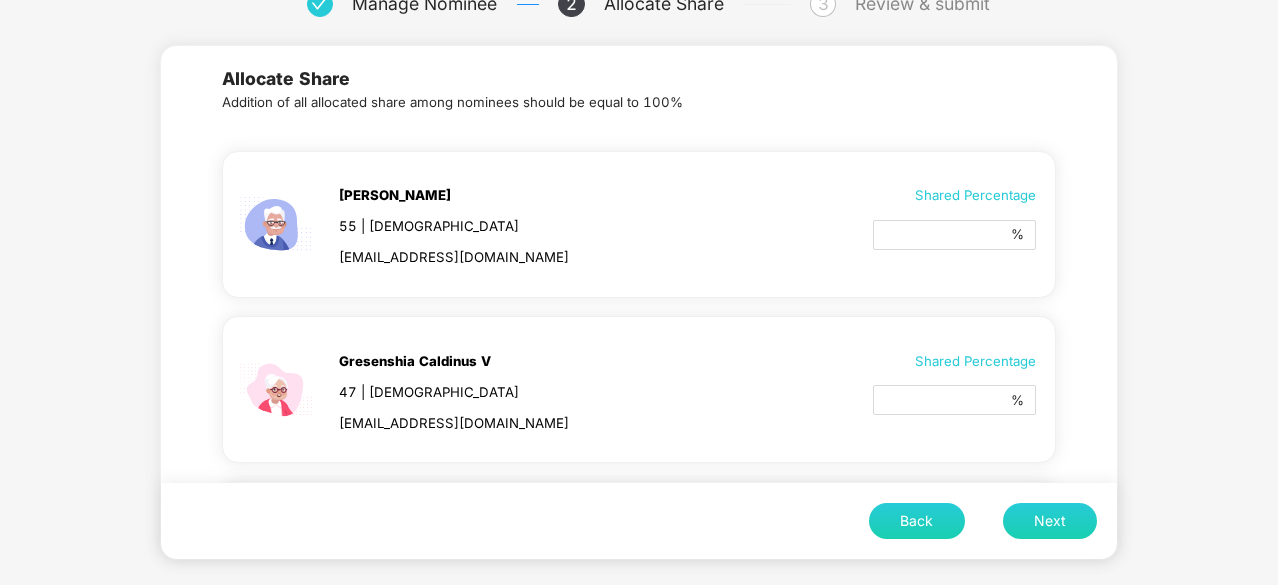 scroll, scrollTop: 125, scrollLeft: 0, axis: vertical 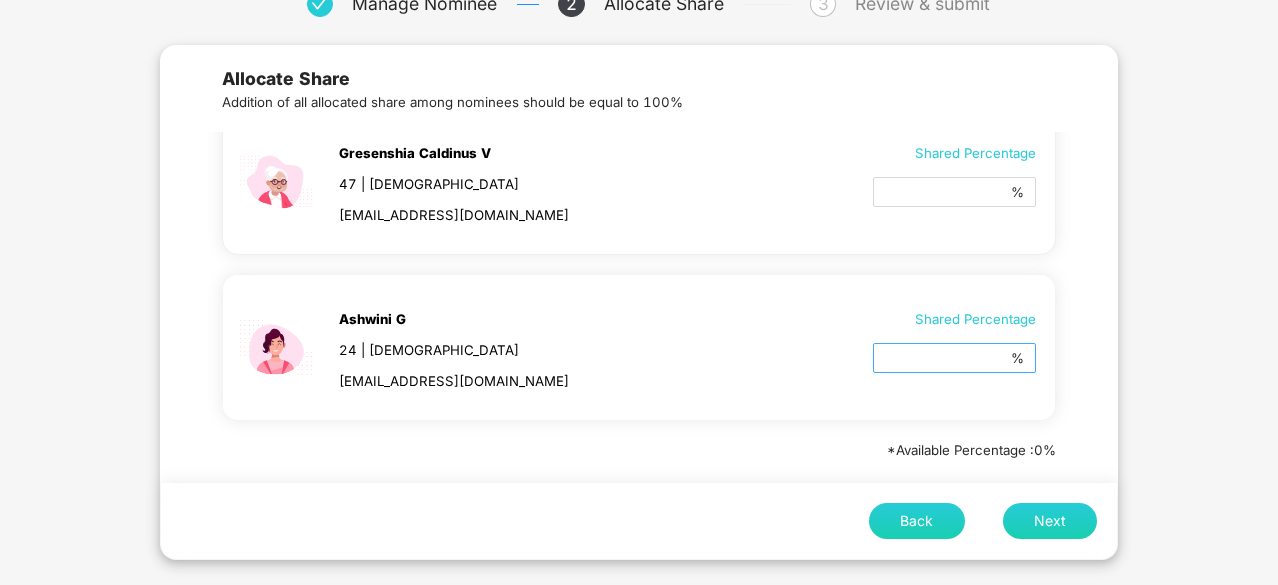 click on "*" at bounding box center [946, 360] 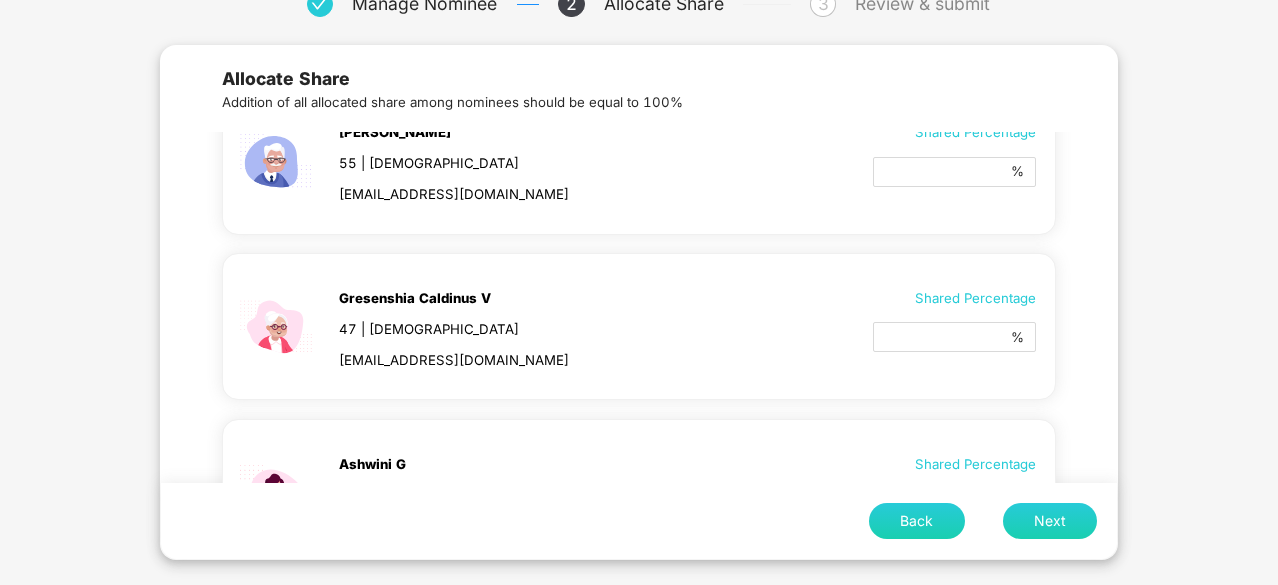 scroll, scrollTop: 73, scrollLeft: 0, axis: vertical 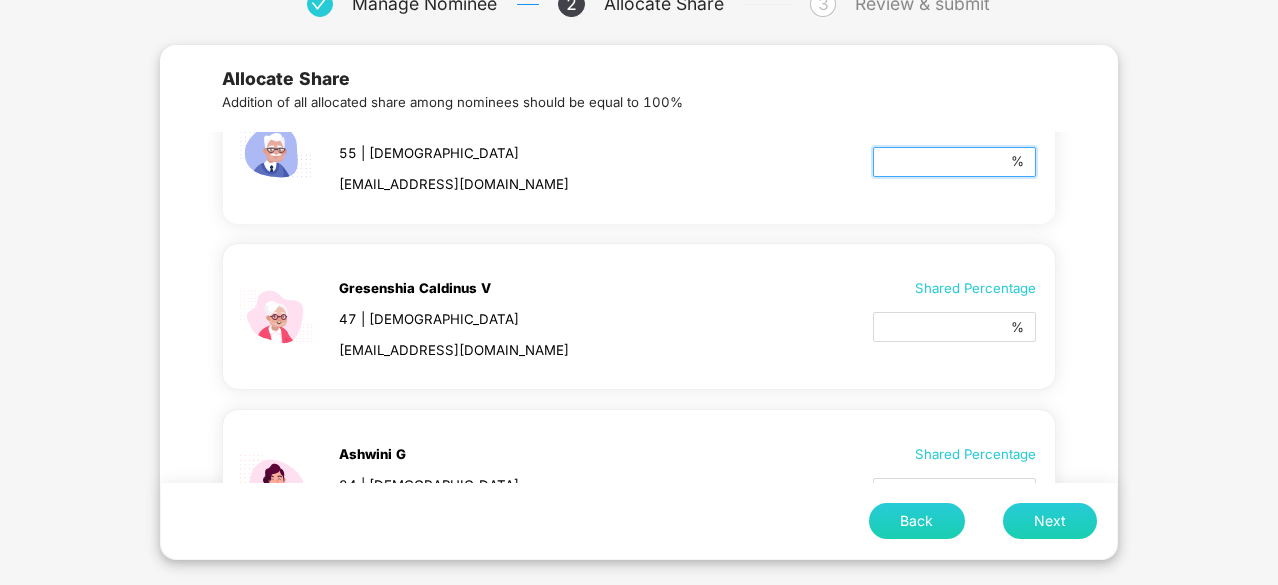 click on "**" at bounding box center (946, 164) 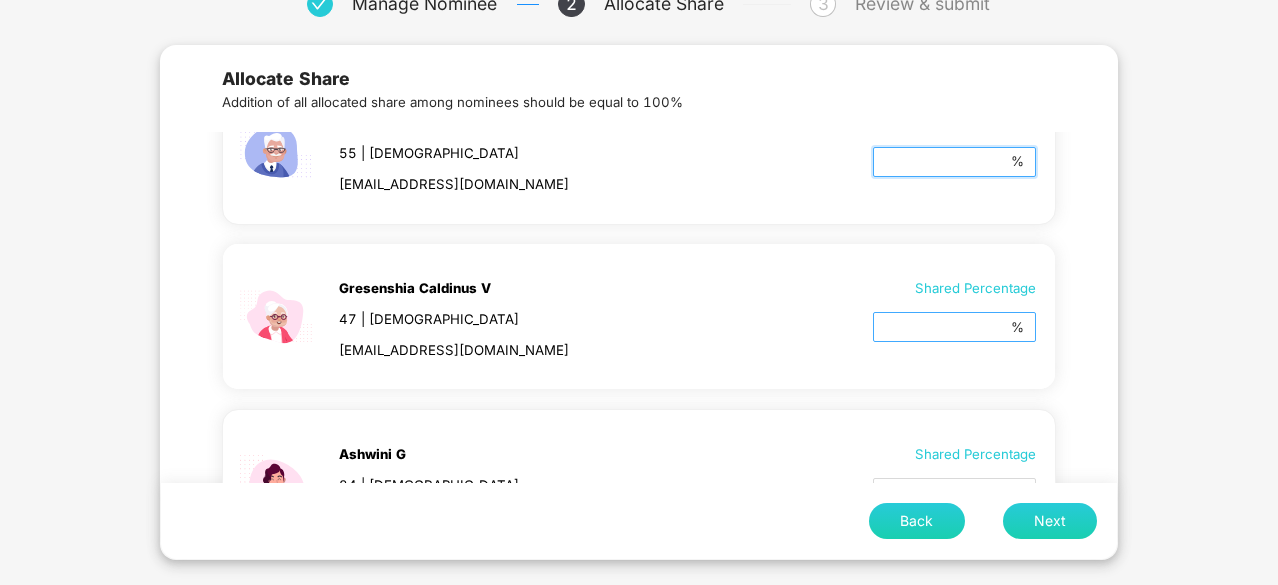click on "**" at bounding box center (946, 329) 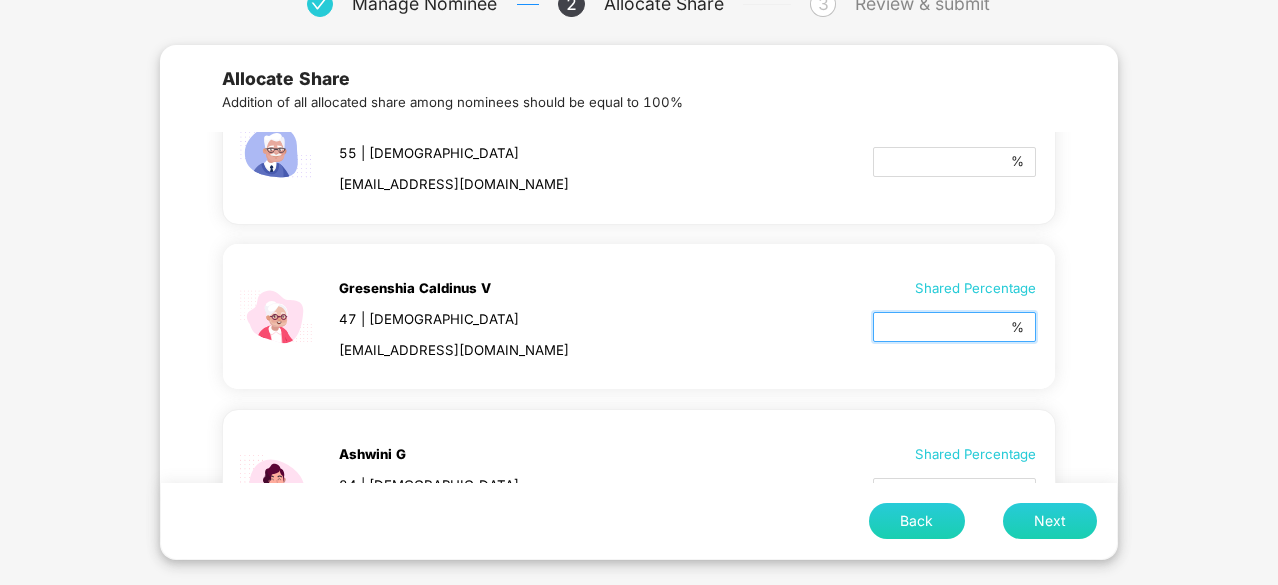 type 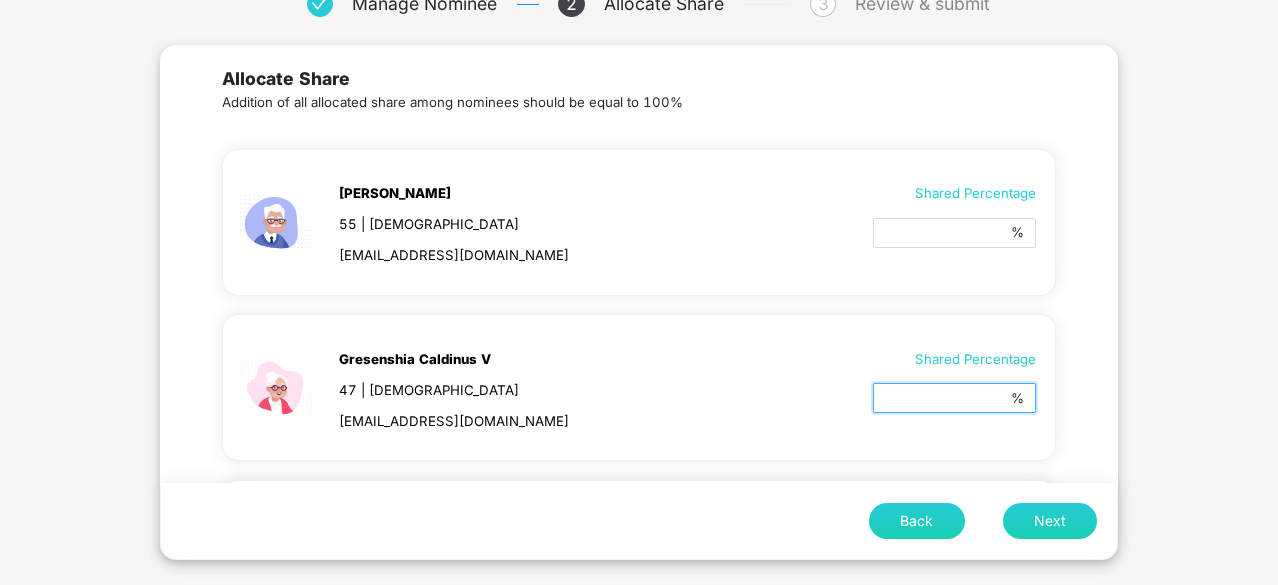 scroll, scrollTop: 0, scrollLeft: 0, axis: both 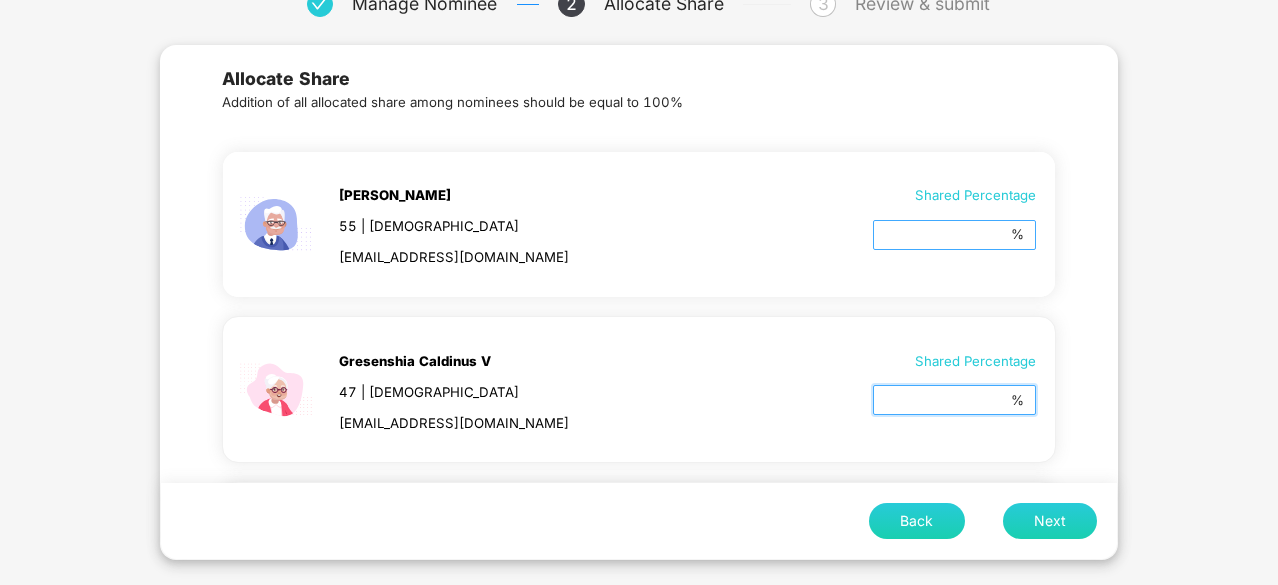 type 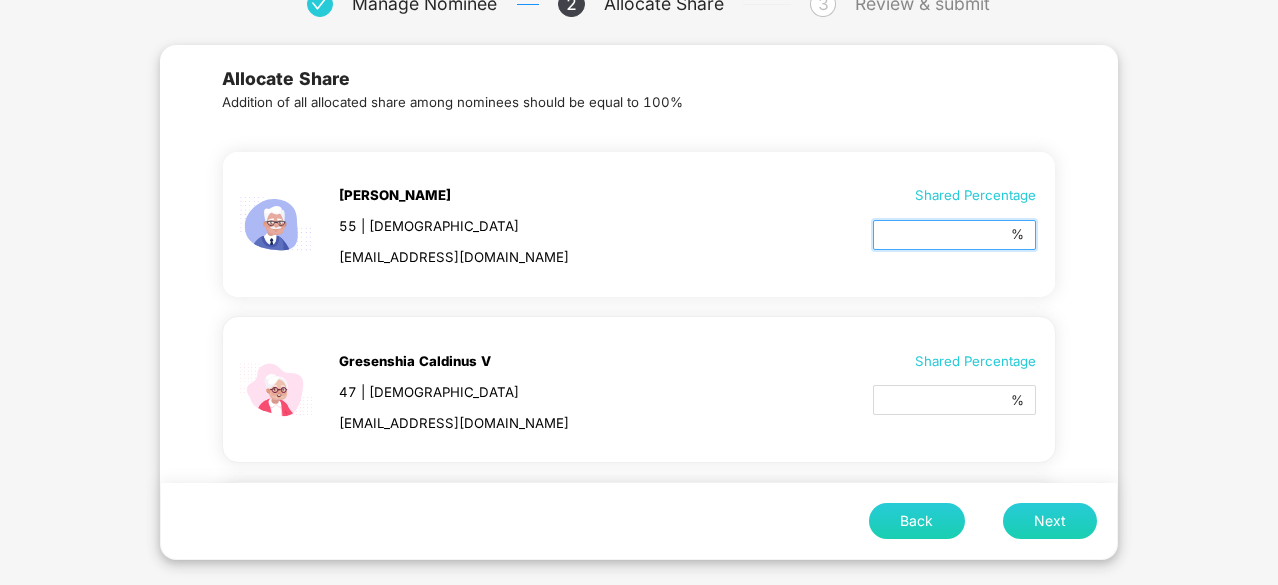 type on "*" 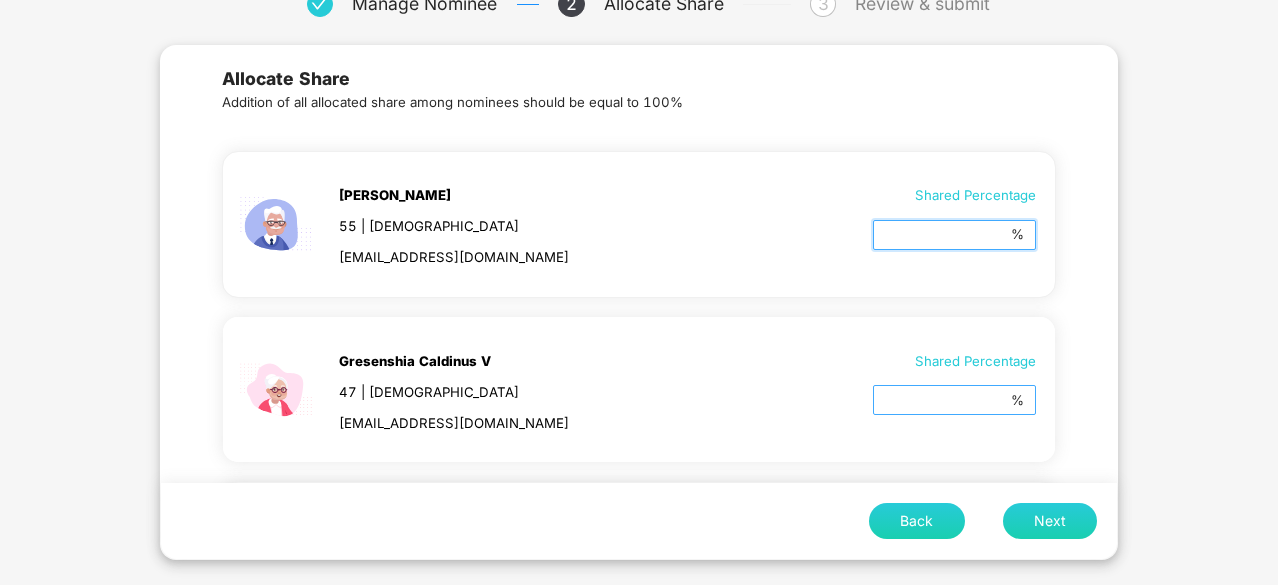 type on "**" 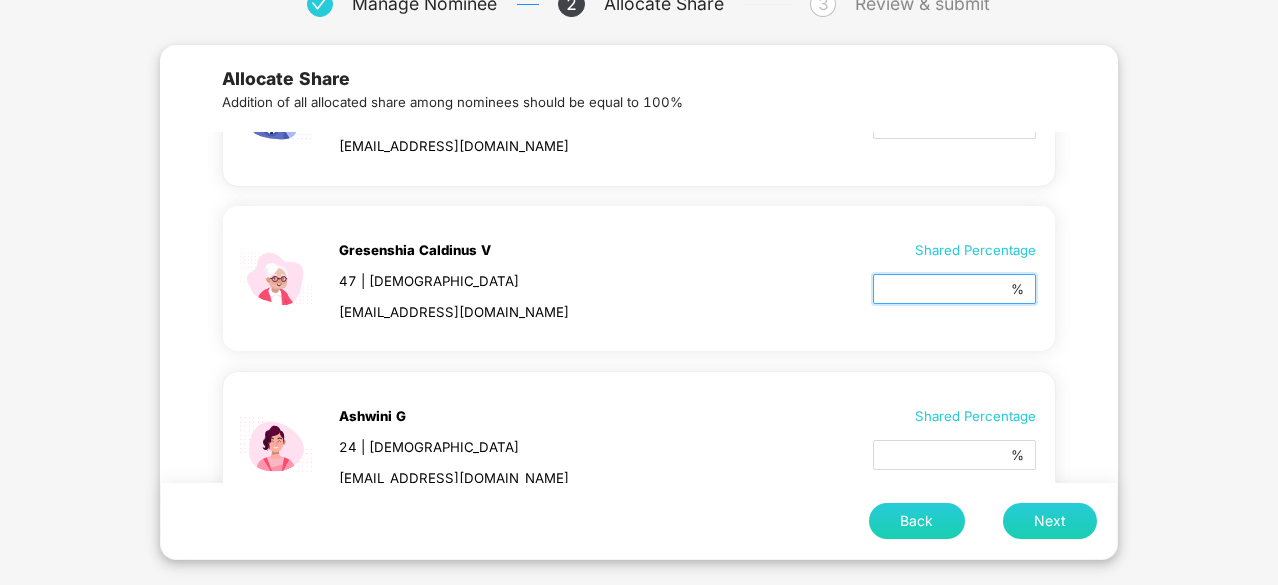 scroll, scrollTop: 200, scrollLeft: 0, axis: vertical 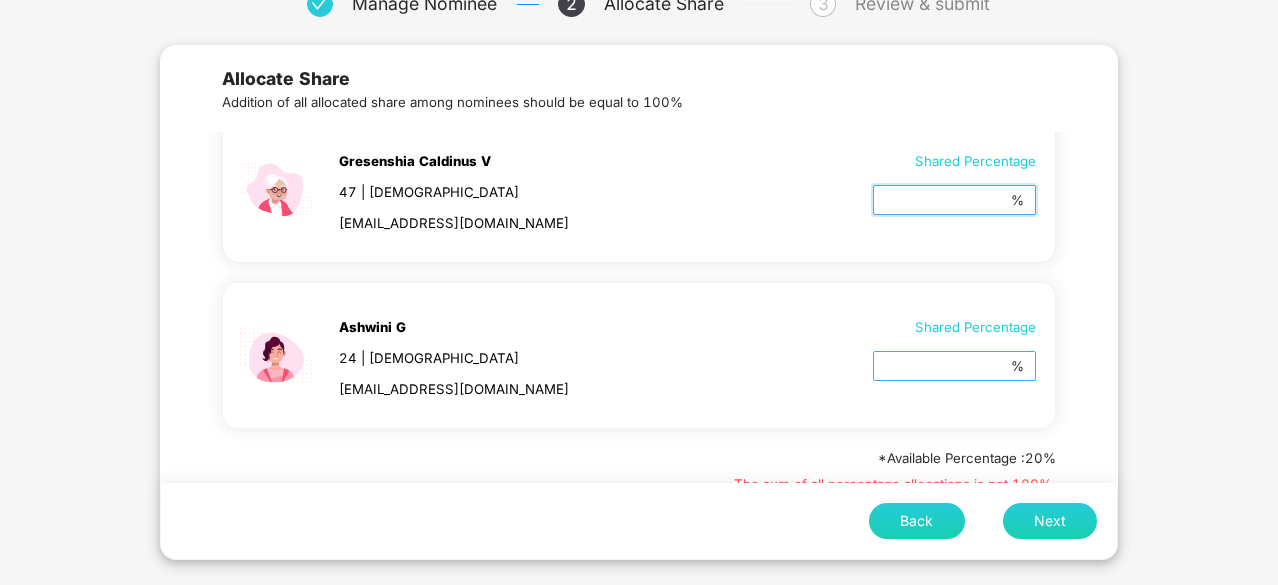 type on "**" 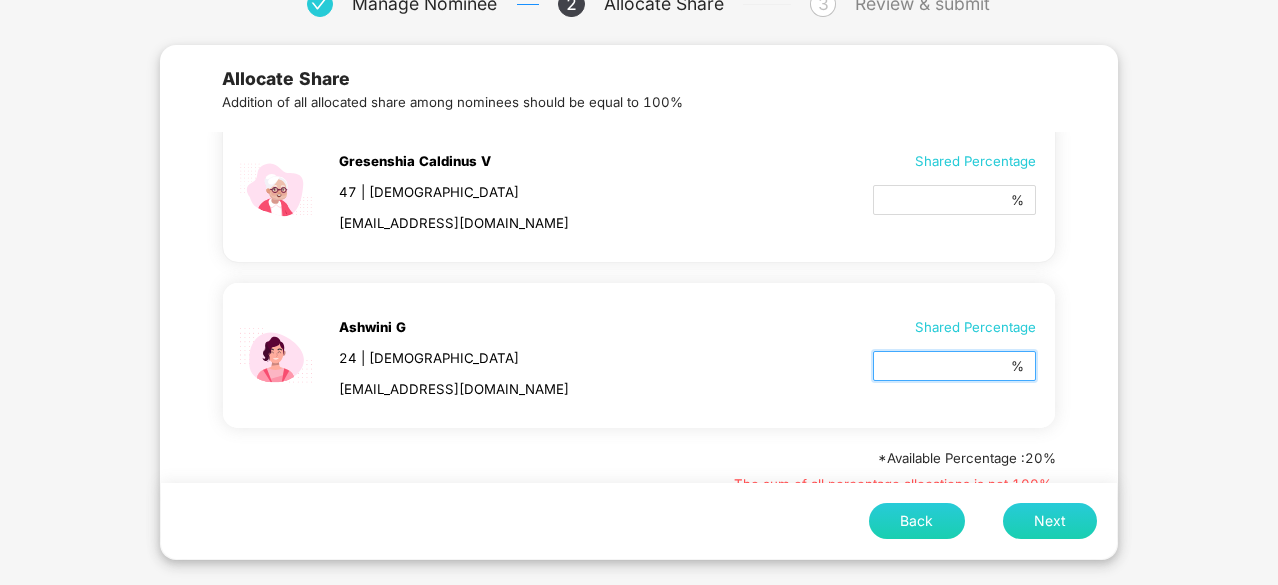 click on "*" at bounding box center (946, 368) 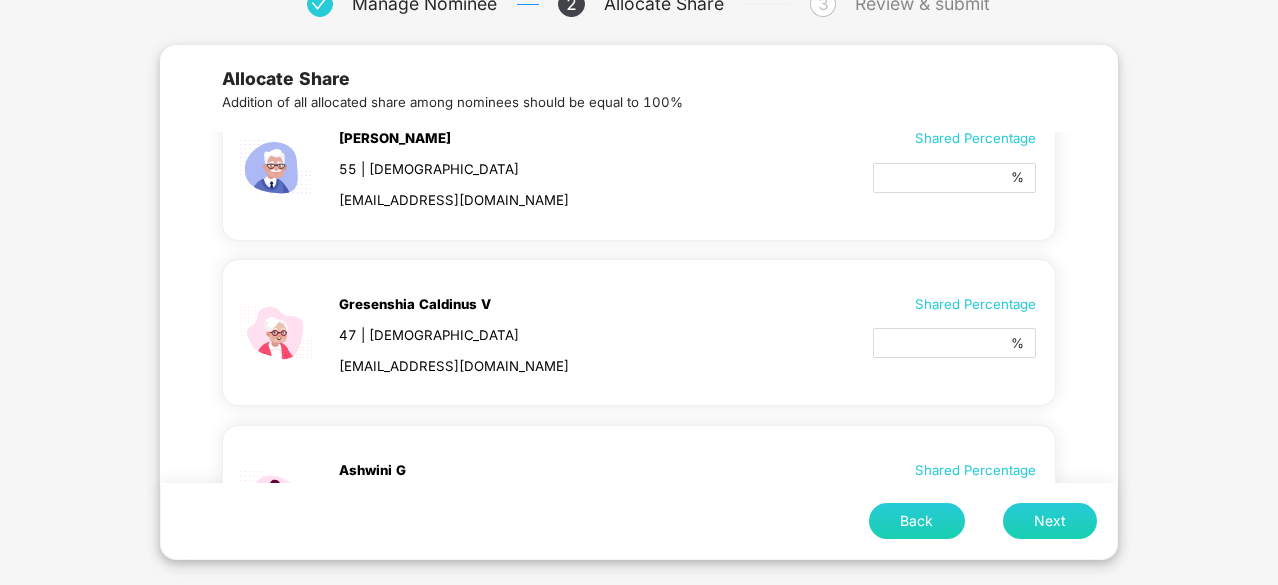 scroll, scrollTop: 100, scrollLeft: 0, axis: vertical 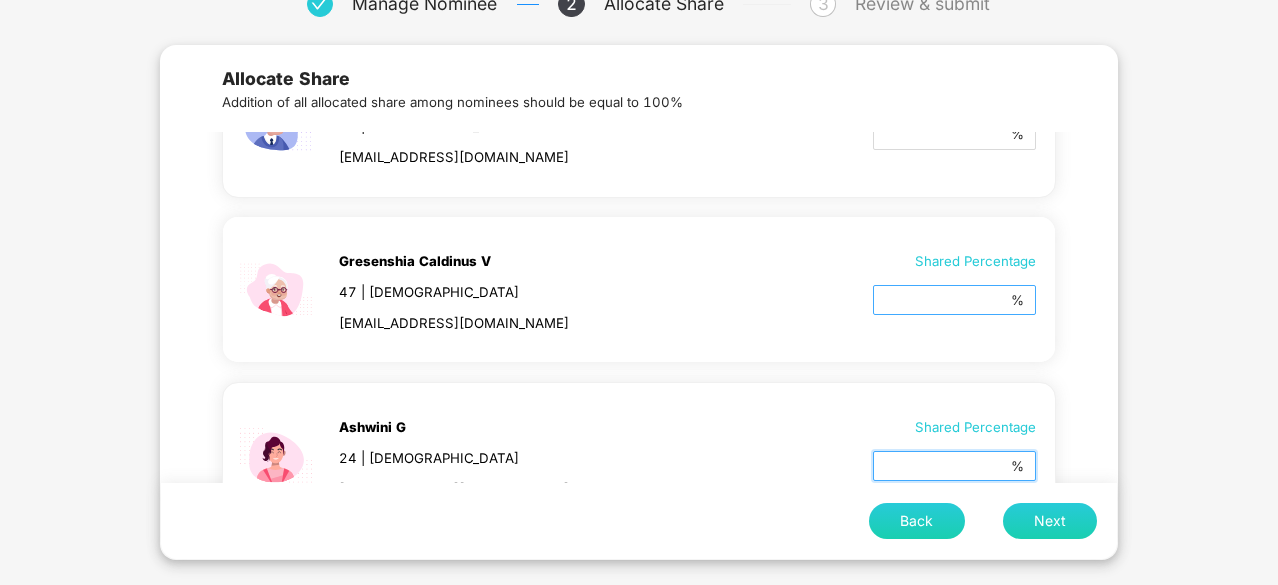 type on "**" 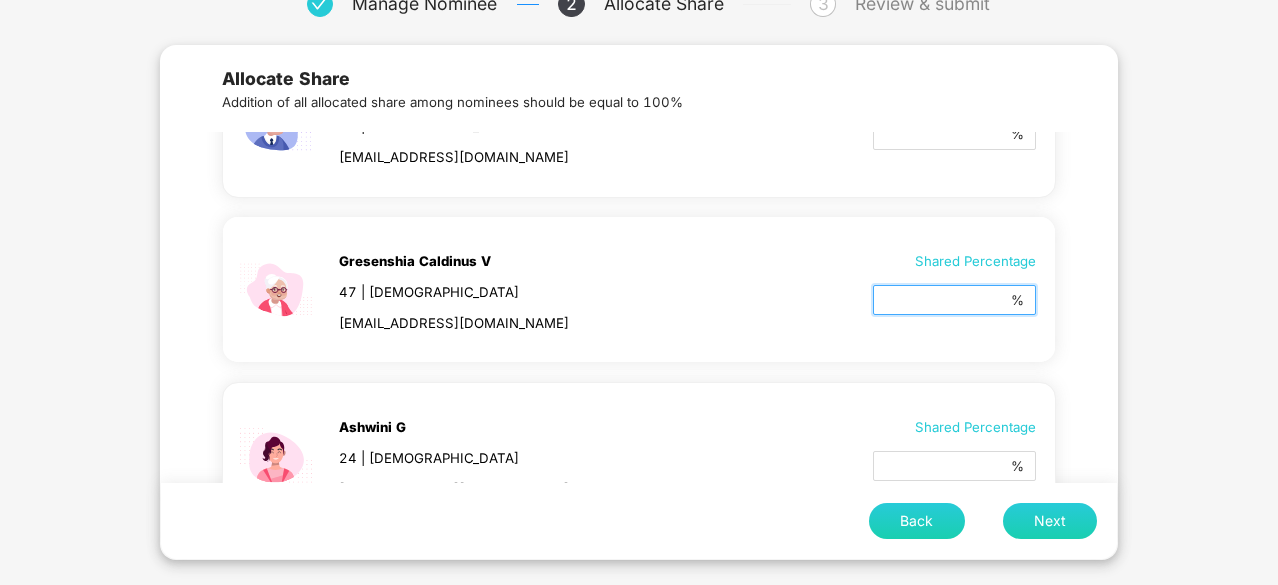 type on "*" 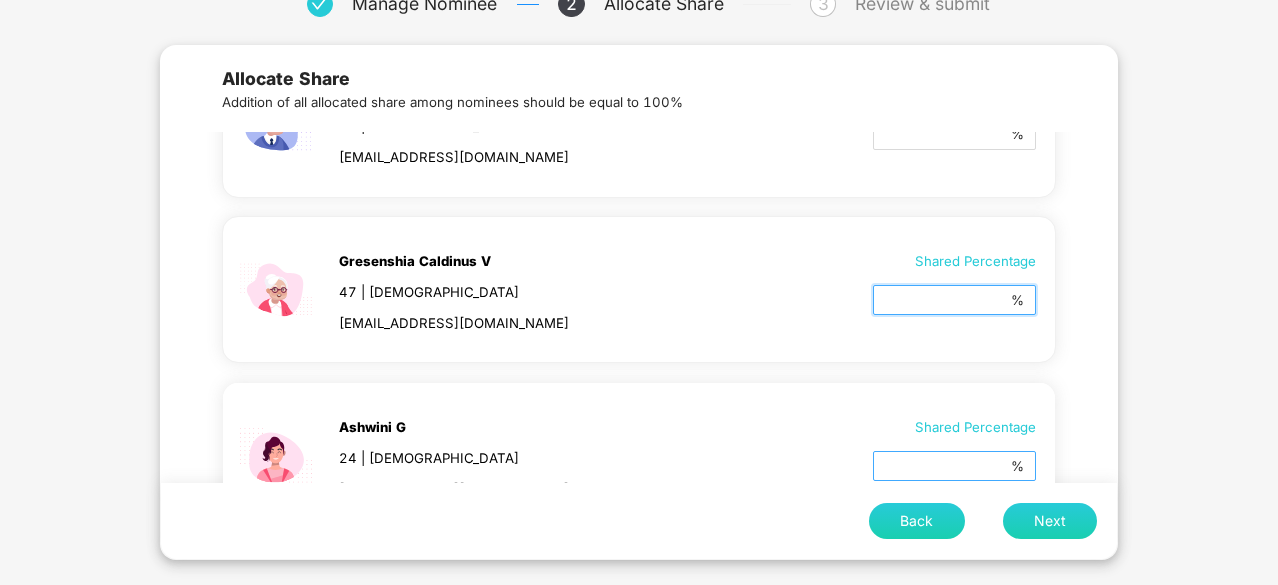 type on "**" 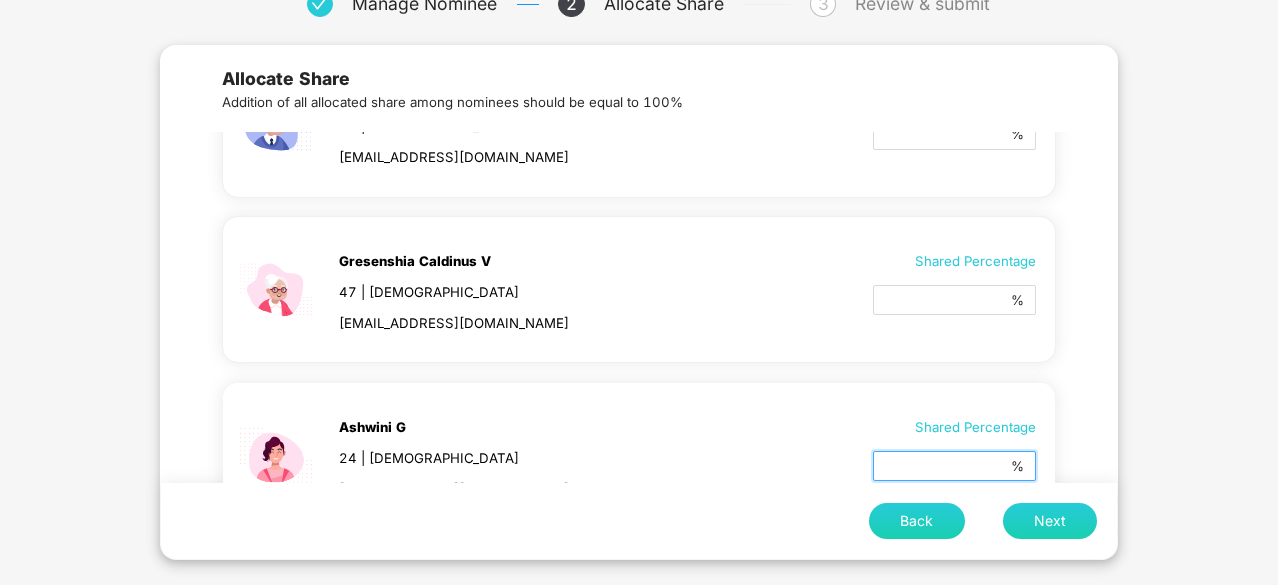 click on "**" at bounding box center (946, 468) 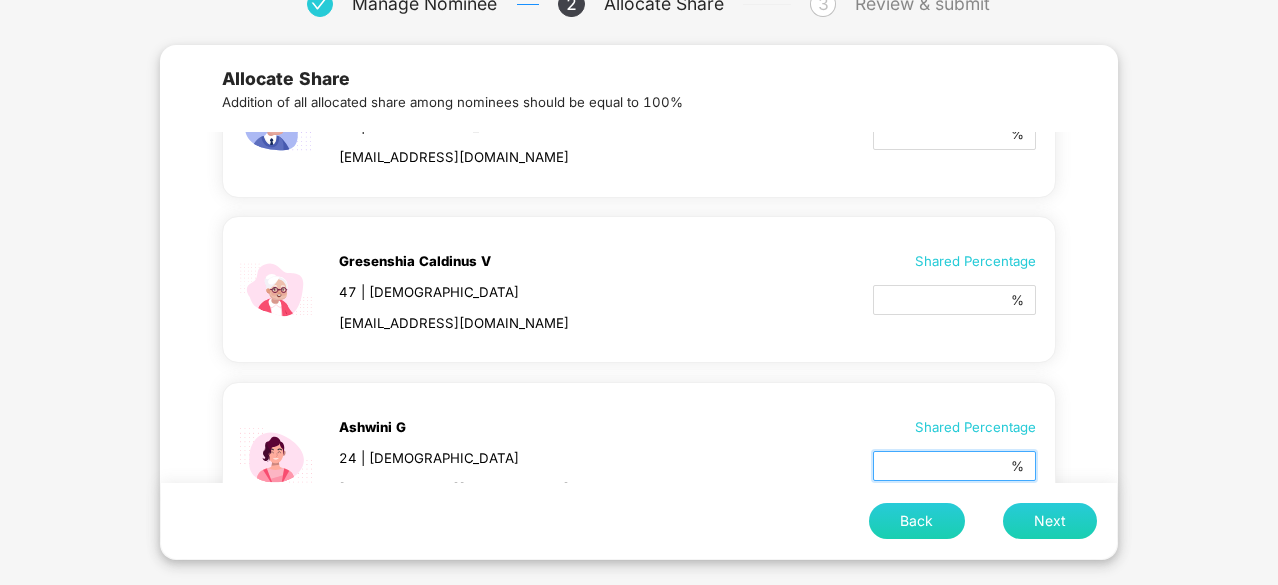 scroll, scrollTop: 0, scrollLeft: 0, axis: both 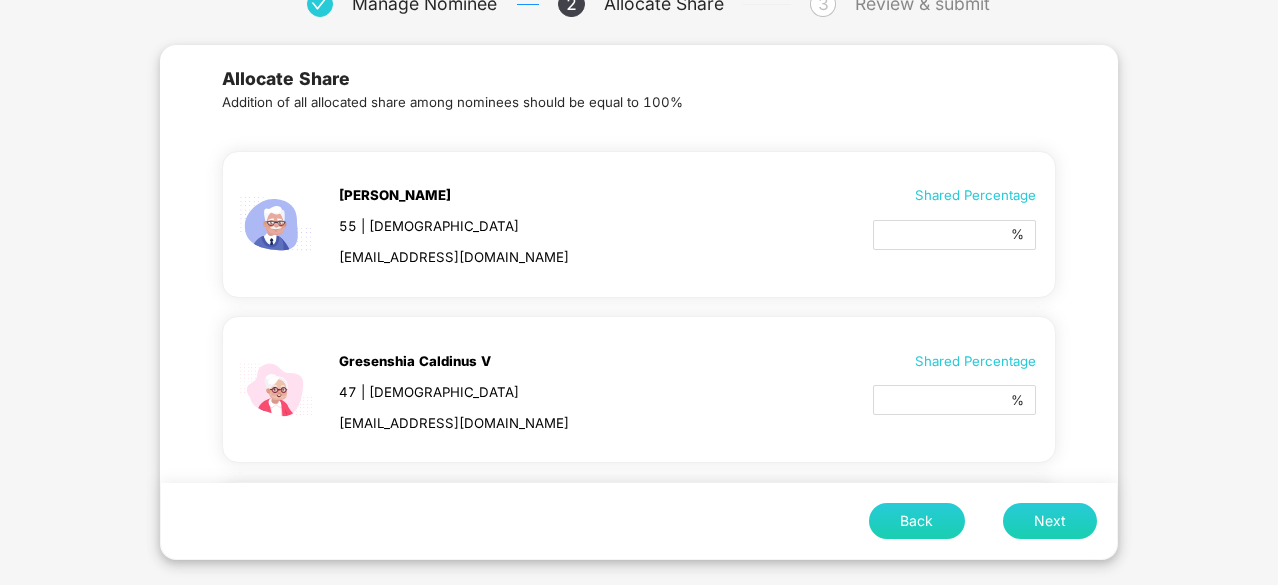 type on "**" 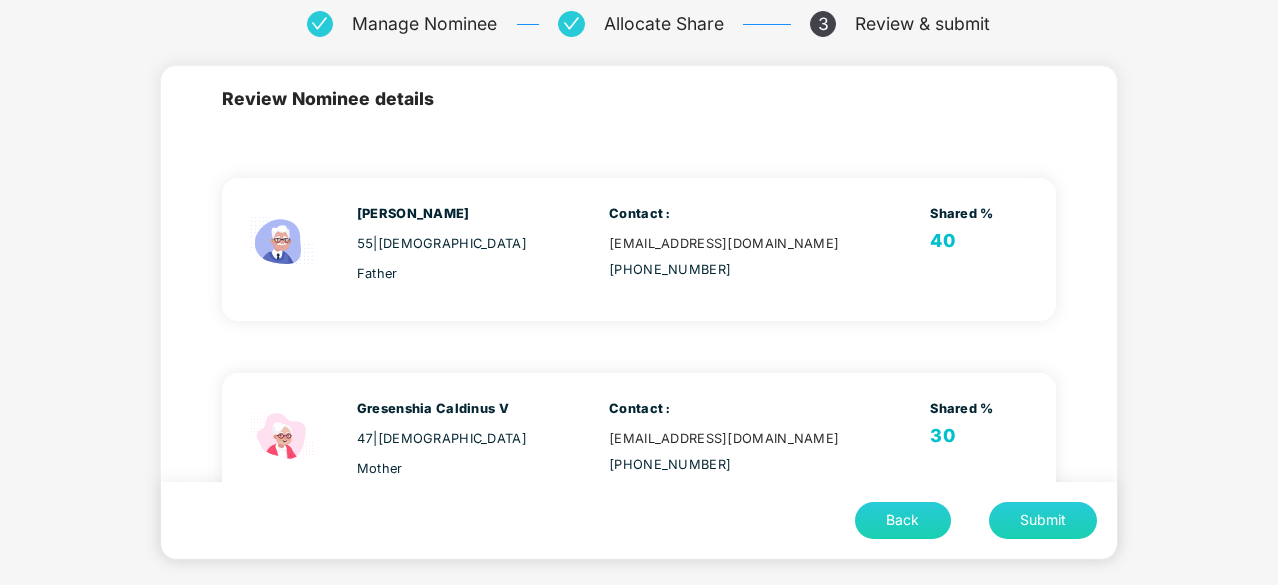 scroll, scrollTop: 112, scrollLeft: 0, axis: vertical 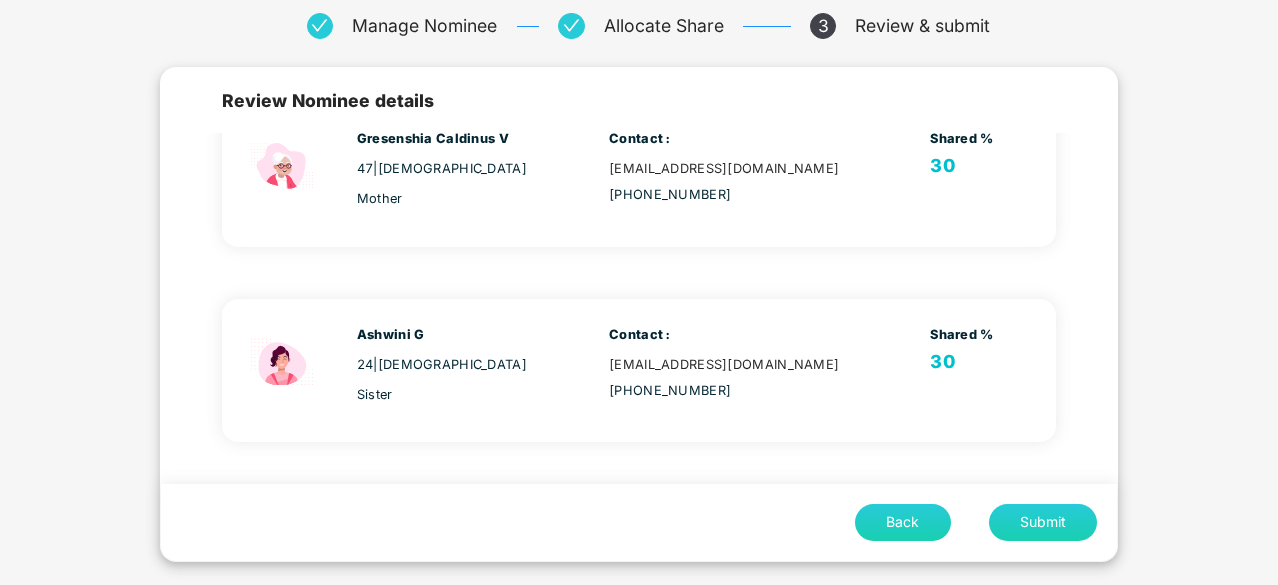 click on "Submit" at bounding box center (1043, 522) 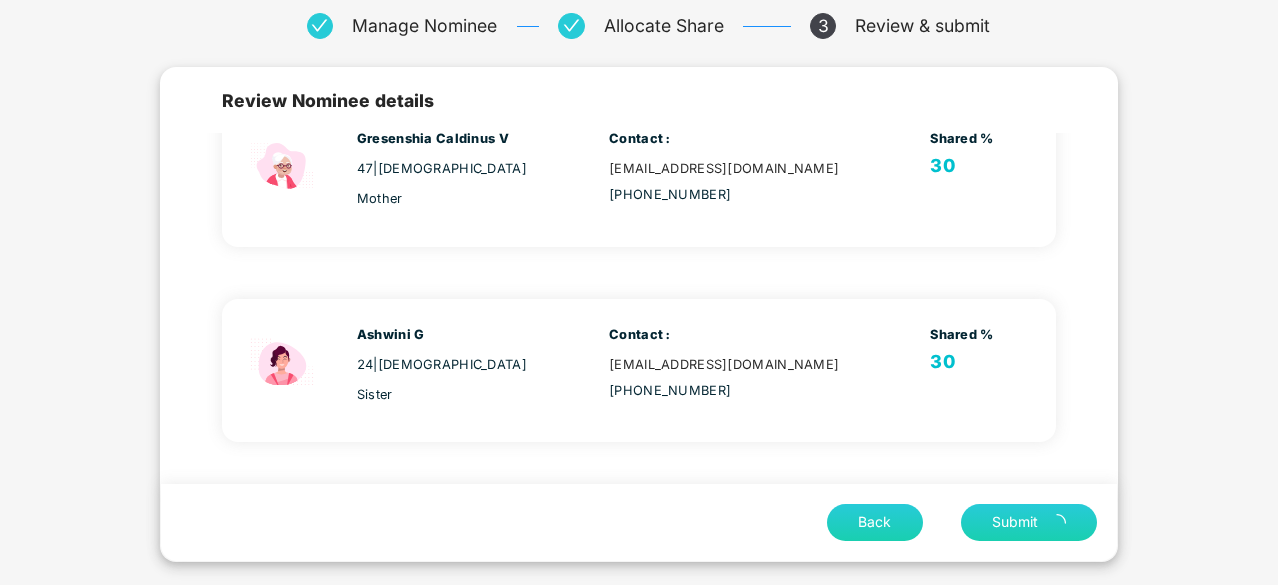scroll, scrollTop: 66, scrollLeft: 0, axis: vertical 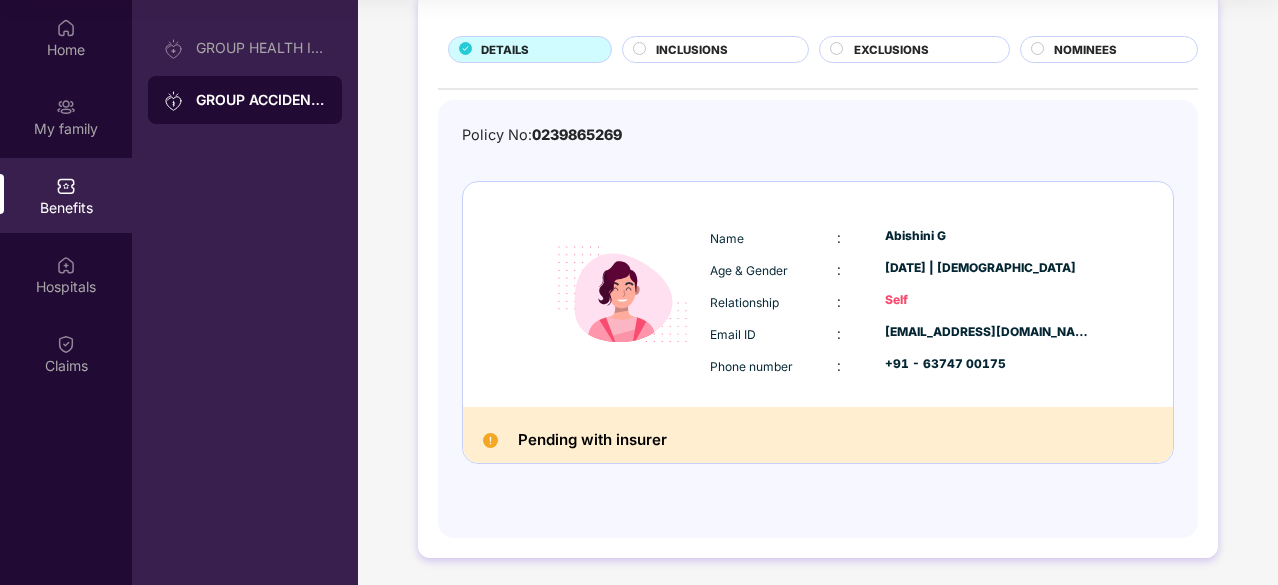 click on "DETAILS INCLUSIONS EXCLUSIONS NOMINEES Policy No:  0239865269 Name : [PERSON_NAME] Age & Gender : [DATE] | [DEMOGRAPHIC_DATA] Relationship : Self Email ID : [EMAIL_ADDRESS][DOMAIN_NAME] Phone number : +91 - 63747 00175 Pending with insurer" at bounding box center [818, 275] 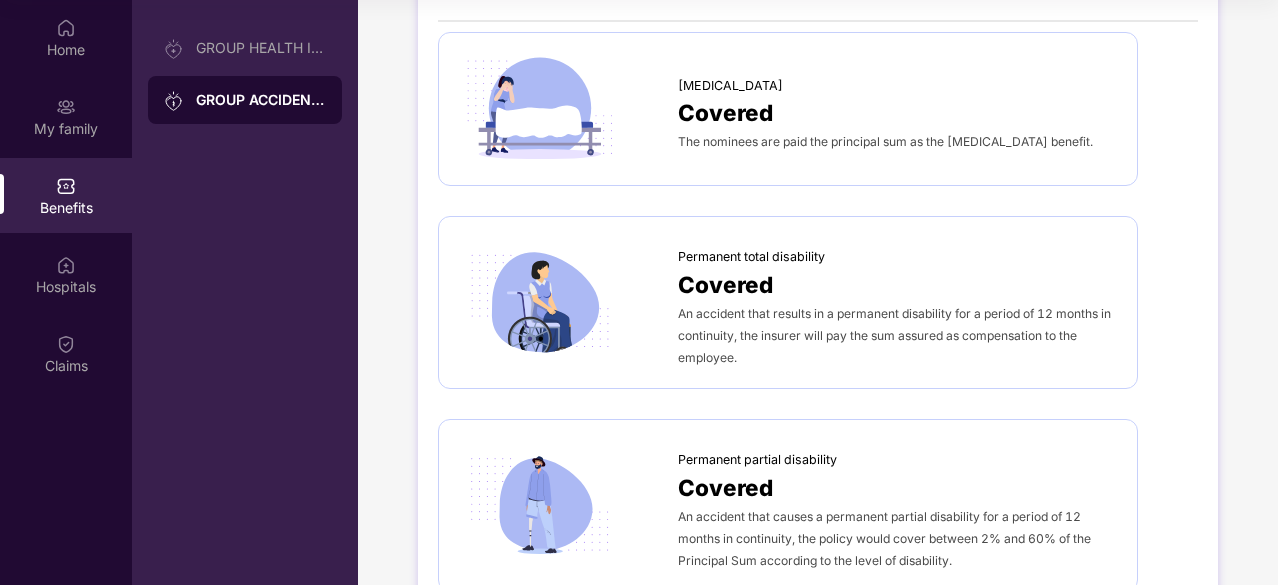 scroll, scrollTop: 14, scrollLeft: 0, axis: vertical 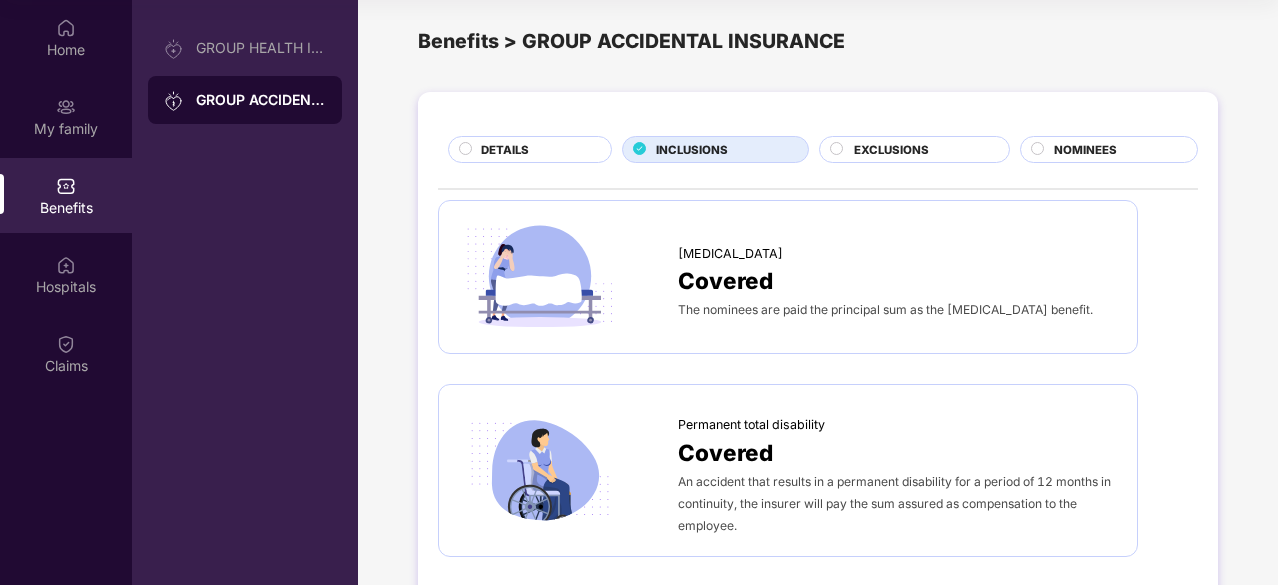 click on "EXCLUSIONS" at bounding box center [891, 150] 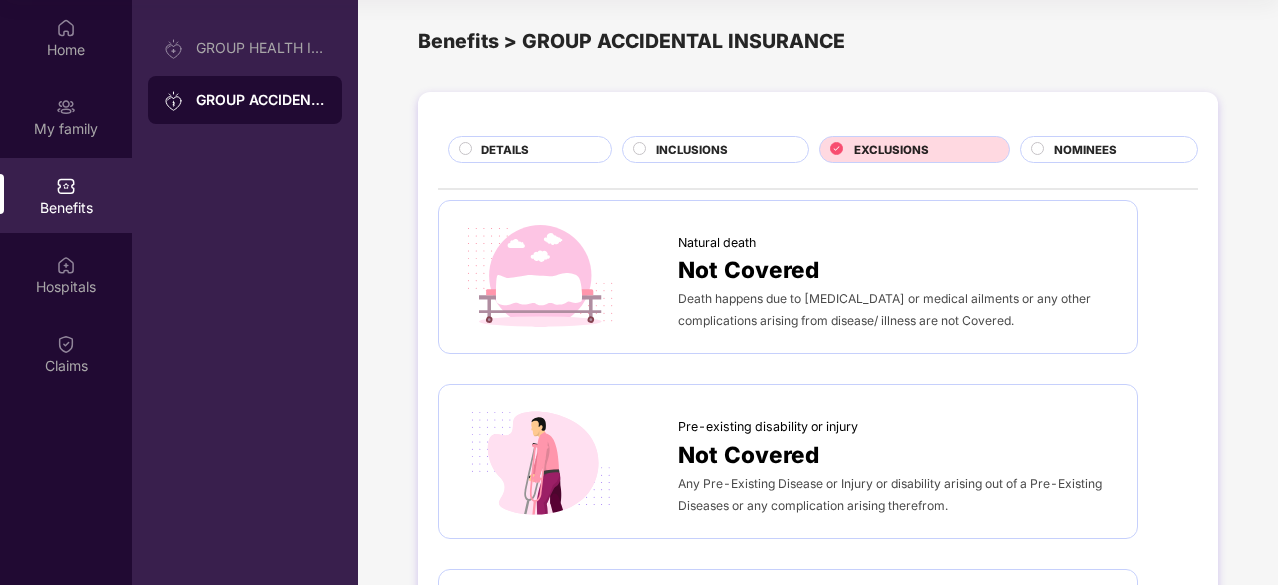 click on "NOMINEES" at bounding box center [1109, 149] 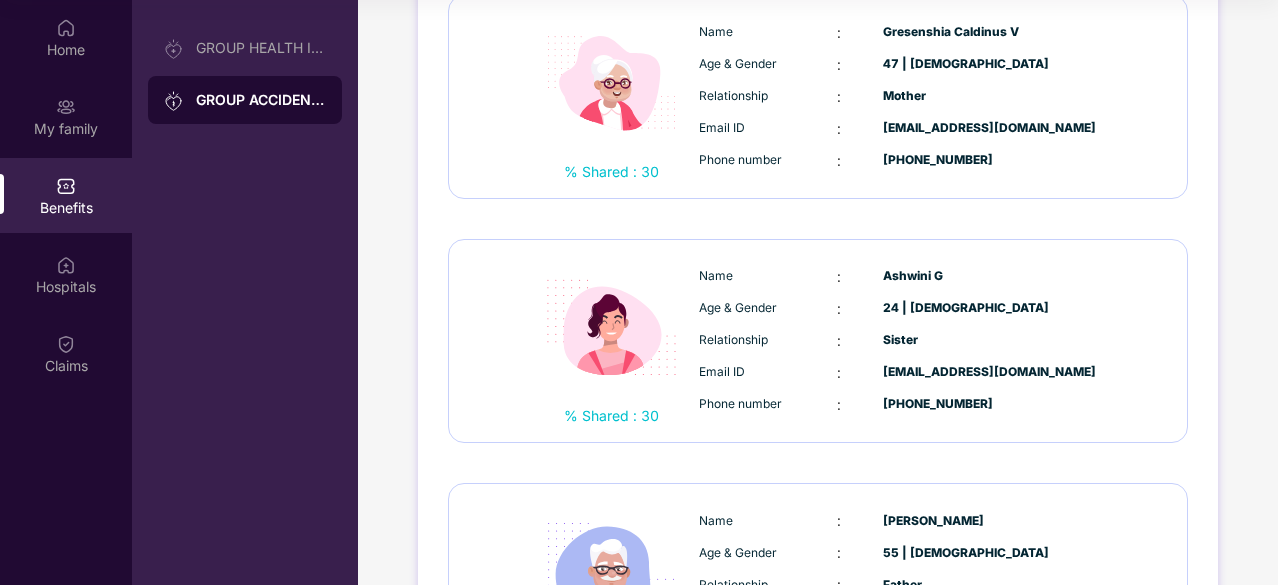 scroll, scrollTop: 0, scrollLeft: 0, axis: both 